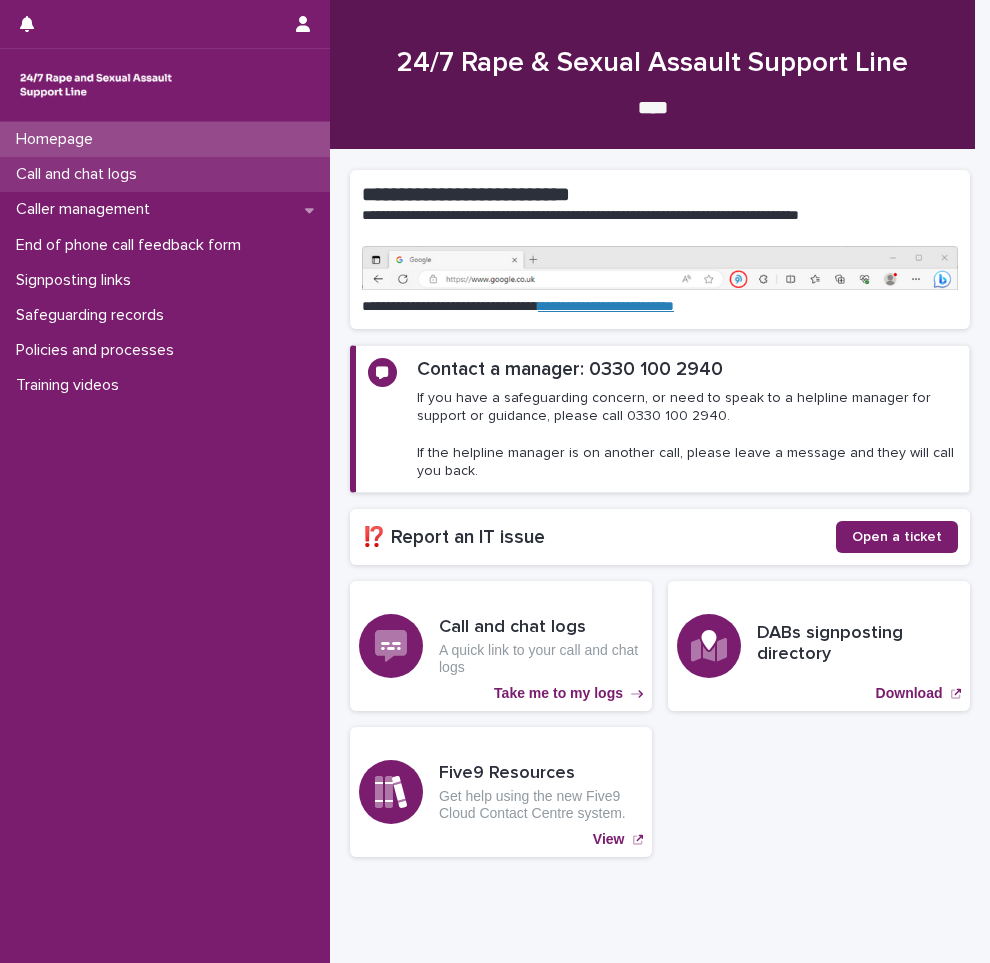 scroll, scrollTop: 0, scrollLeft: 0, axis: both 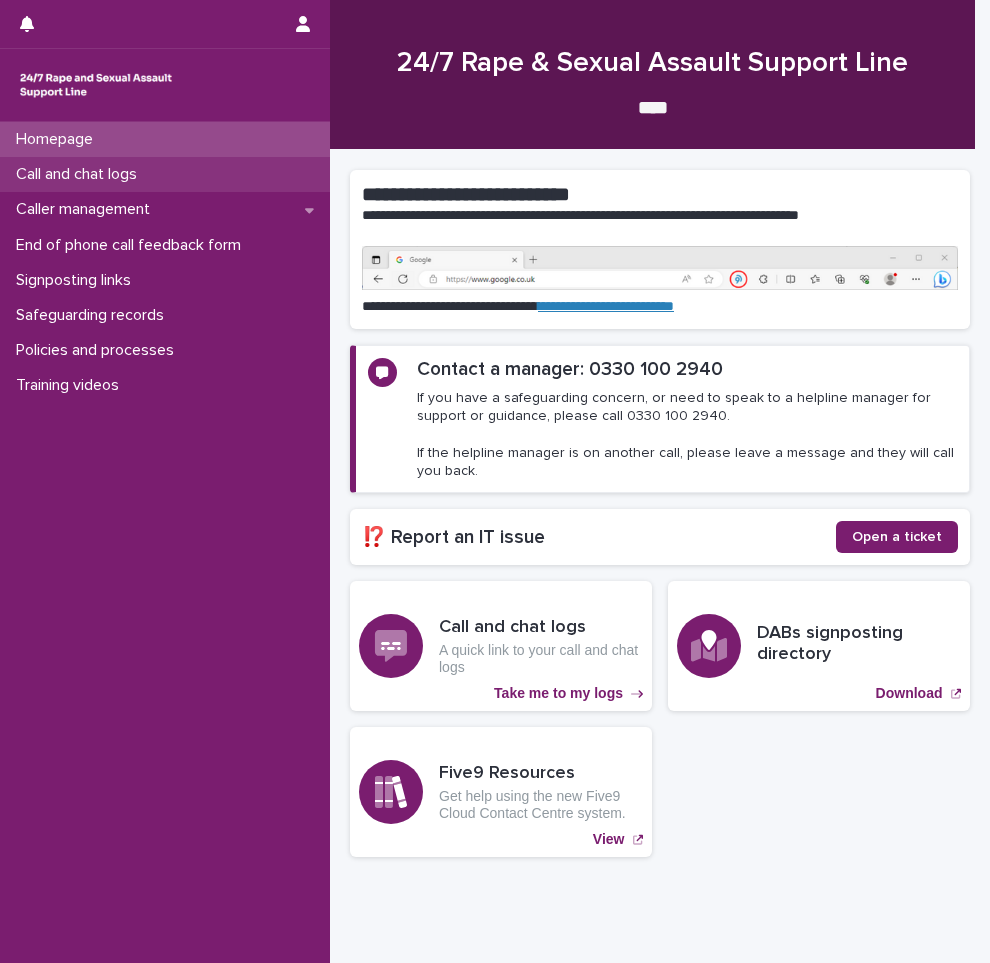 click on "Call and chat logs" at bounding box center [80, 174] 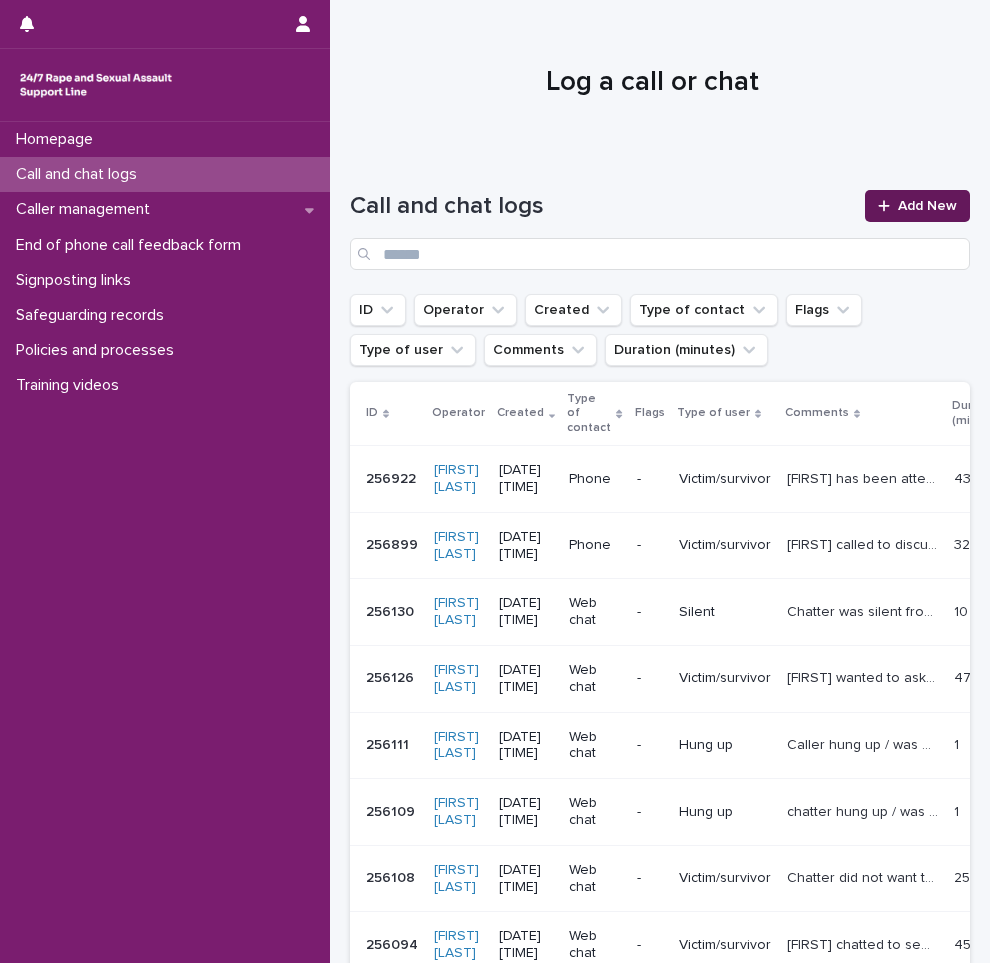 click on "Add New" at bounding box center [917, 206] 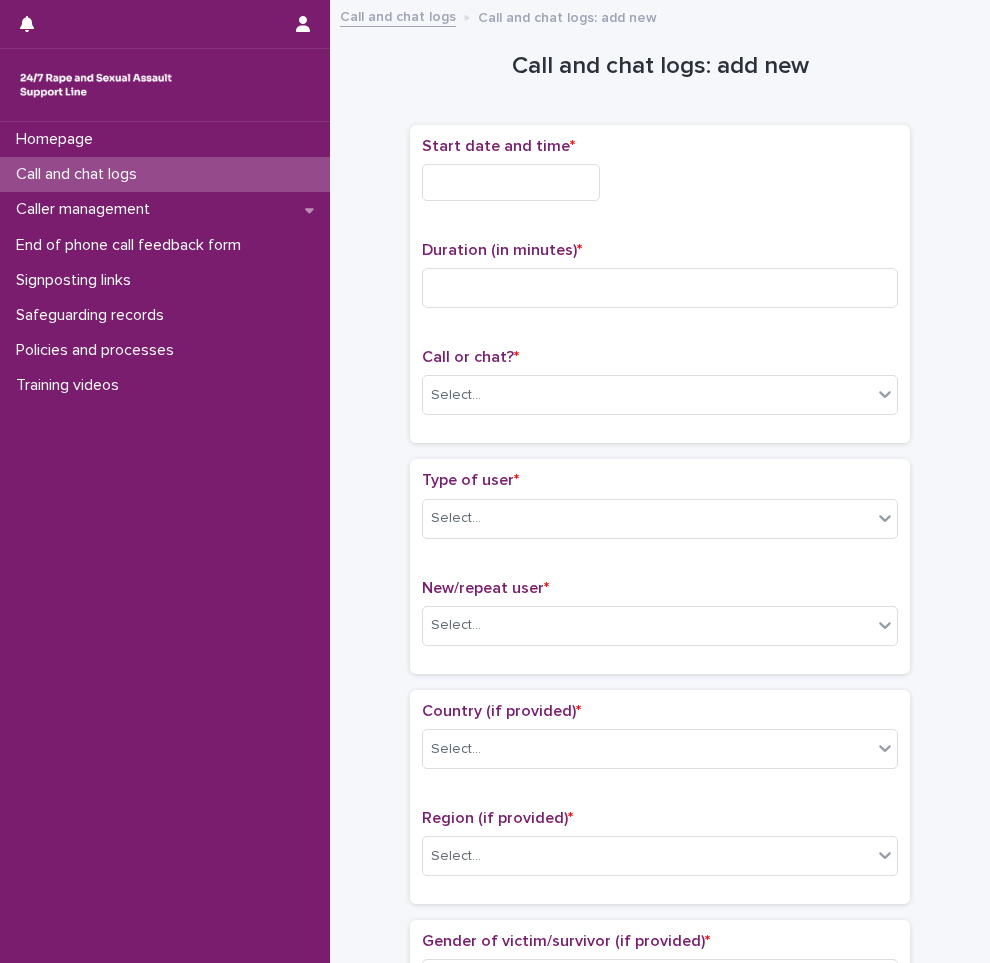click at bounding box center [511, 182] 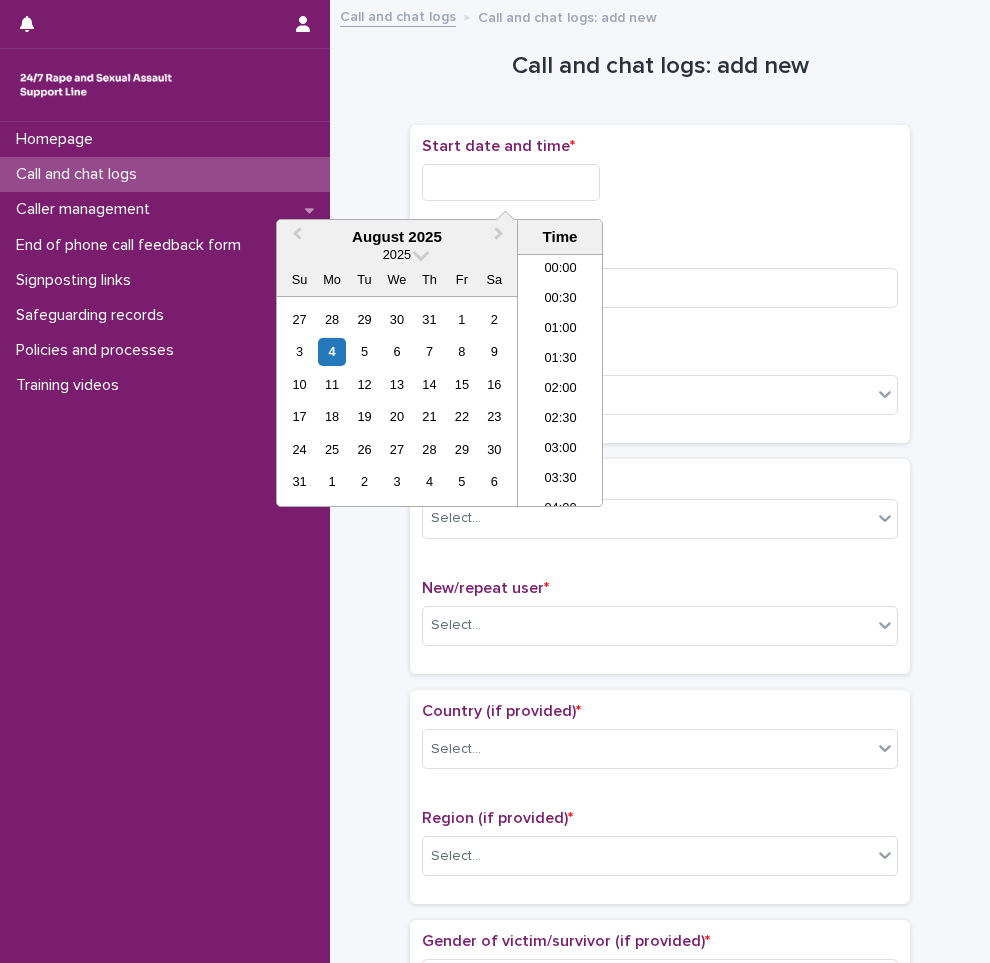 scroll, scrollTop: 1000, scrollLeft: 0, axis: vertical 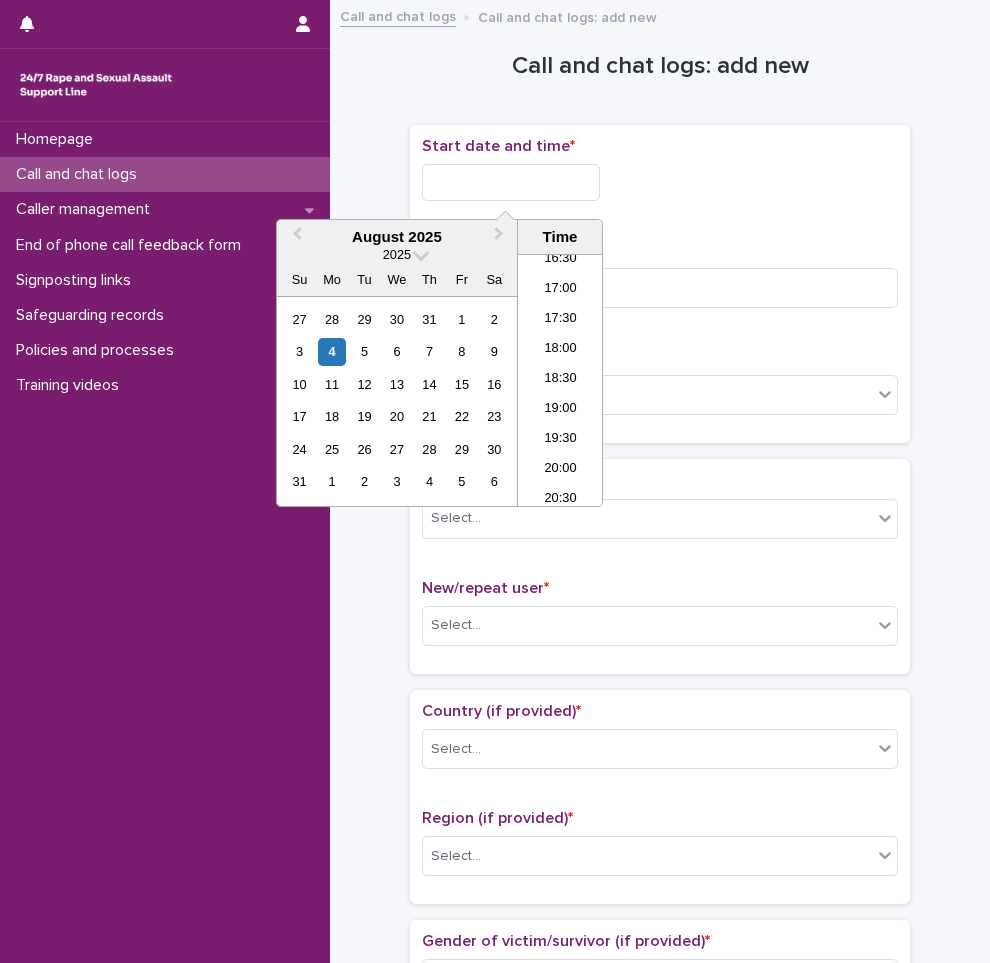 type on "*" 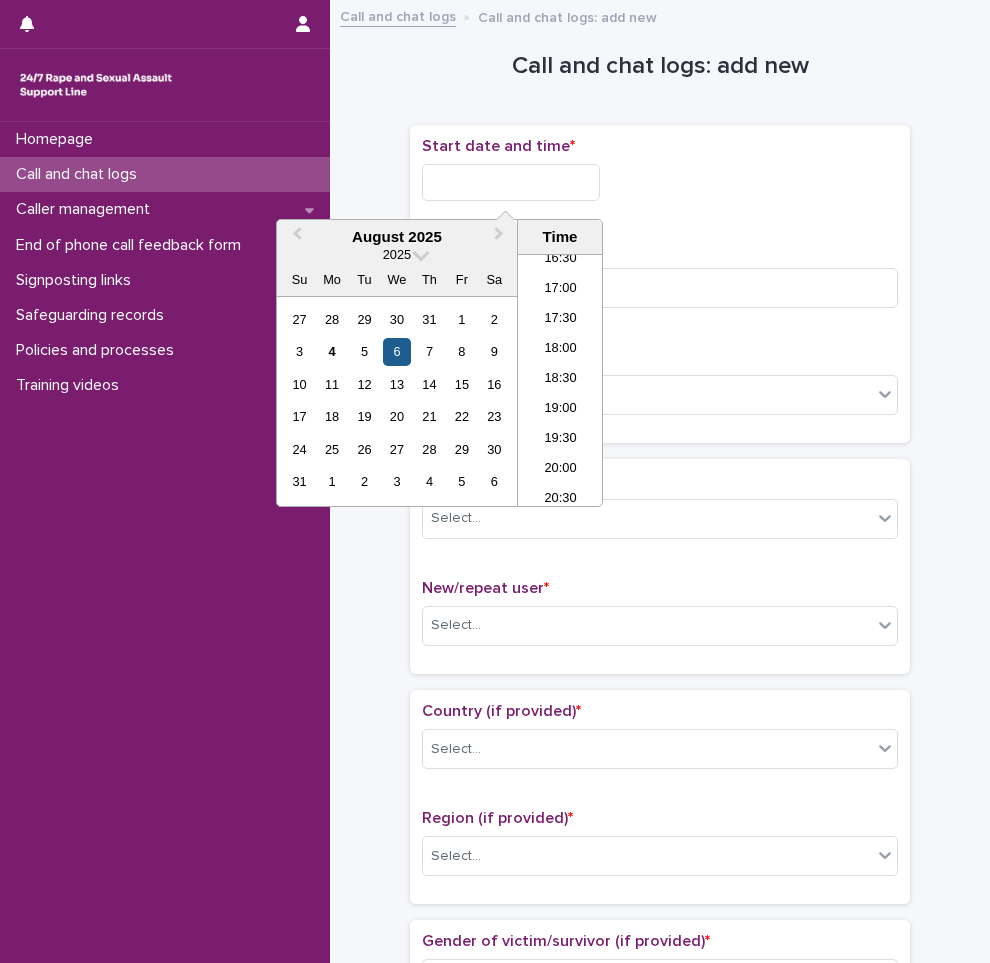click on "6" at bounding box center [396, 351] 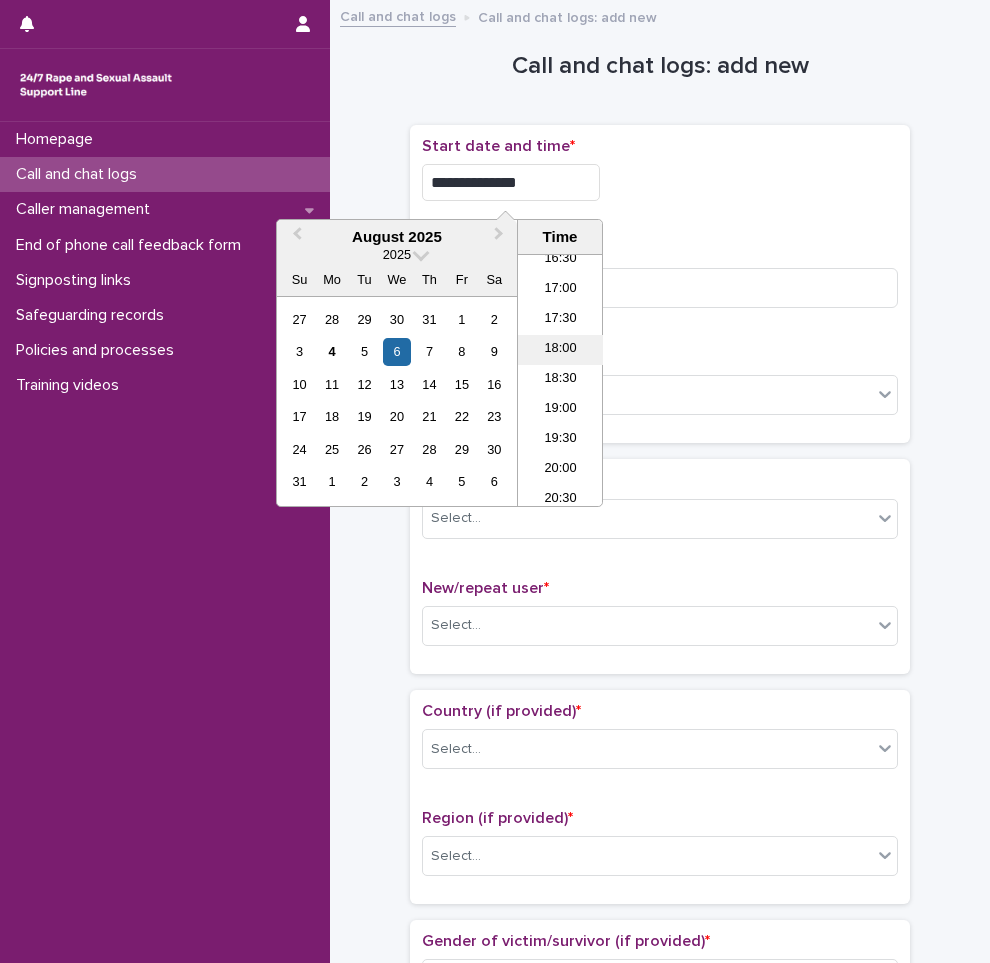 click on "18:00" at bounding box center [560, 350] 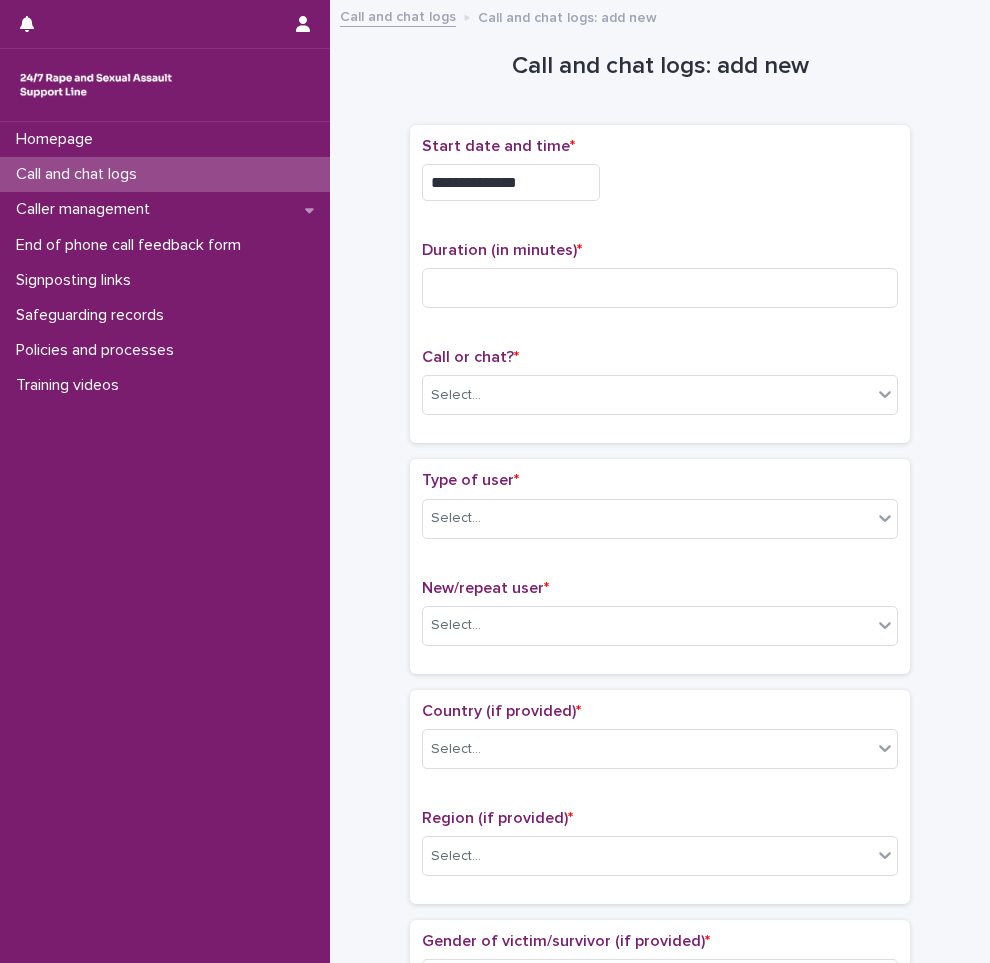 click on "**********" at bounding box center (511, 182) 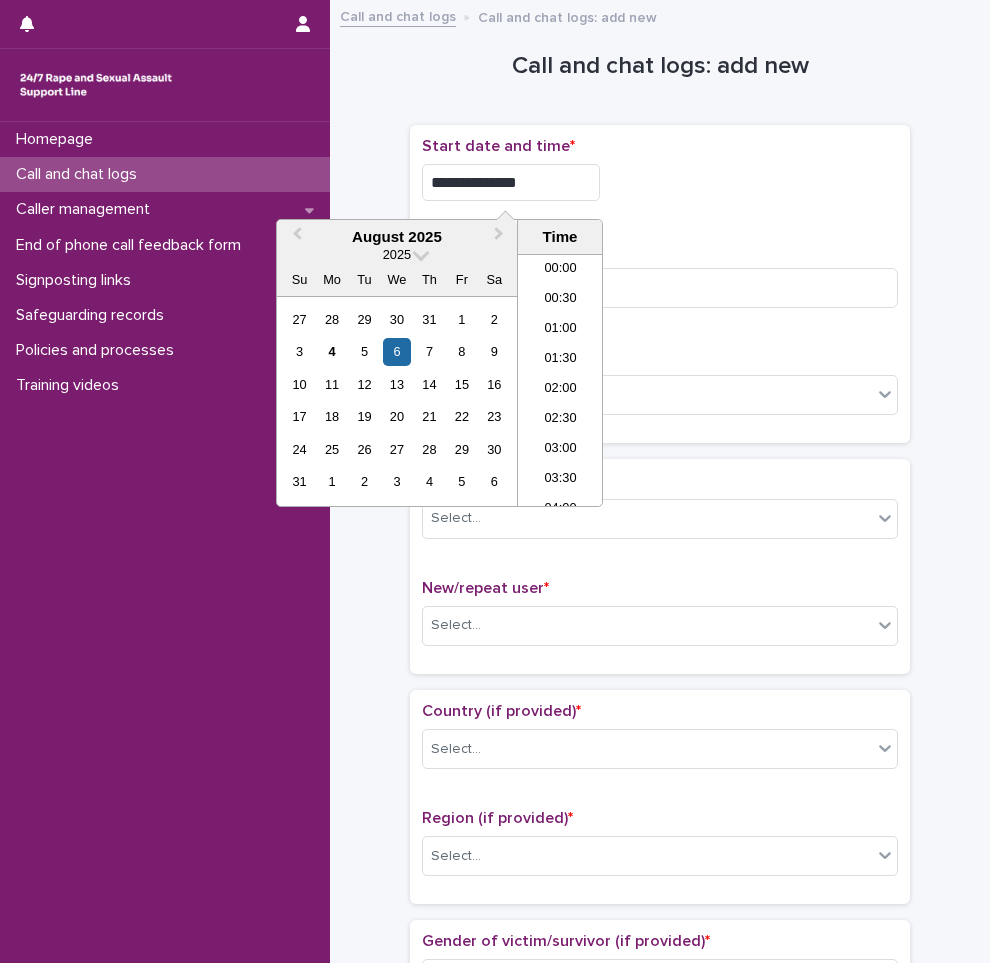 scroll, scrollTop: 970, scrollLeft: 0, axis: vertical 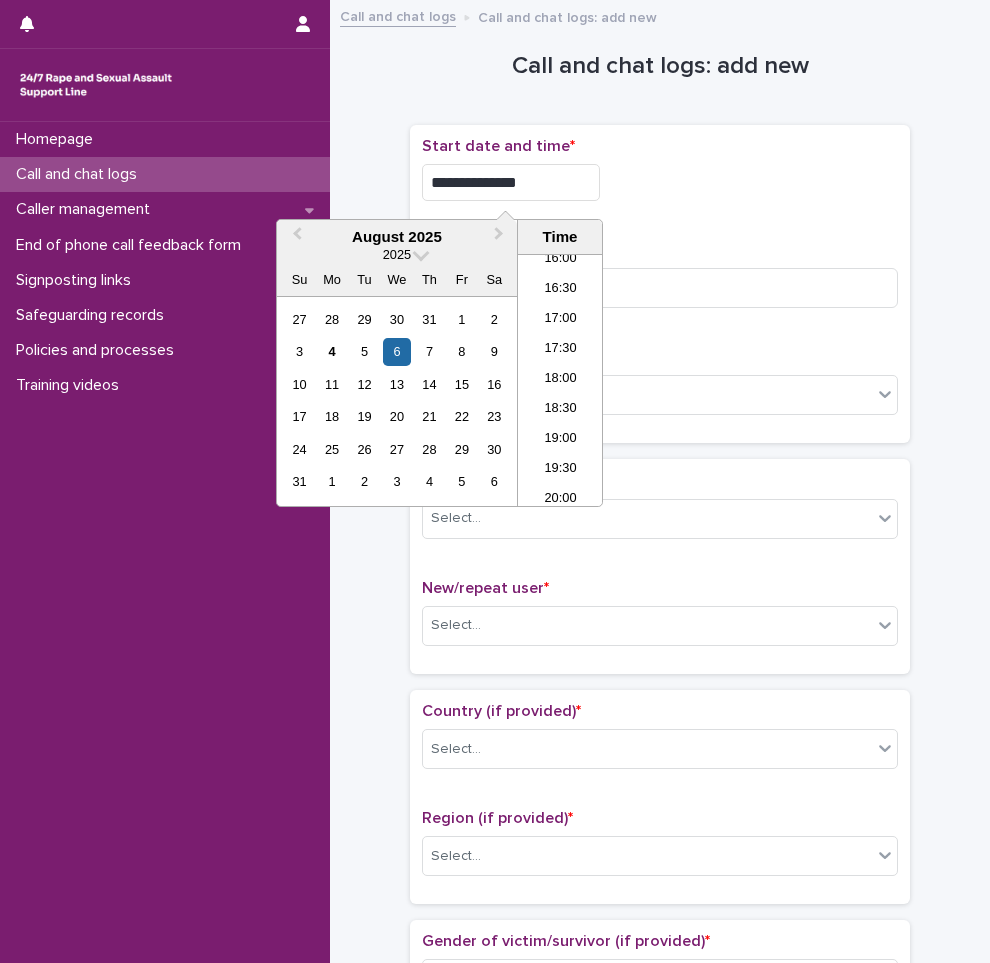 type on "**********" 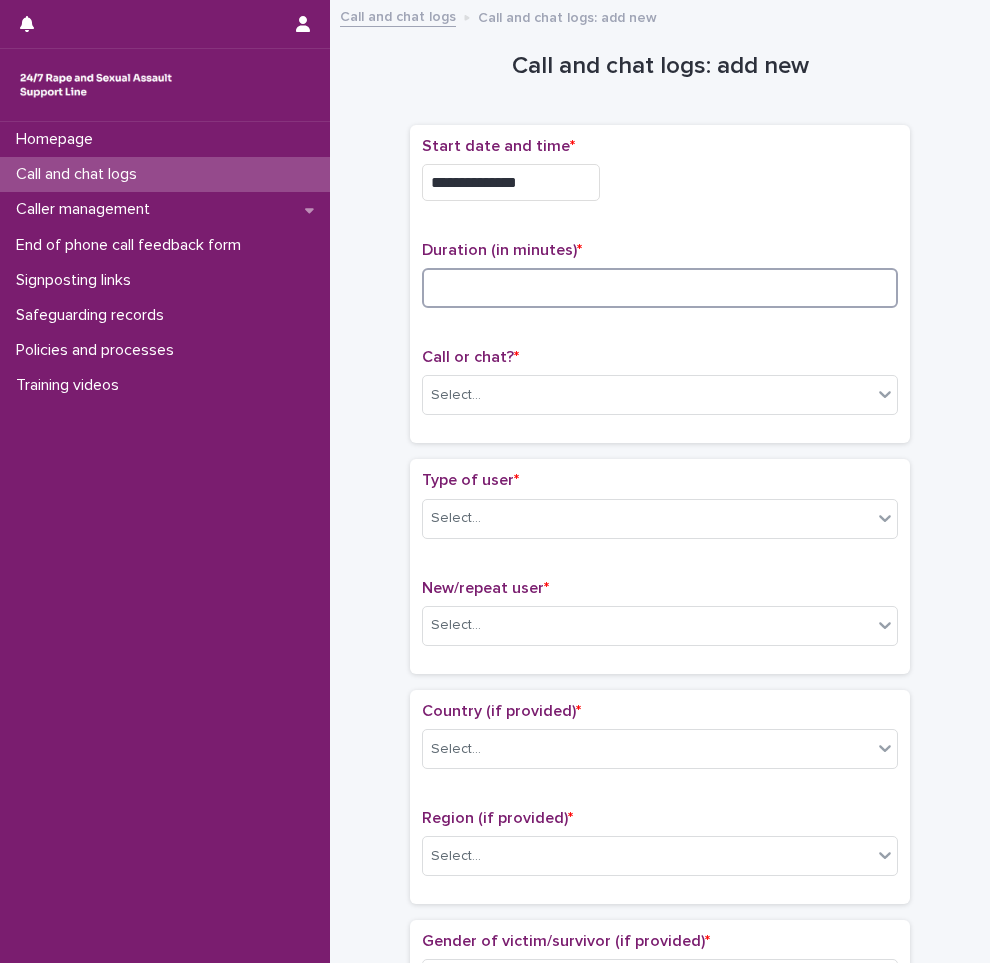 click at bounding box center (660, 288) 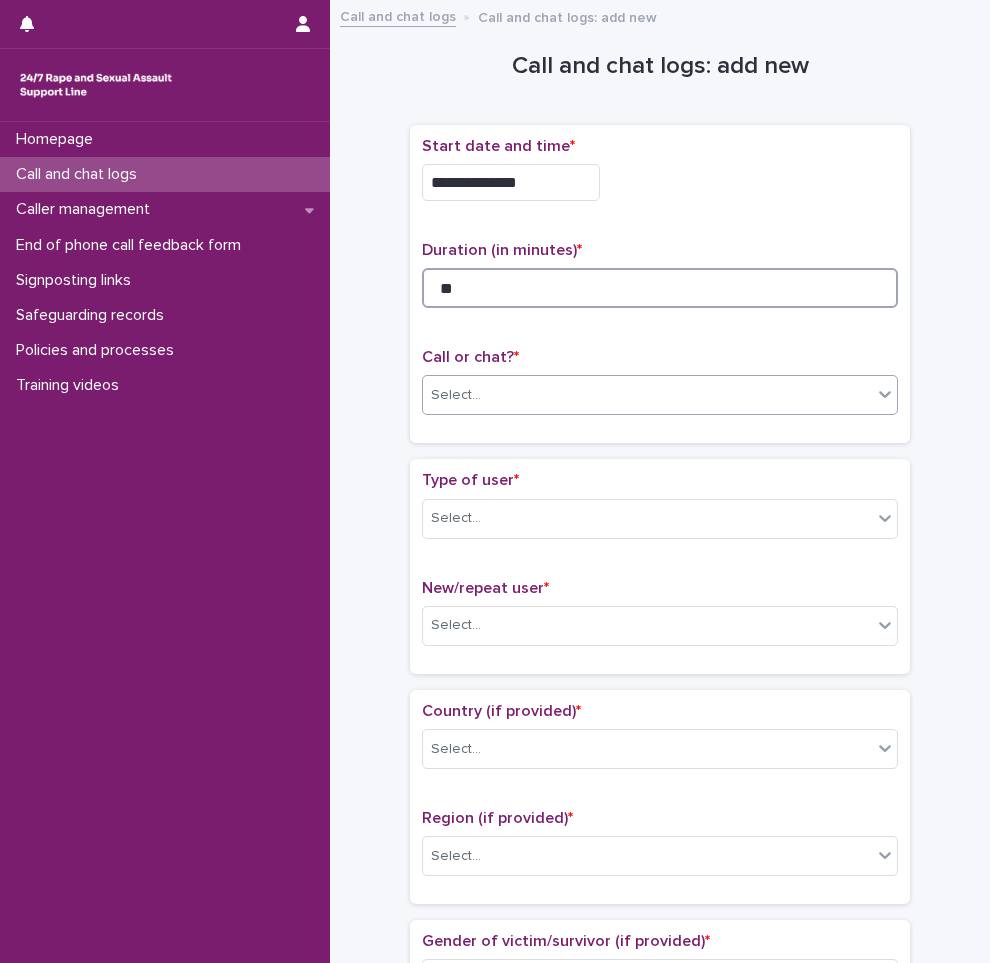 type on "**" 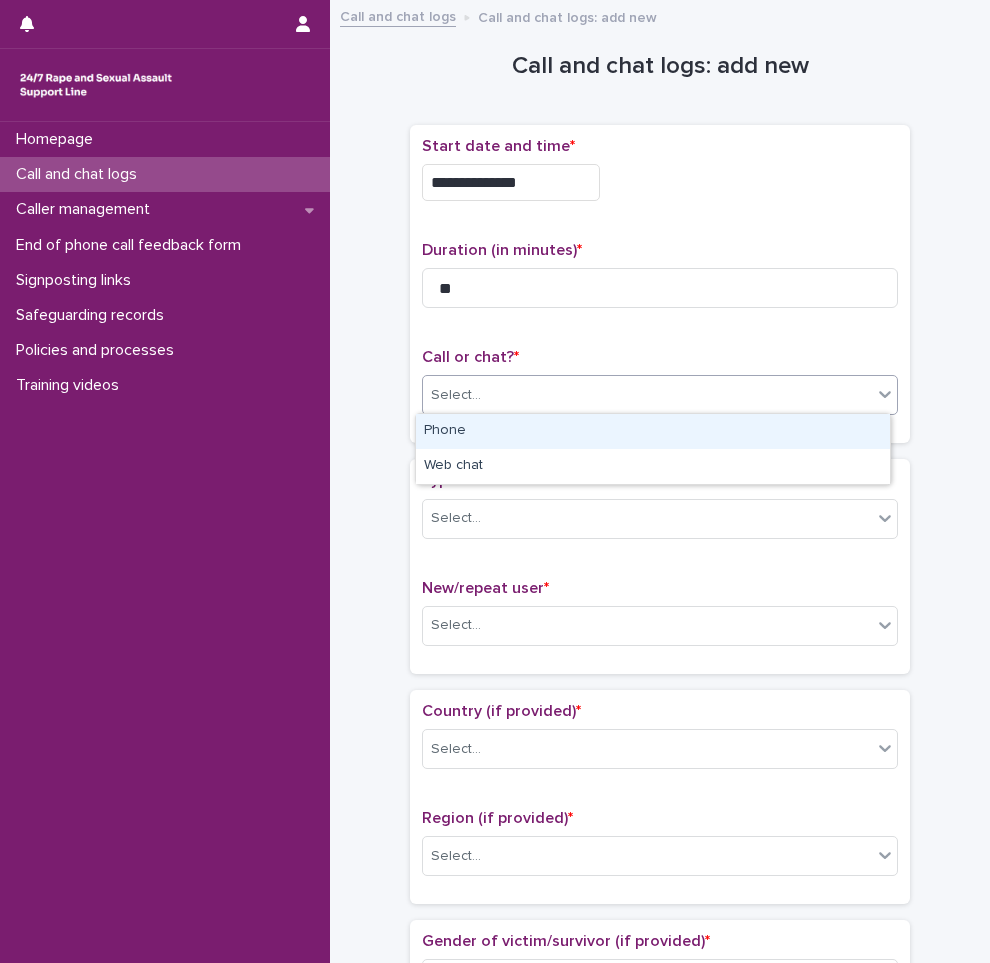 click on "Select..." at bounding box center [647, 395] 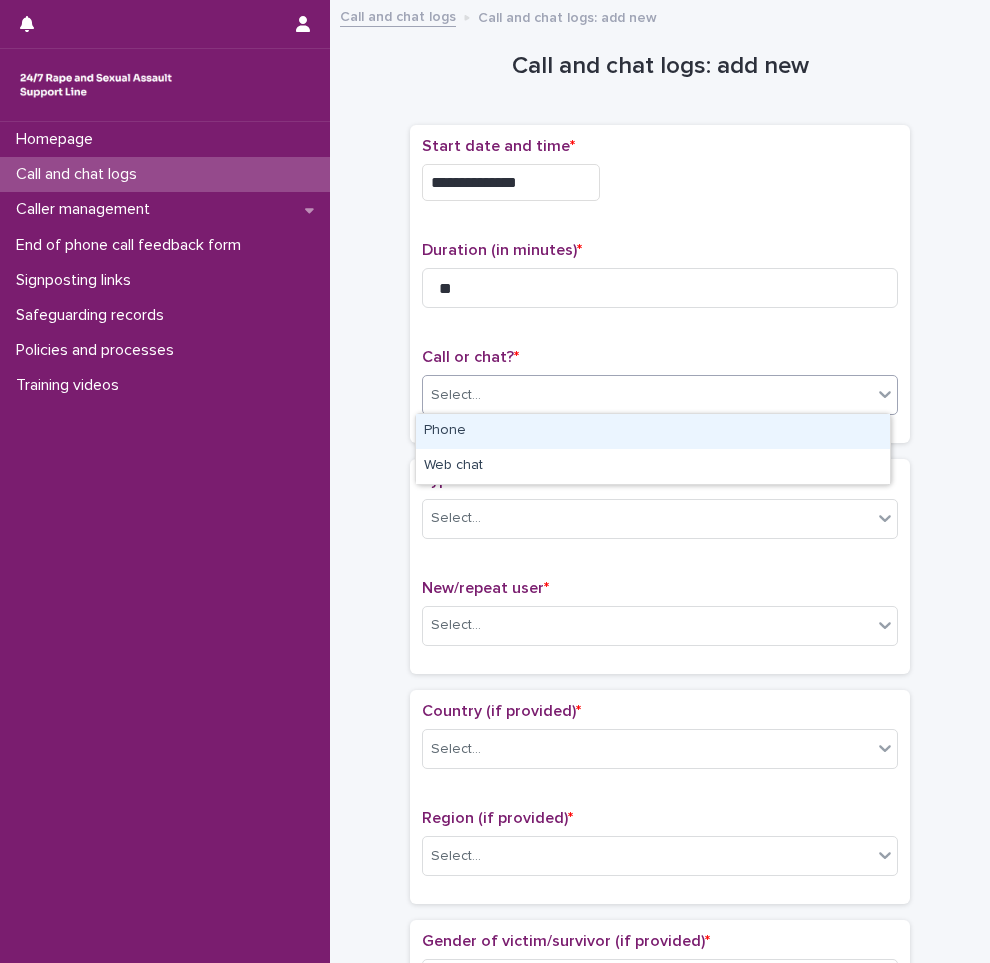 drag, startPoint x: 610, startPoint y: 434, endPoint x: 601, endPoint y: 440, distance: 10.816654 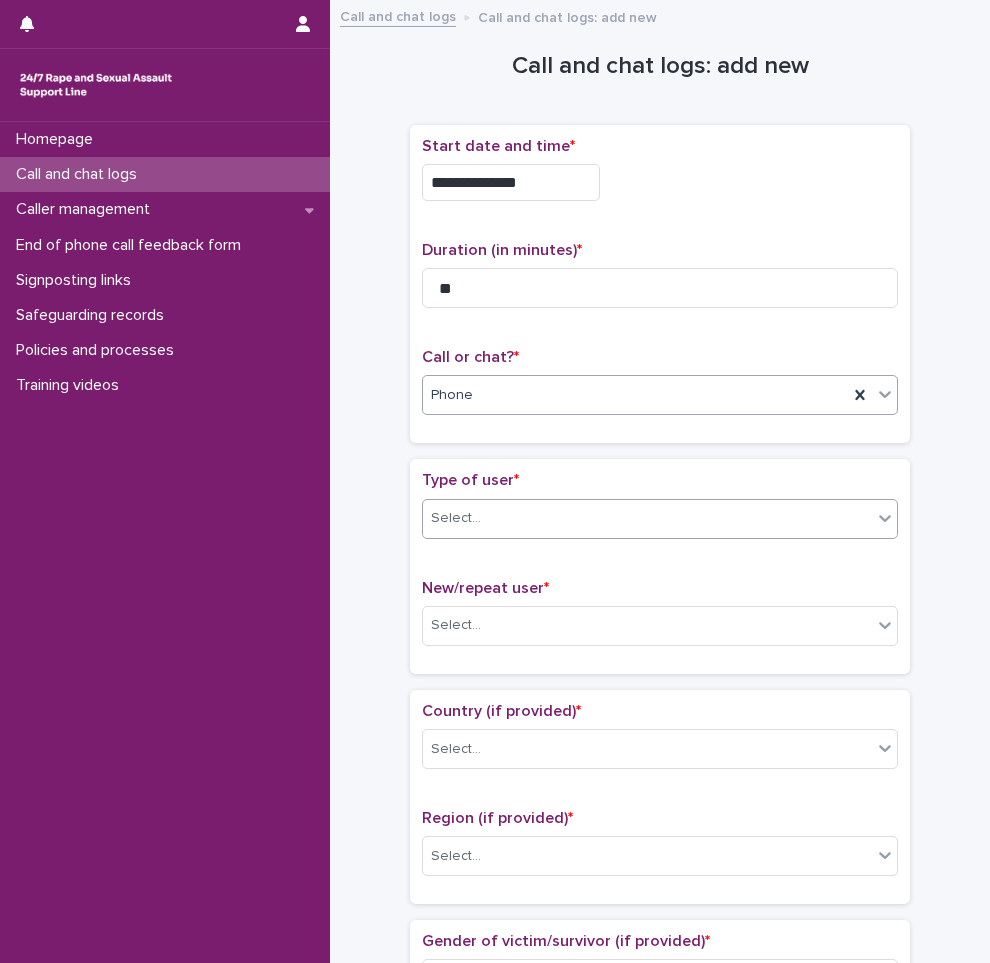 click on "Select..." at bounding box center [647, 518] 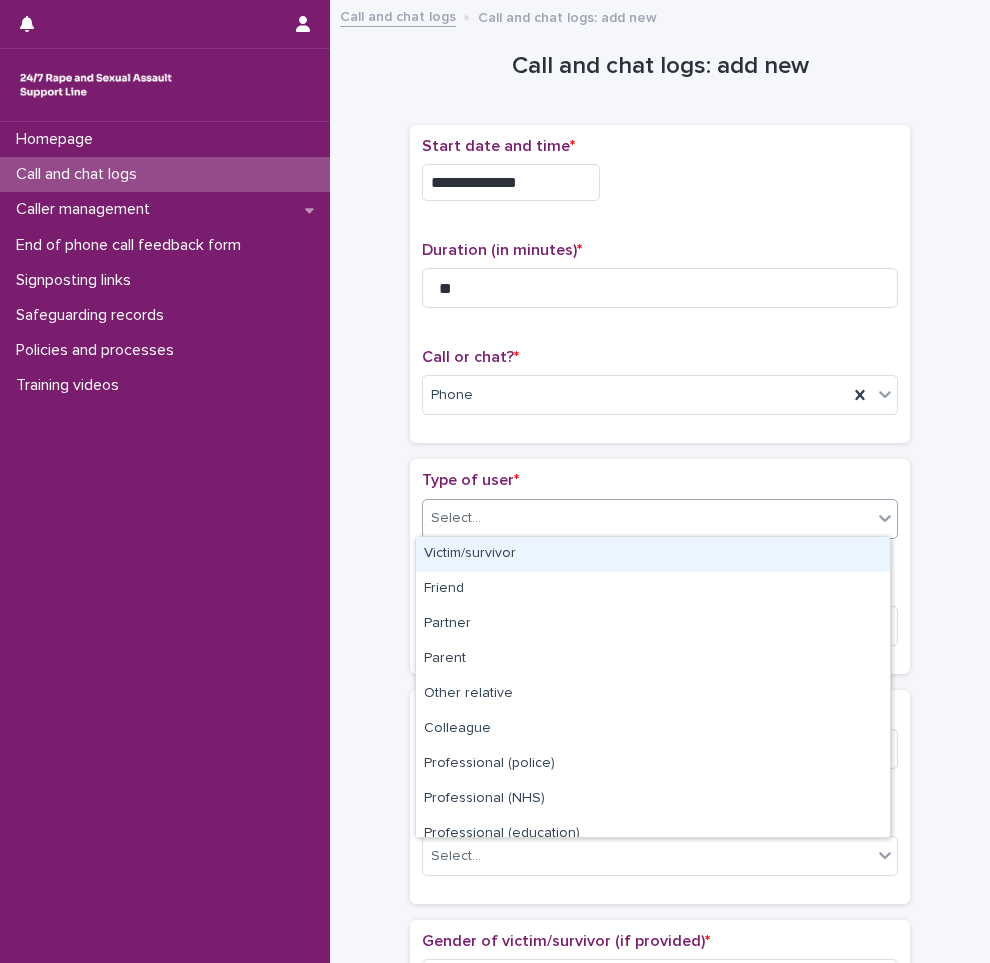 click on "Victim/survivor" at bounding box center [653, 554] 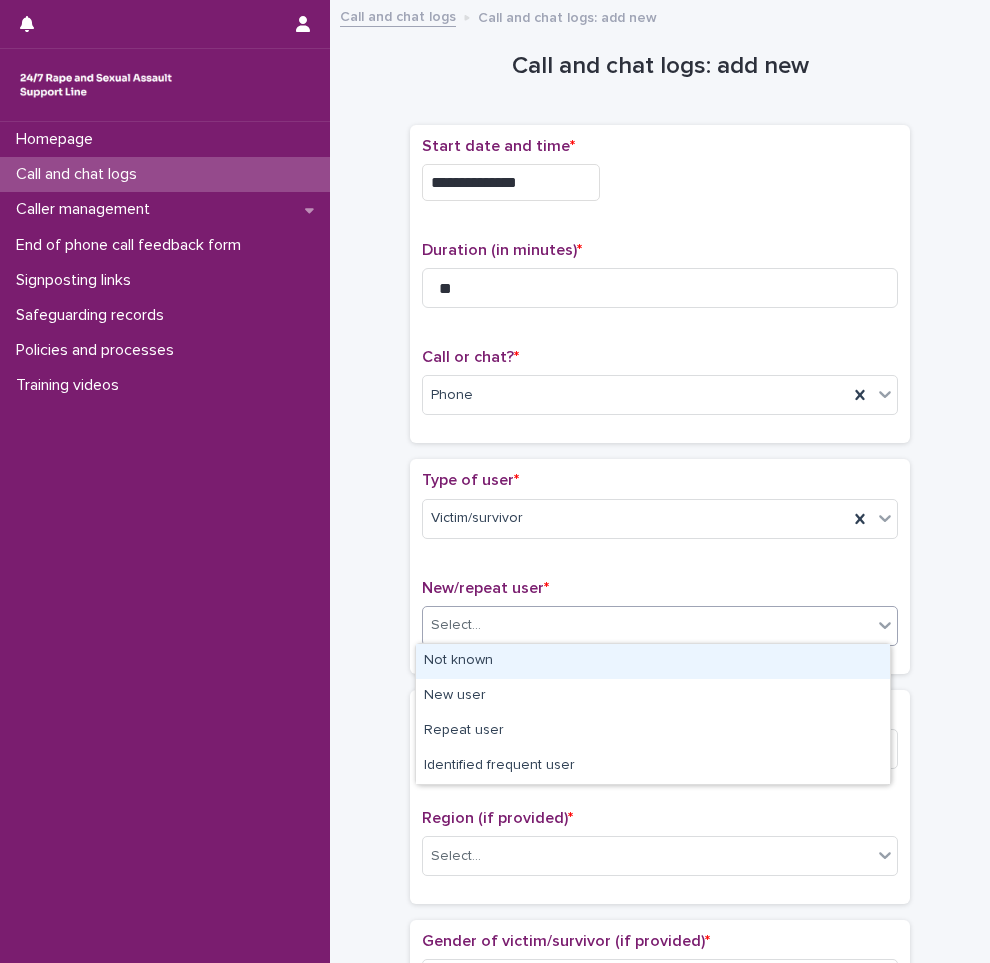 click on "Select..." at bounding box center [647, 625] 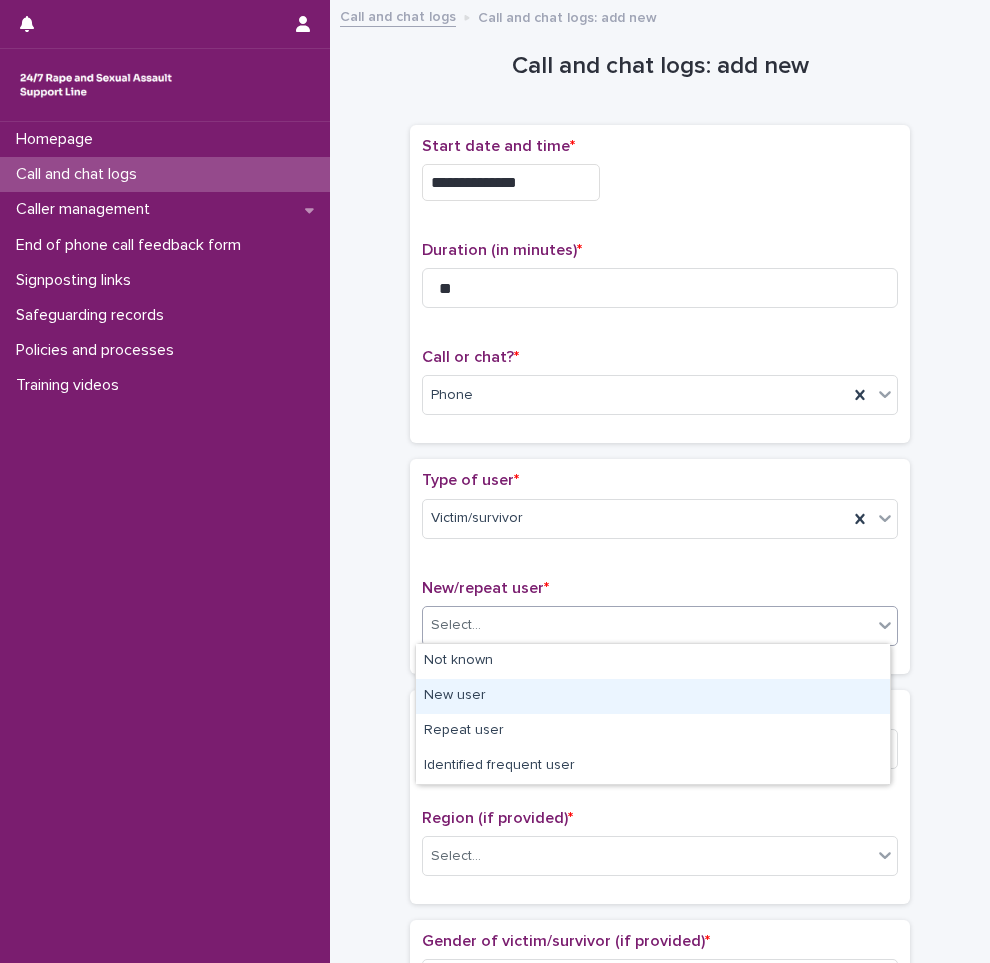 click on "New user" at bounding box center (653, 696) 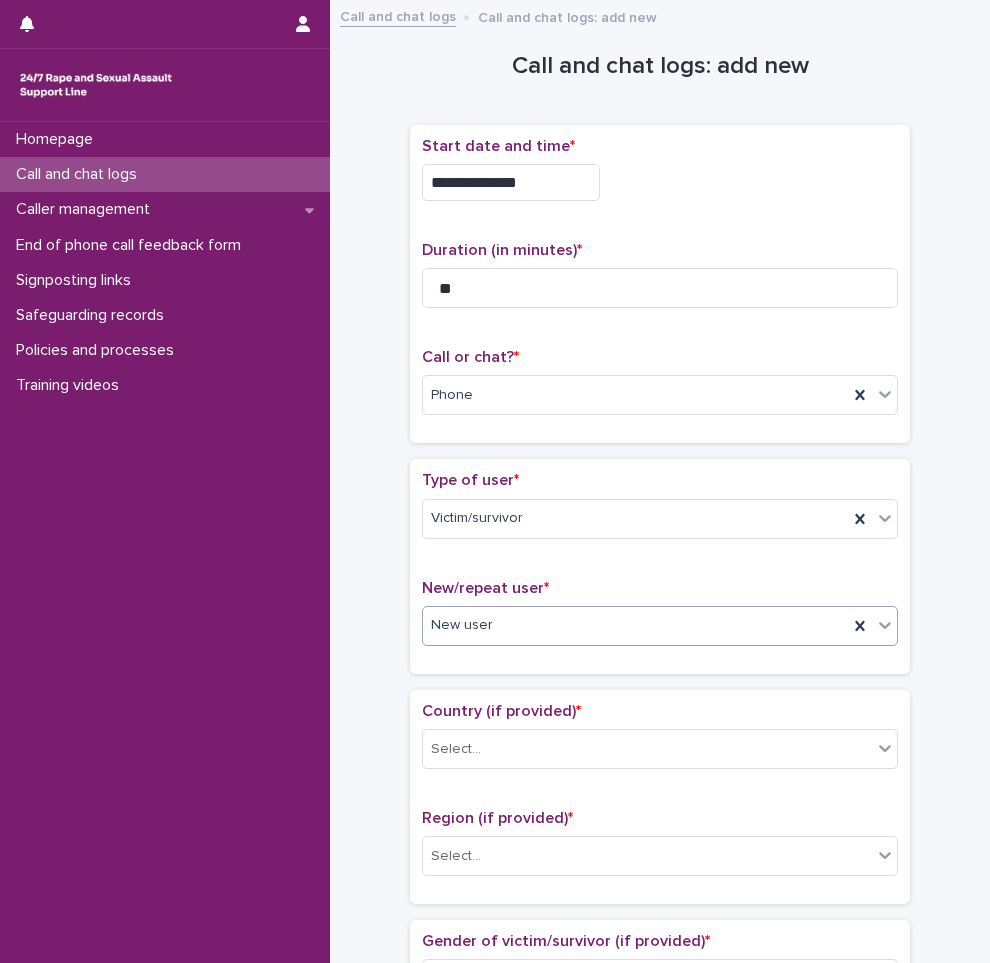 click on "**********" at bounding box center [660, 1060] 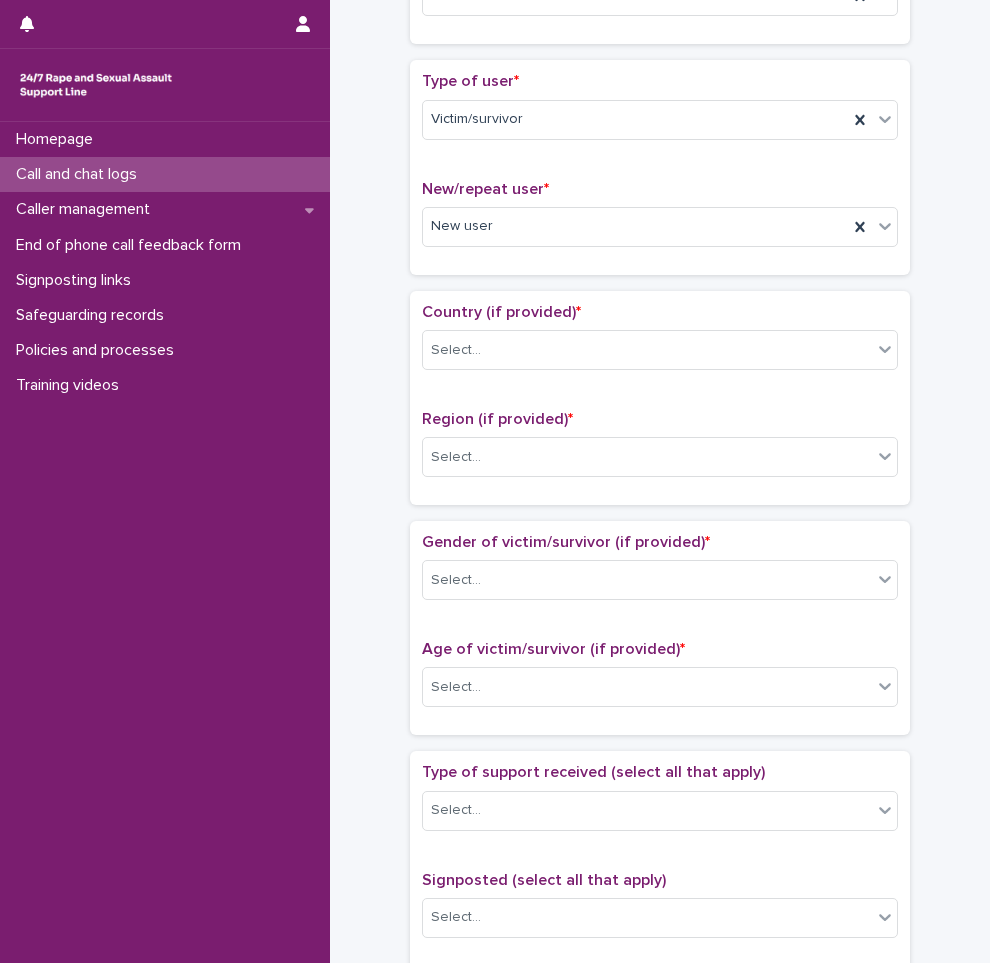 scroll, scrollTop: 400, scrollLeft: 0, axis: vertical 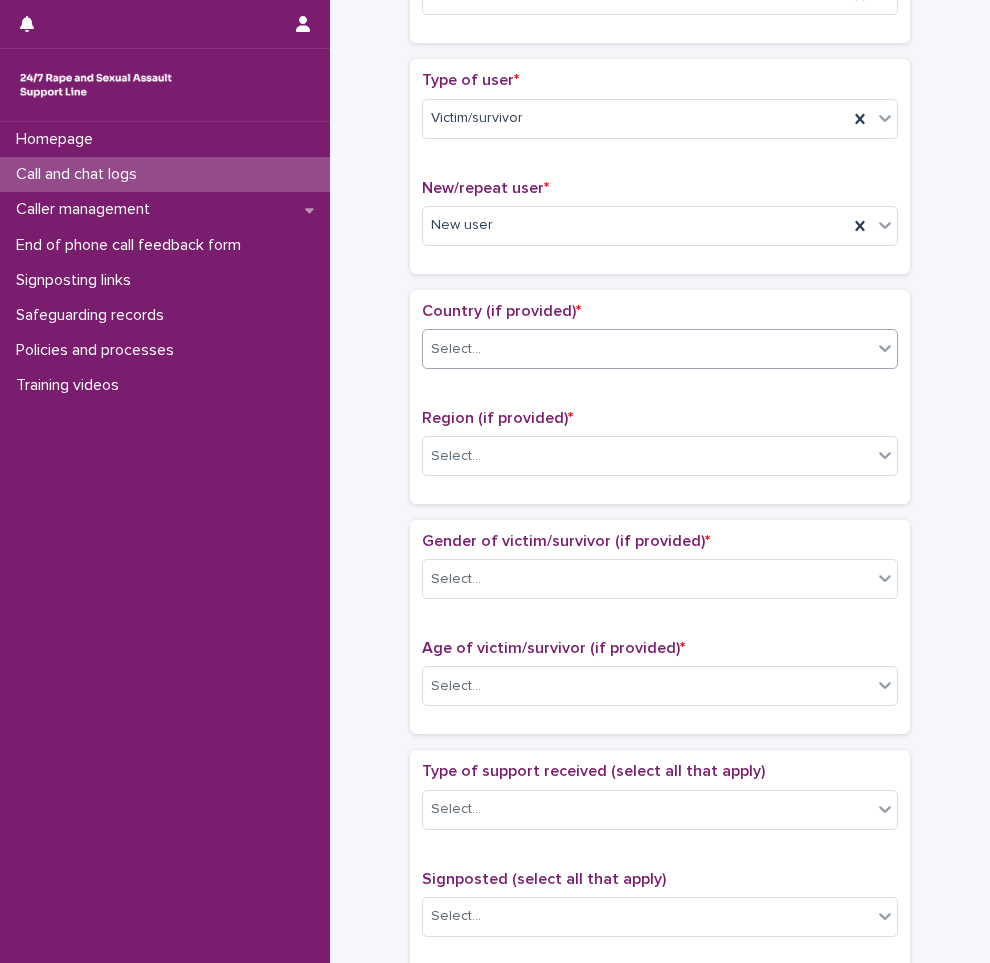 click on "Select..." at bounding box center (647, 349) 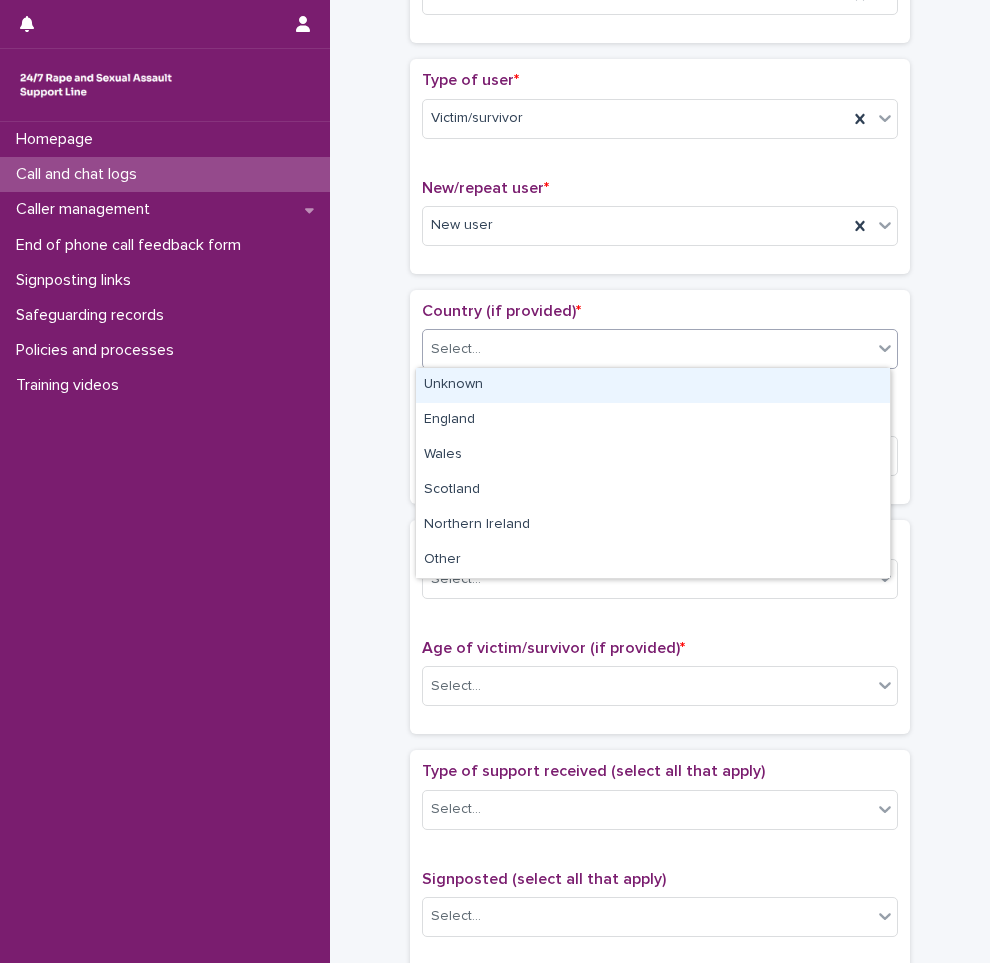 click on "Unknown" at bounding box center (653, 385) 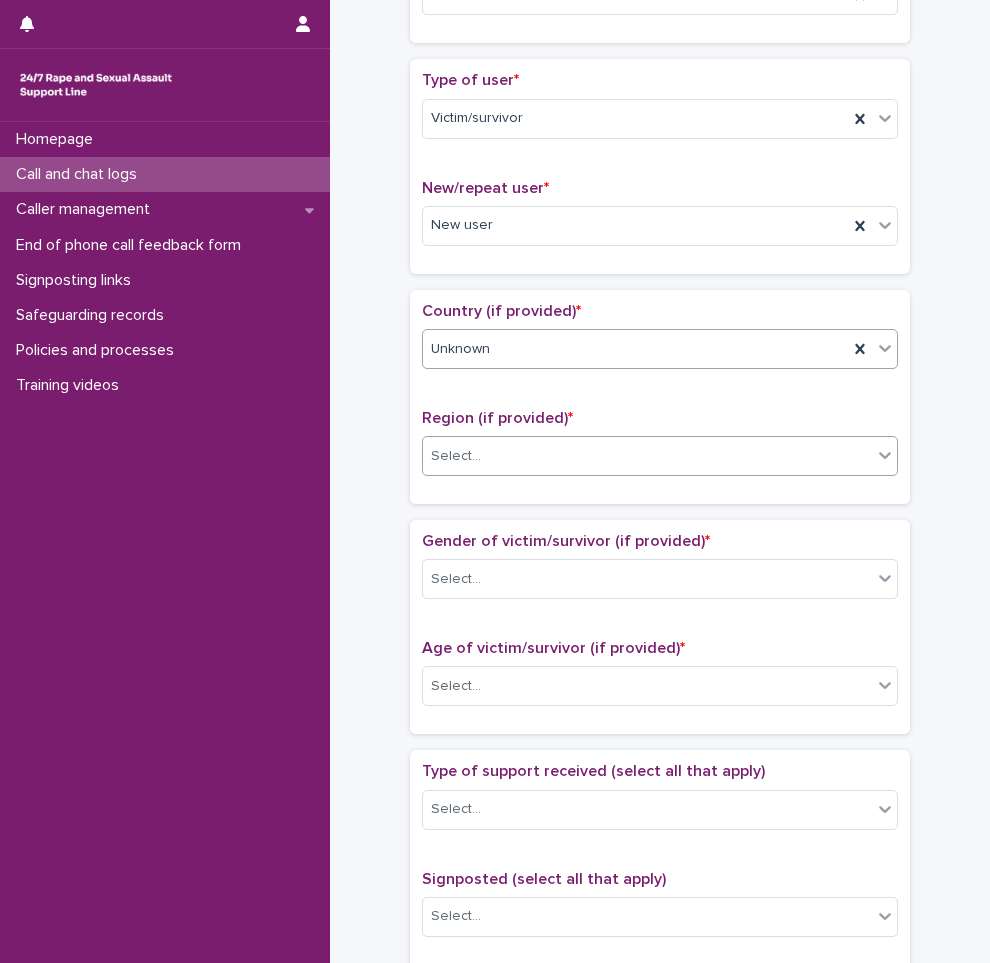 click on "Select..." at bounding box center (647, 456) 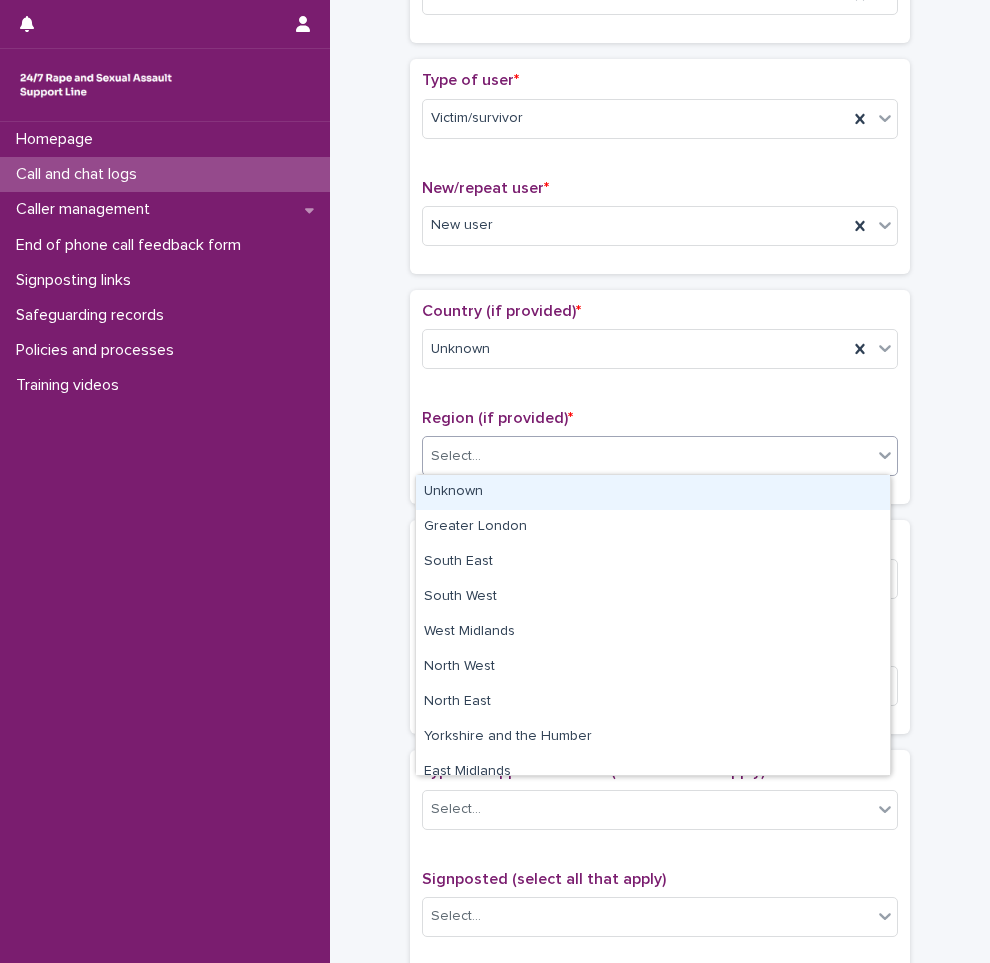 click on "Unknown" at bounding box center (653, 492) 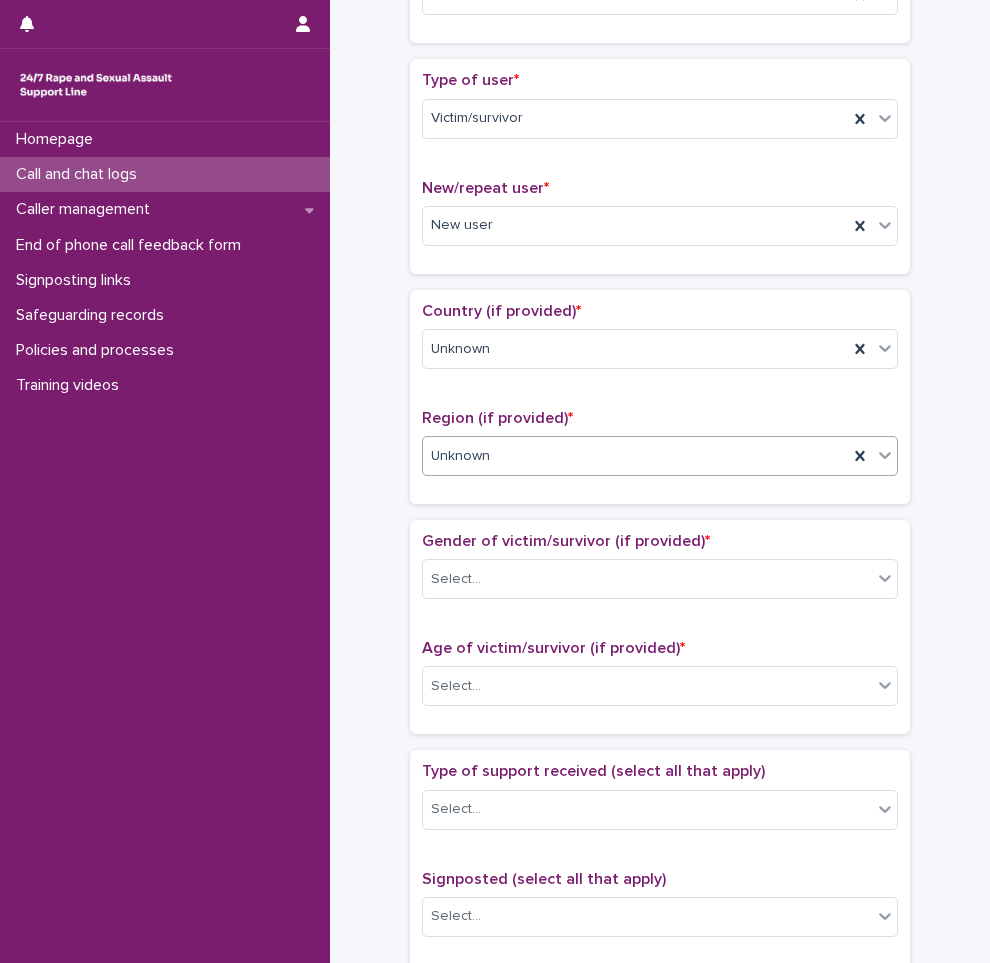 click on "**********" at bounding box center [660, 635] 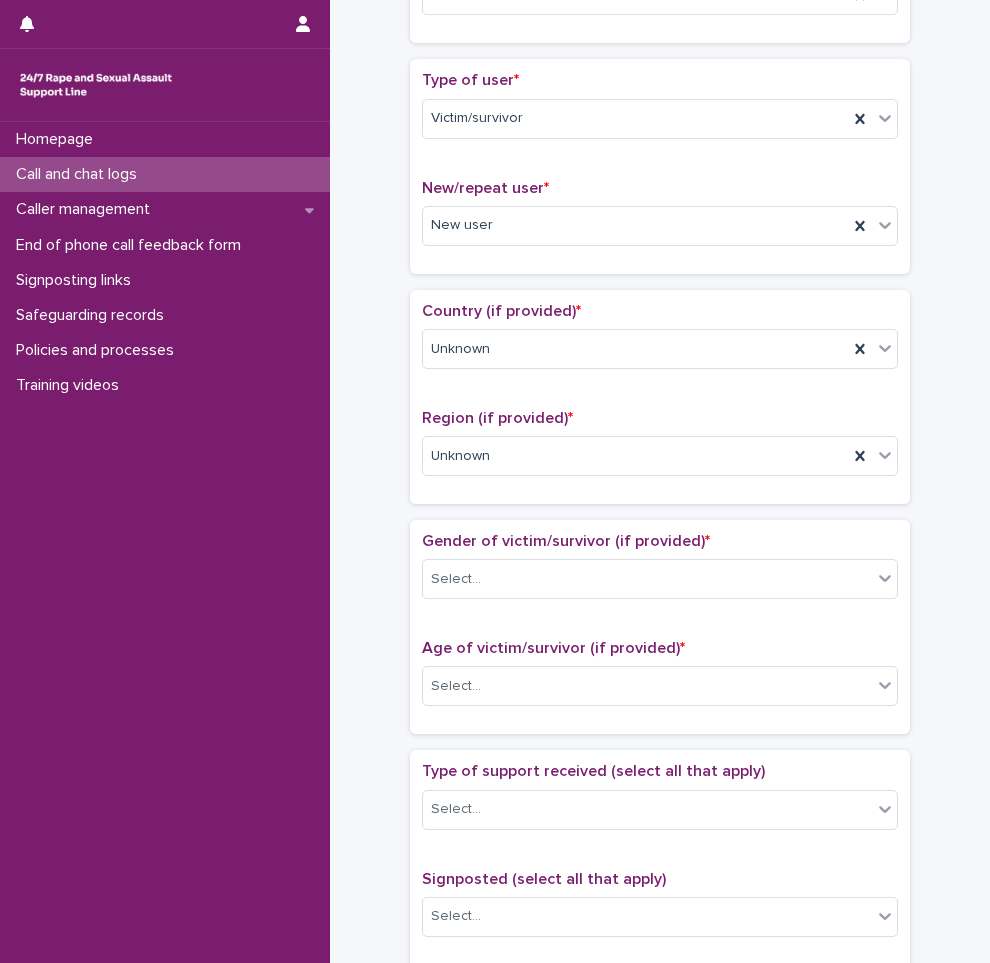 click on "**********" at bounding box center (660, 635) 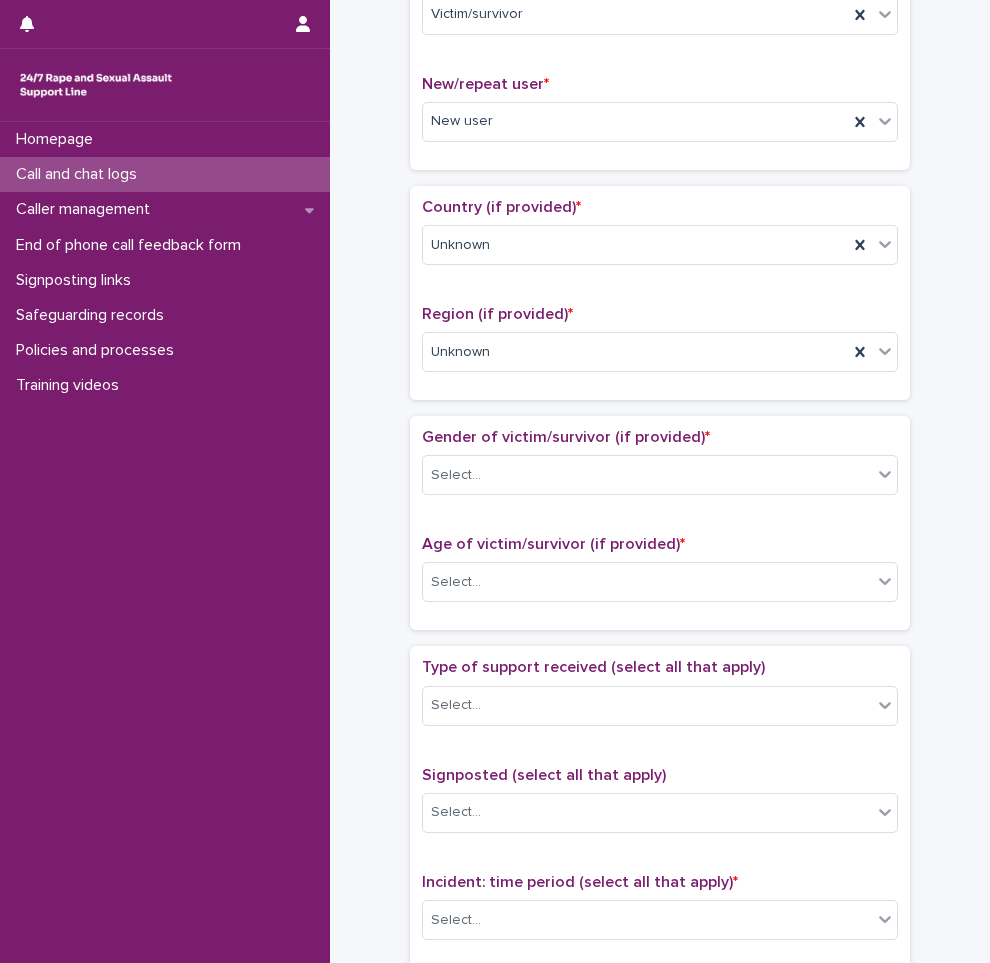 scroll, scrollTop: 700, scrollLeft: 0, axis: vertical 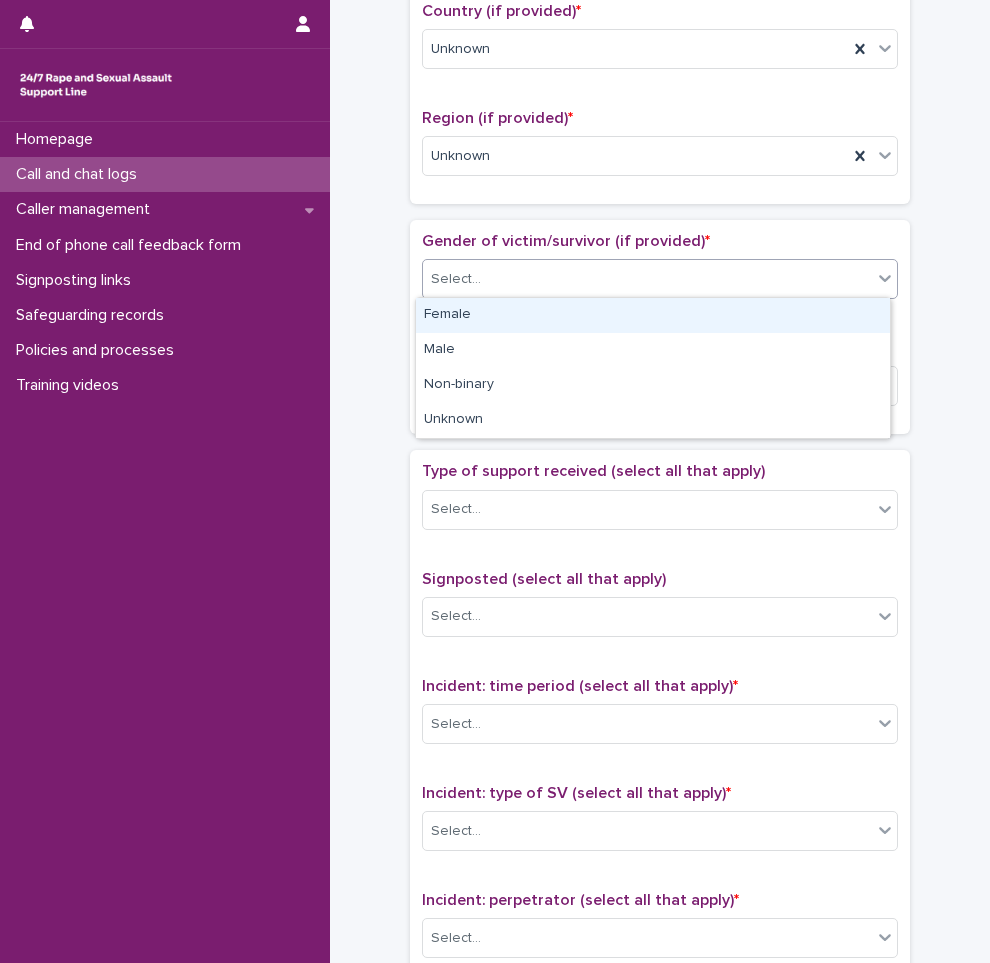 click on "Select..." at bounding box center [647, 279] 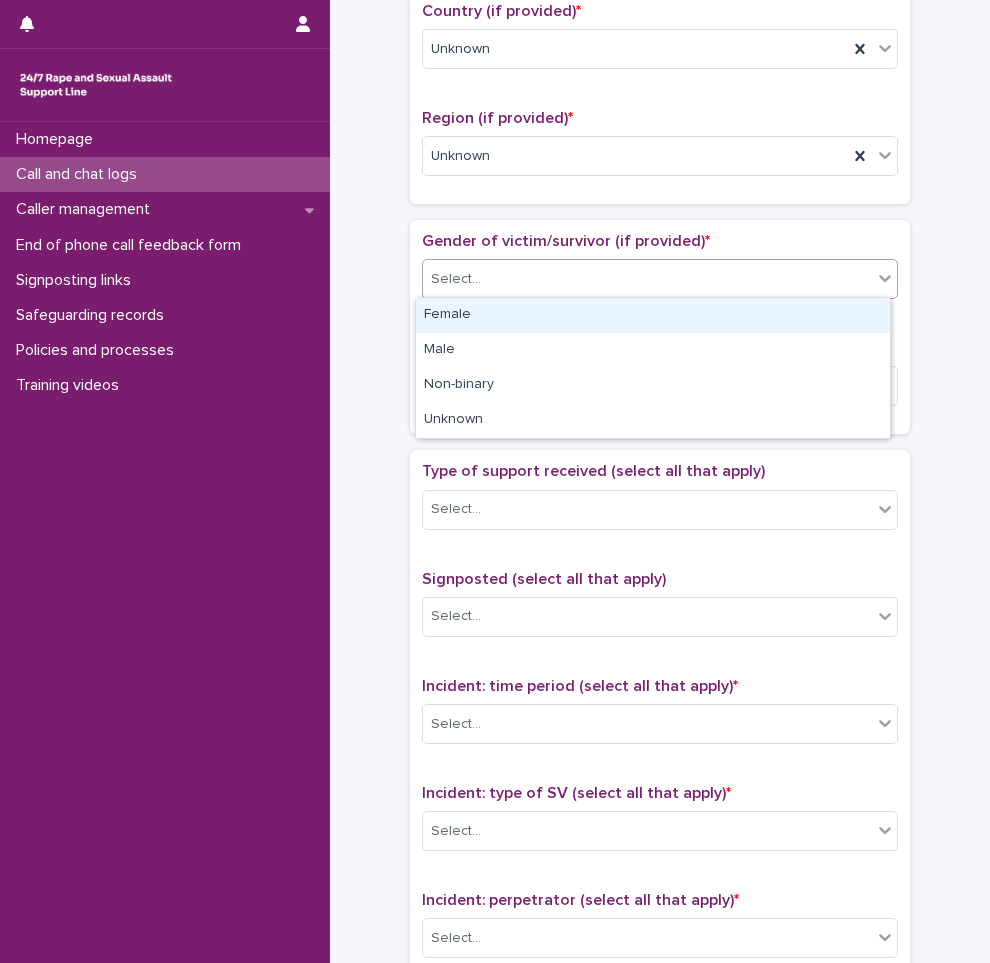 click on "Female" at bounding box center [653, 315] 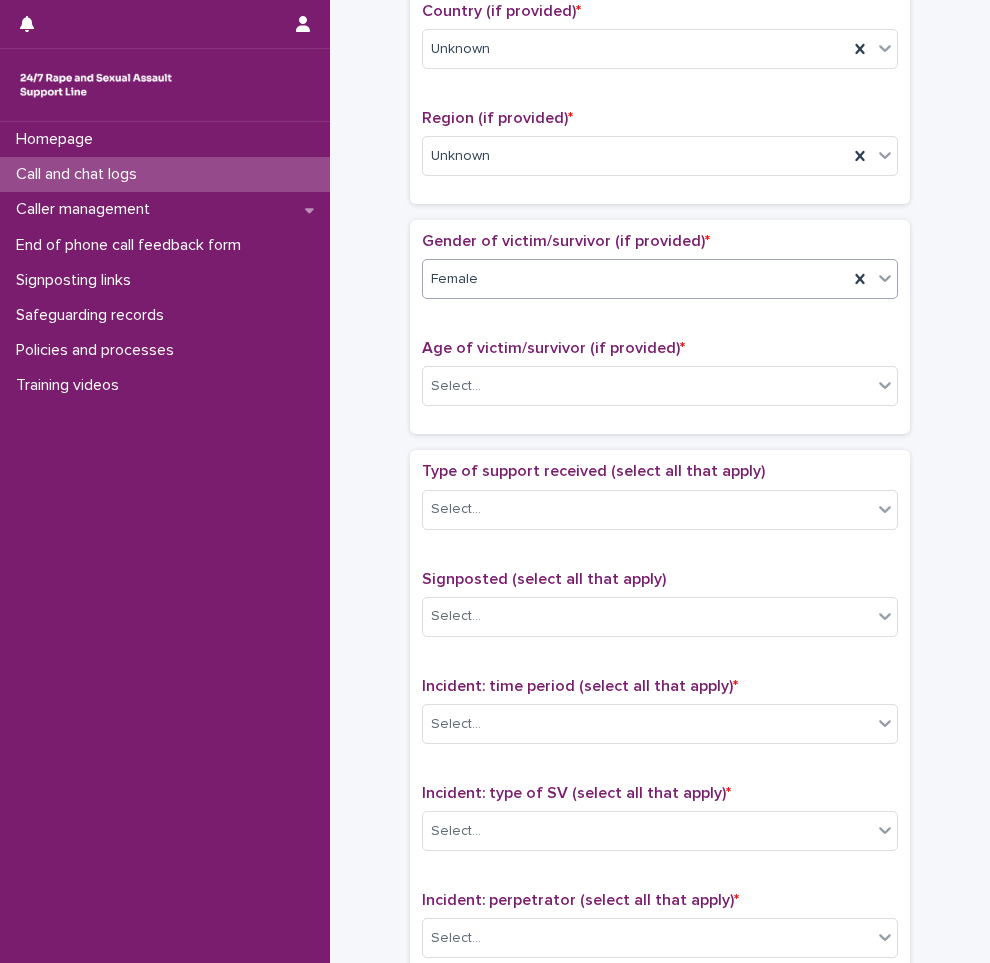 click on "**********" at bounding box center (660, 335) 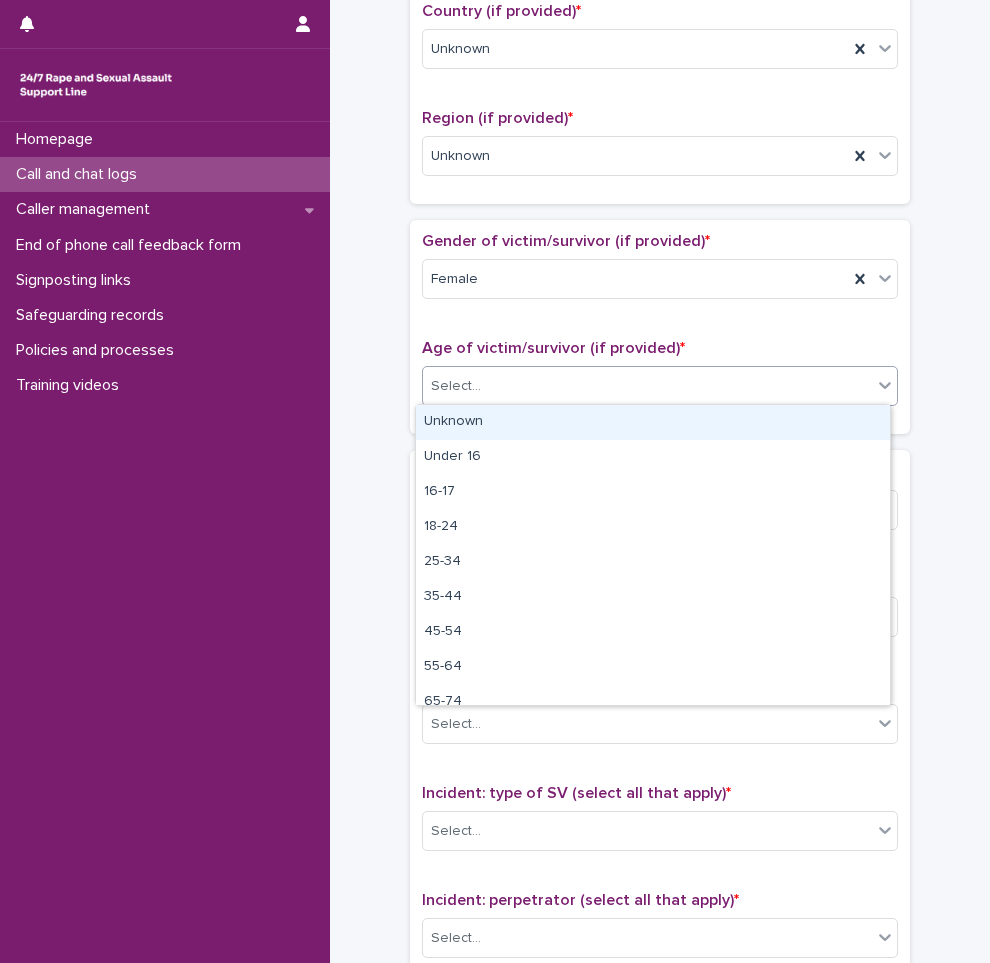 click on "Select..." at bounding box center [647, 386] 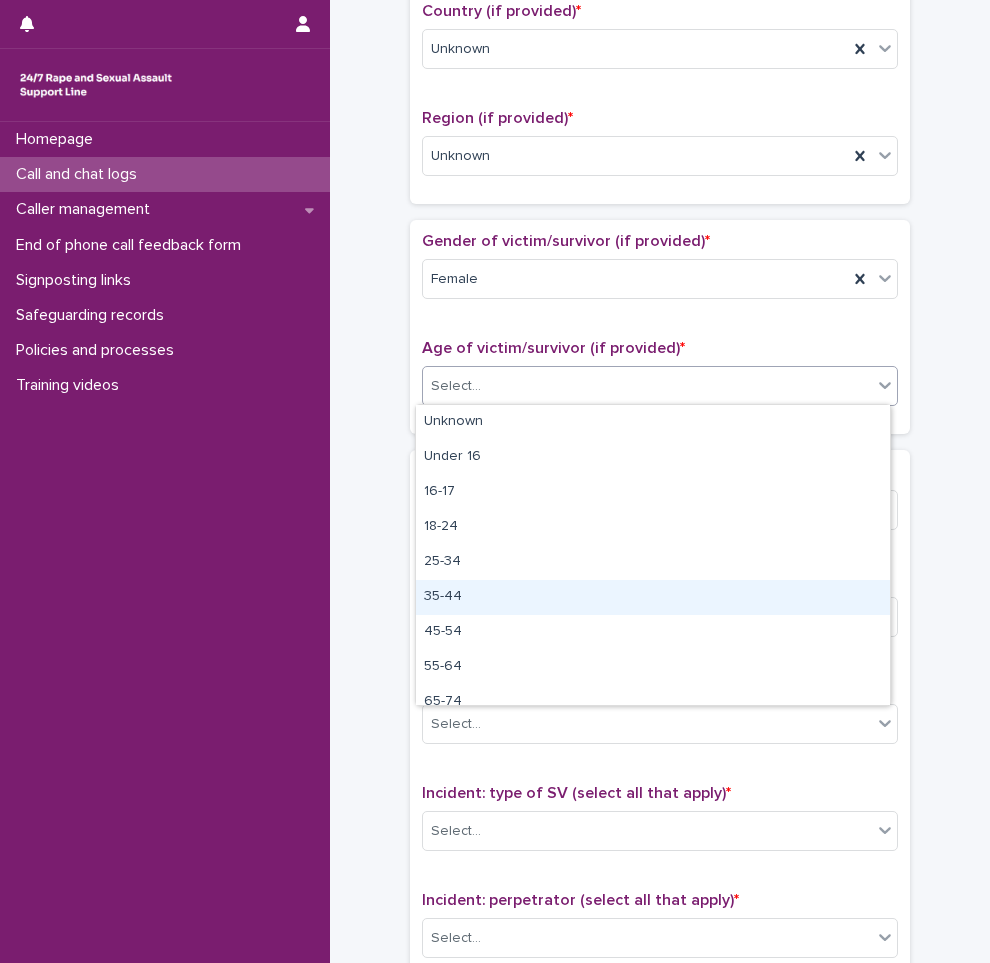 click on "35-44" at bounding box center [653, 597] 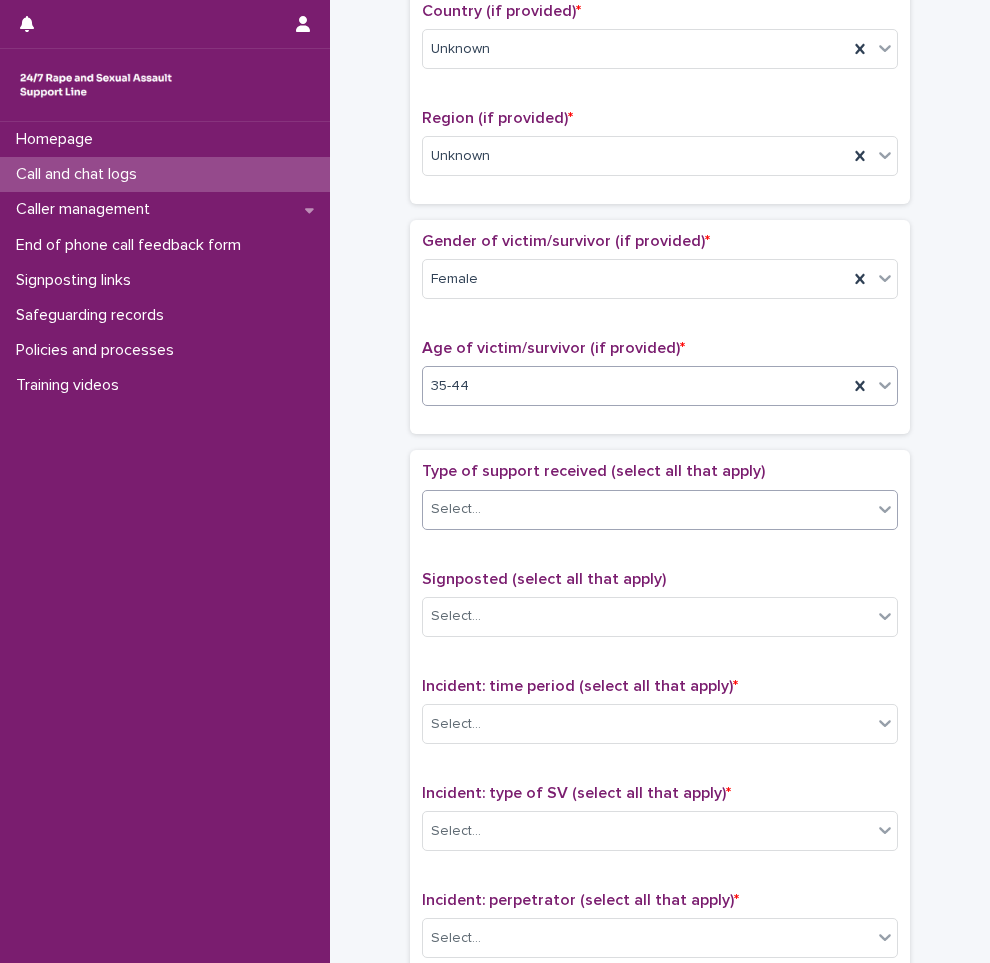 click on "Select..." at bounding box center (647, 509) 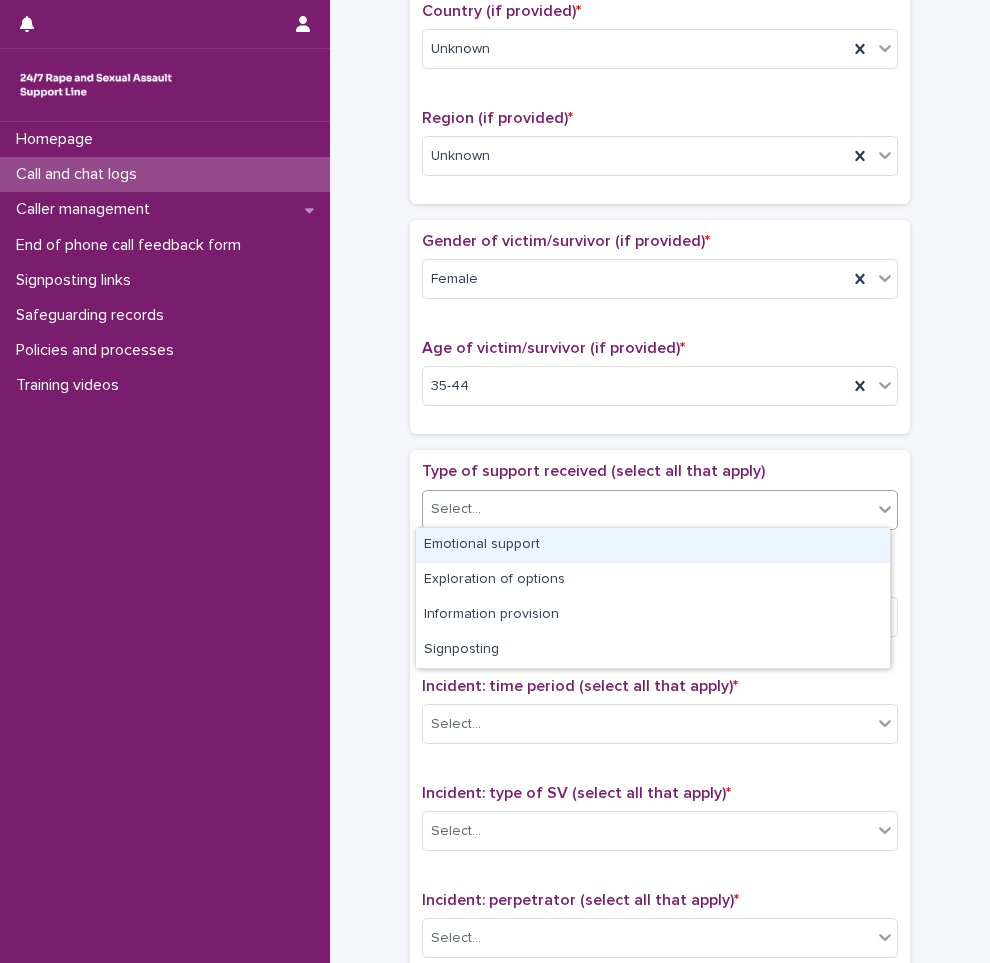 click on "Emotional support" at bounding box center [653, 545] 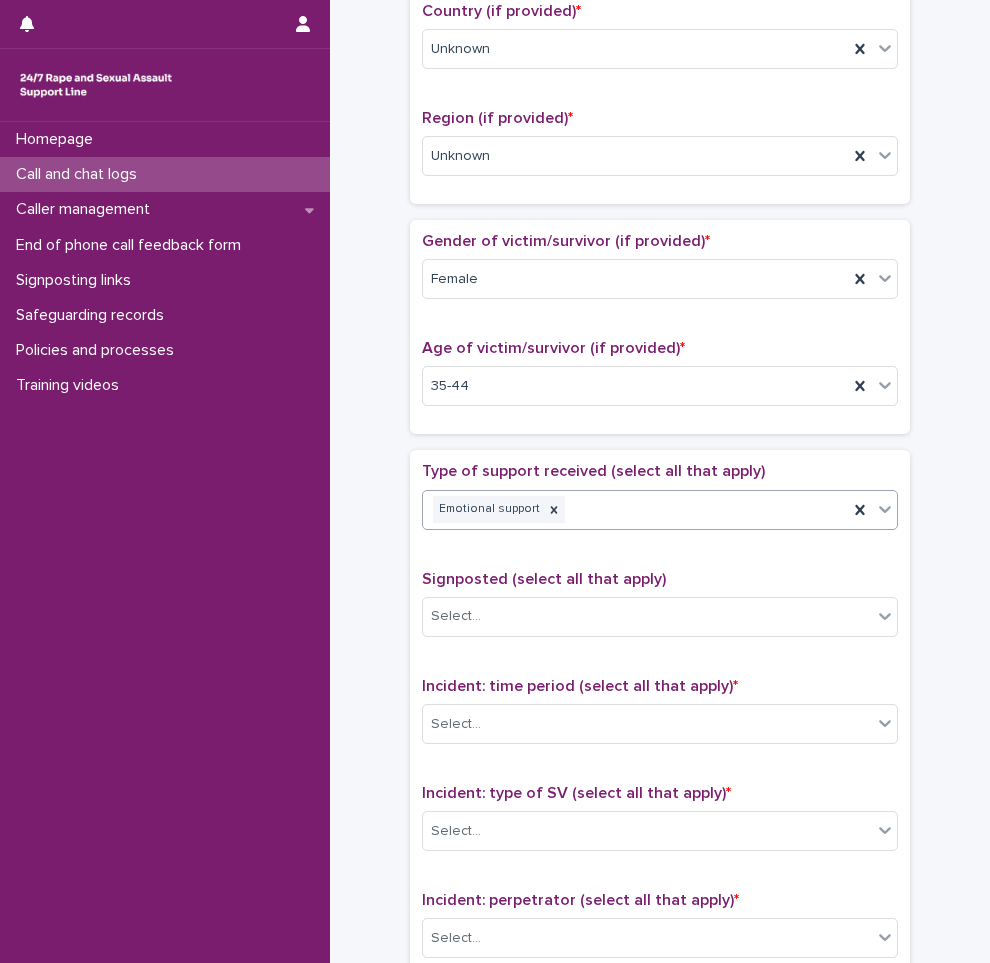 click on "**********" at bounding box center (660, 335) 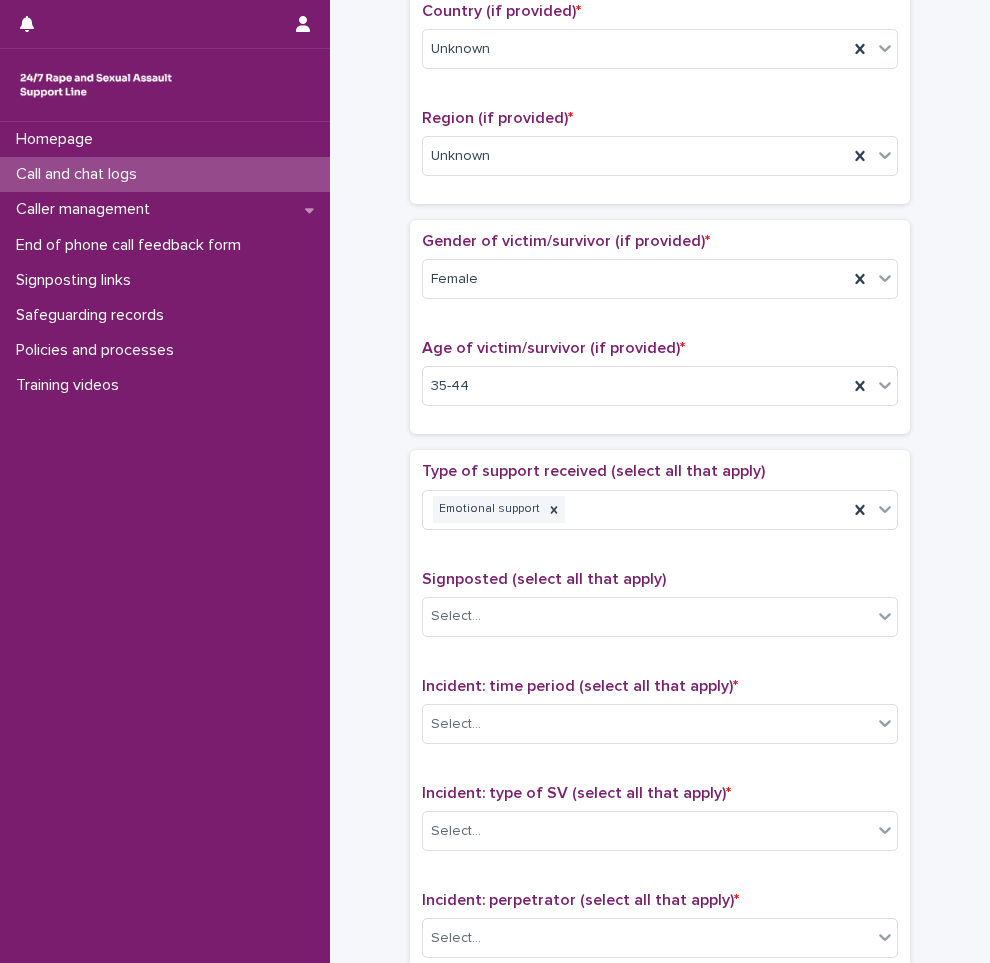 click on "**********" at bounding box center (660, 335) 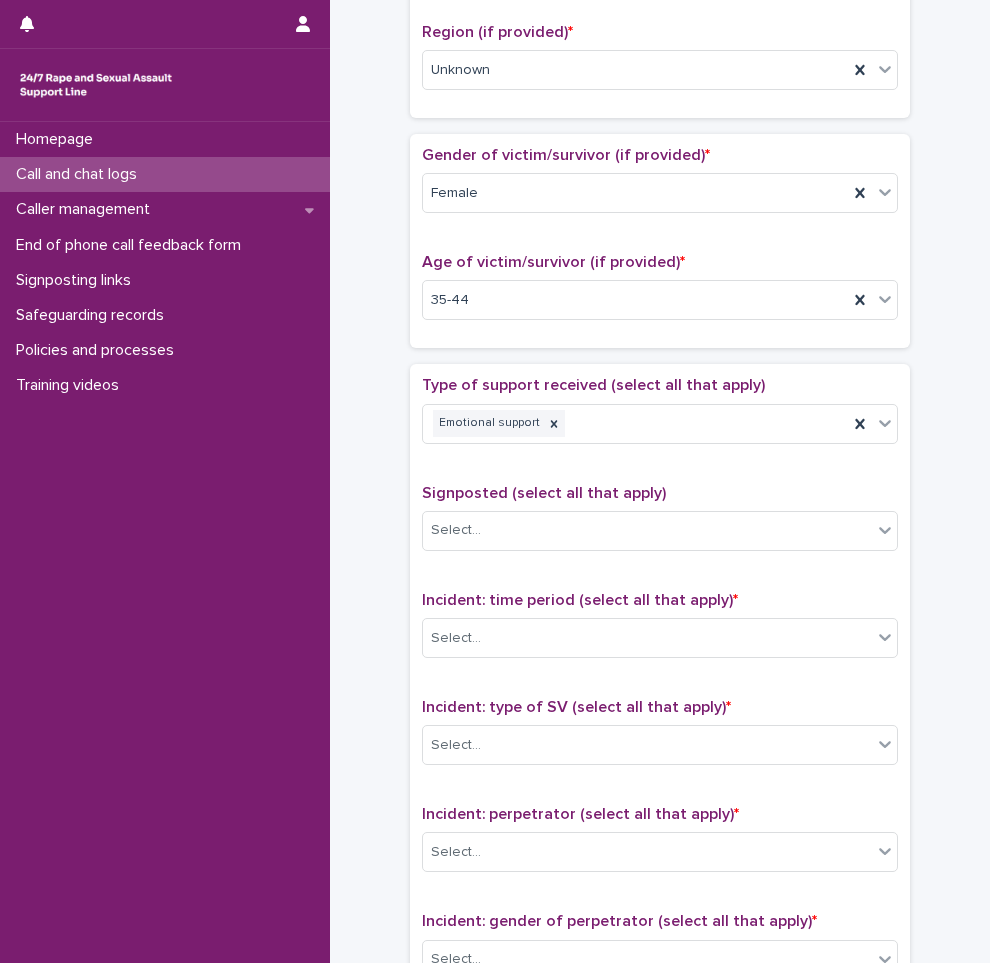 scroll, scrollTop: 900, scrollLeft: 0, axis: vertical 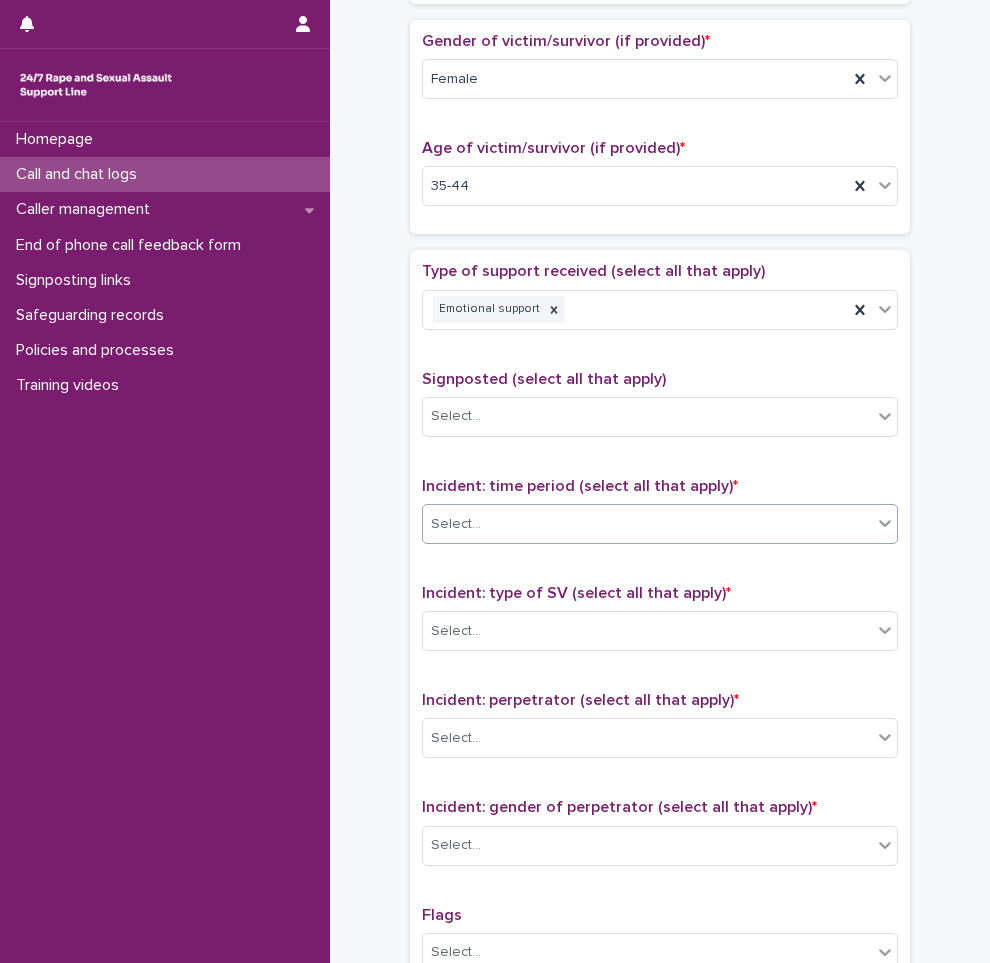 click on "Select..." at bounding box center [647, 524] 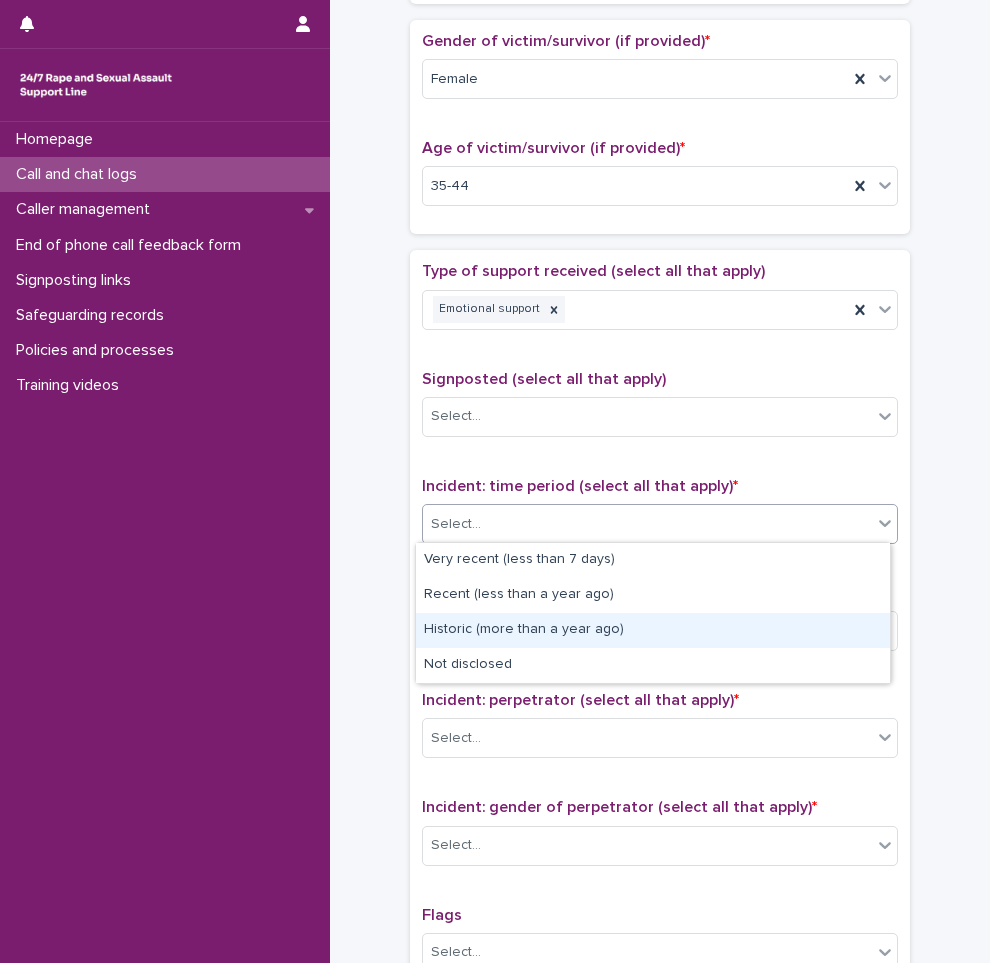 click on "Historic (more than a year ago)" at bounding box center [653, 630] 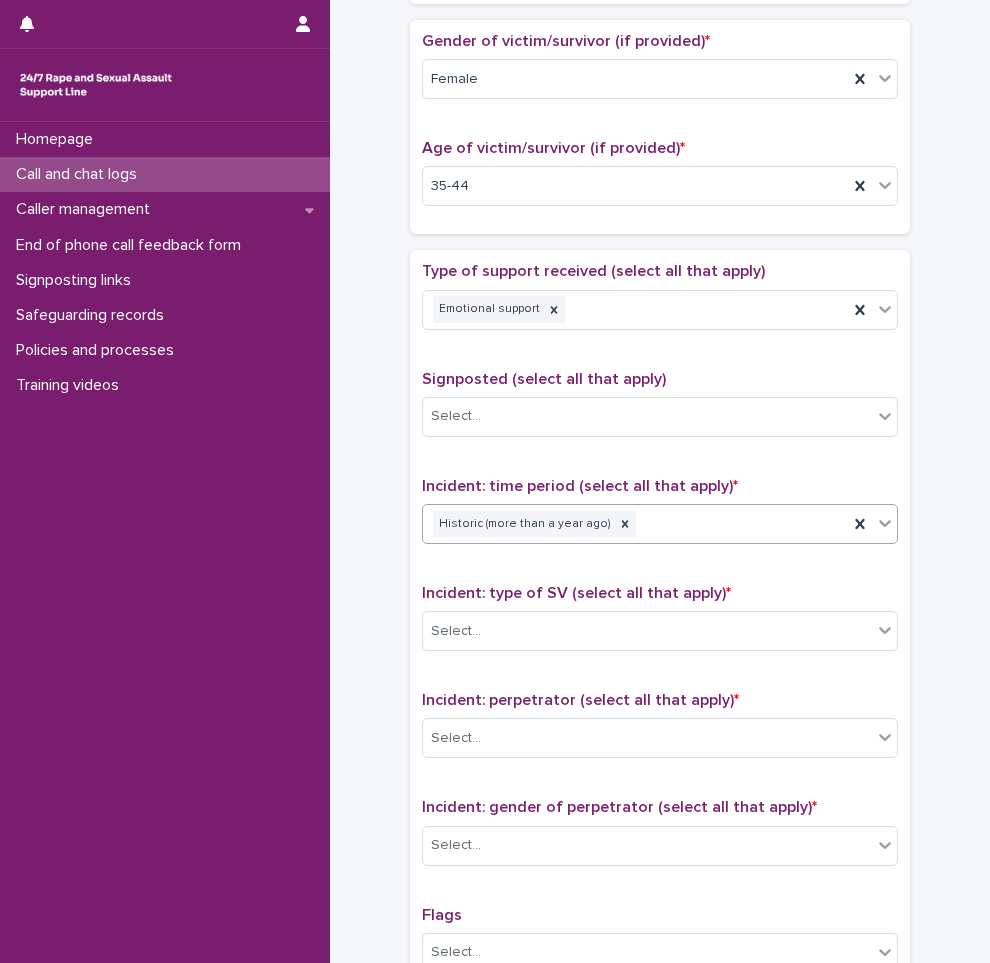 click on "**********" at bounding box center [660, 135] 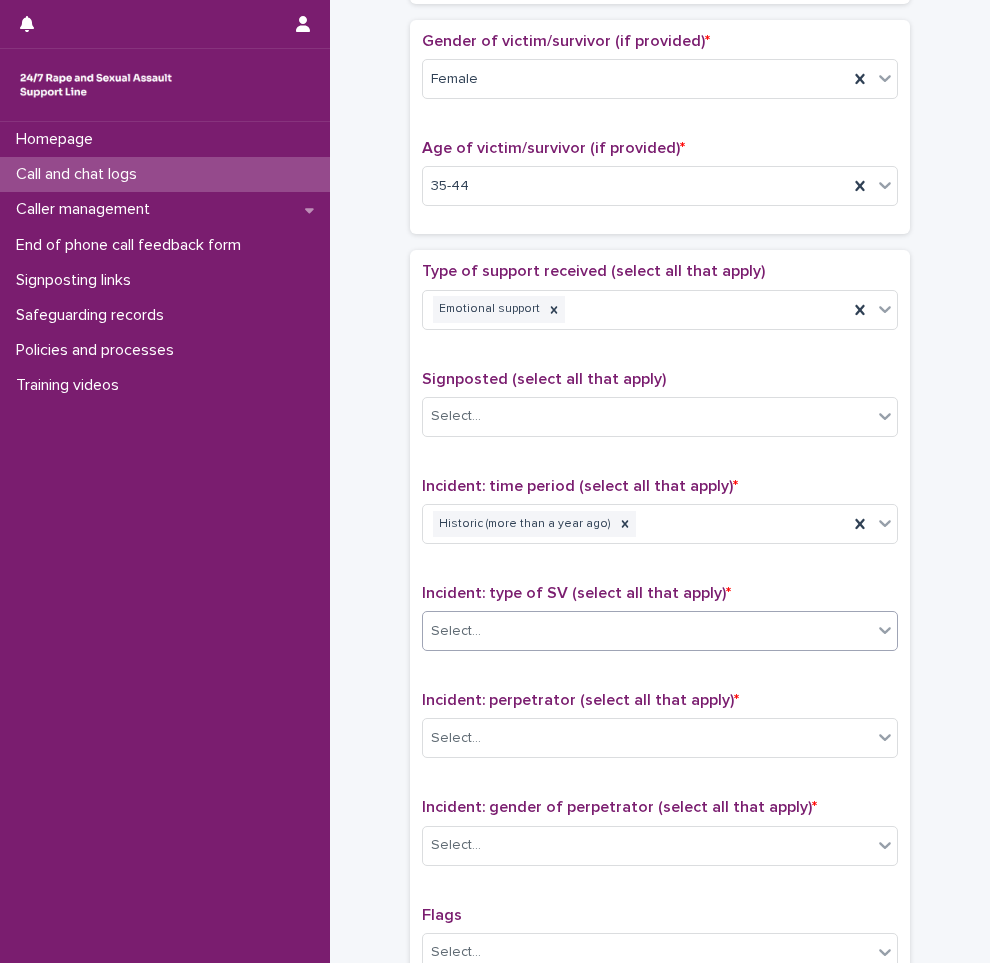 click on "Select..." at bounding box center [647, 631] 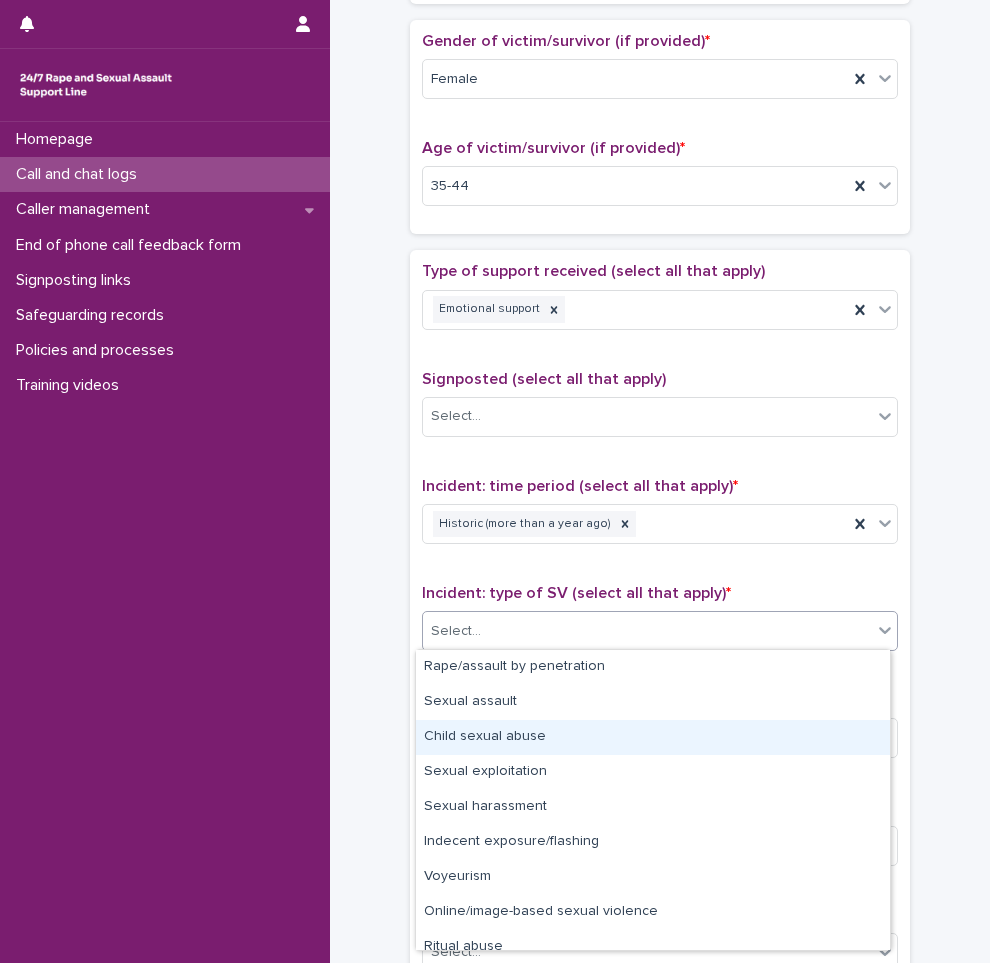 drag, startPoint x: 566, startPoint y: 753, endPoint x: 558, endPoint y: 746, distance: 10.630146 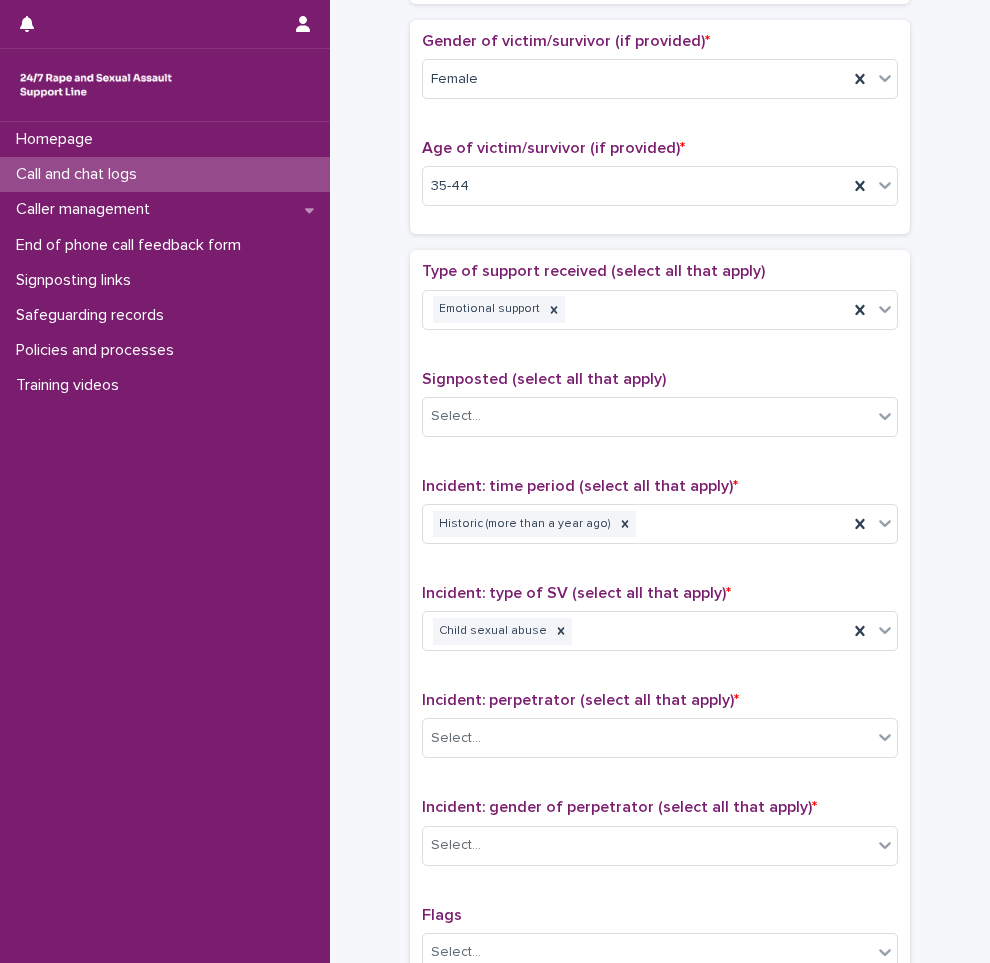 click on "Type of support received (select all that apply) Emotional support Exploration of options Signposting Signposted (select all that apply) ISVA service Incident: time period (select all that apply) * [TIME_PERIOD] Incident: type of SV (select all that apply) * Child sexual abuse Incident: perpetrator (select all that apply) * Select... Incident: gender of perpetrator (select all that apply) * Select... Flags Select... Comments" at bounding box center [660, 680] 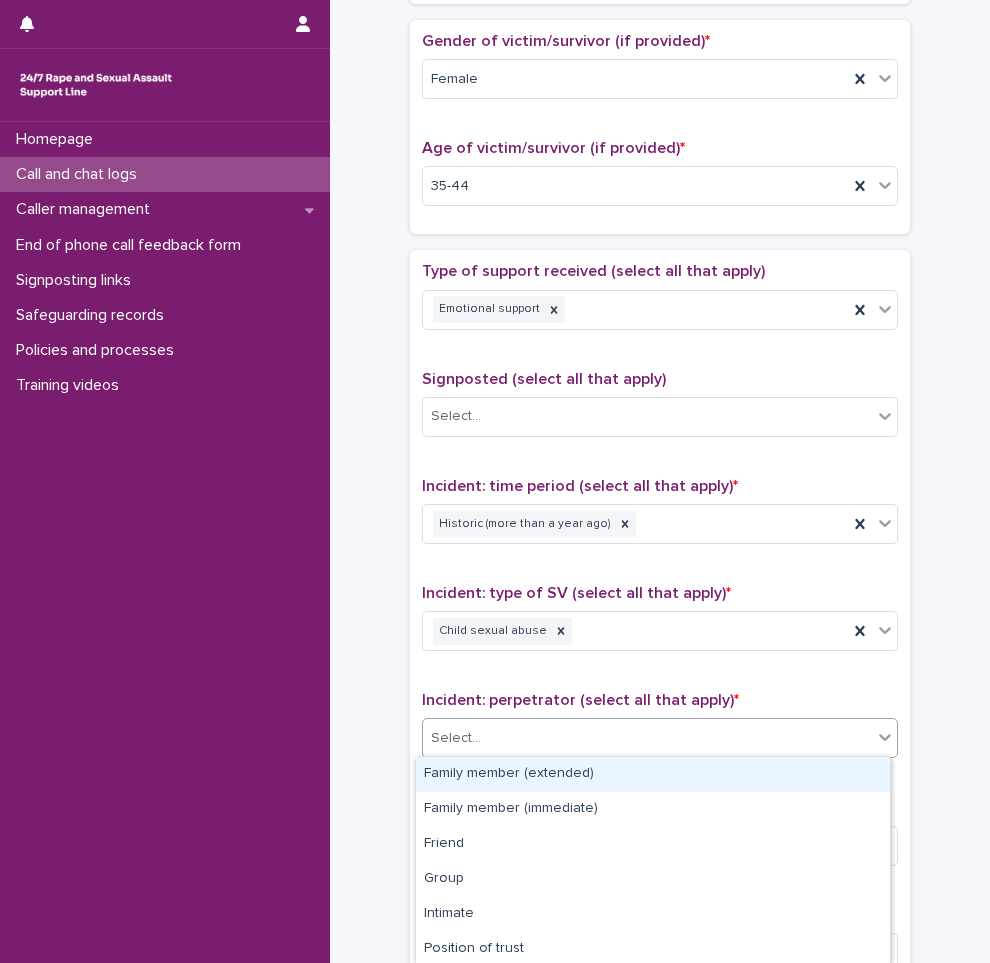 click on "Select..." at bounding box center (647, 738) 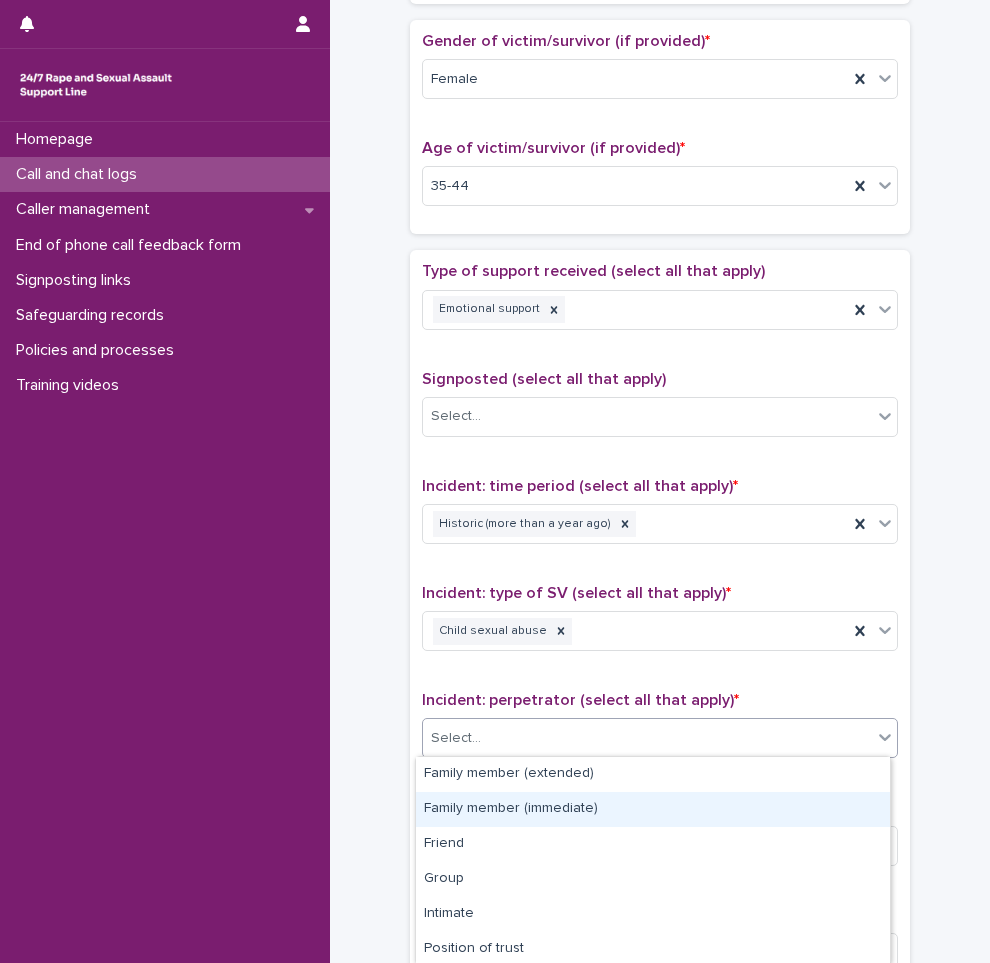 click on "Family member (immediate)" at bounding box center (653, 809) 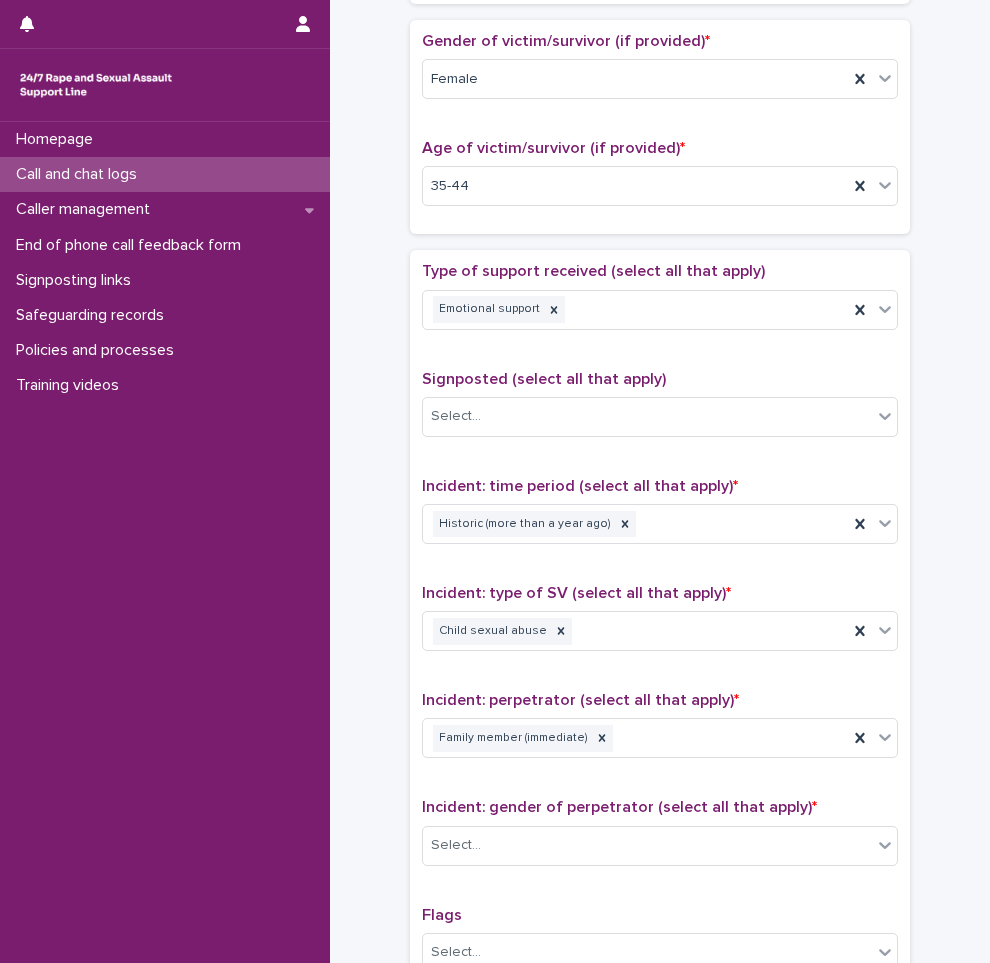 click on "**********" at bounding box center [660, 135] 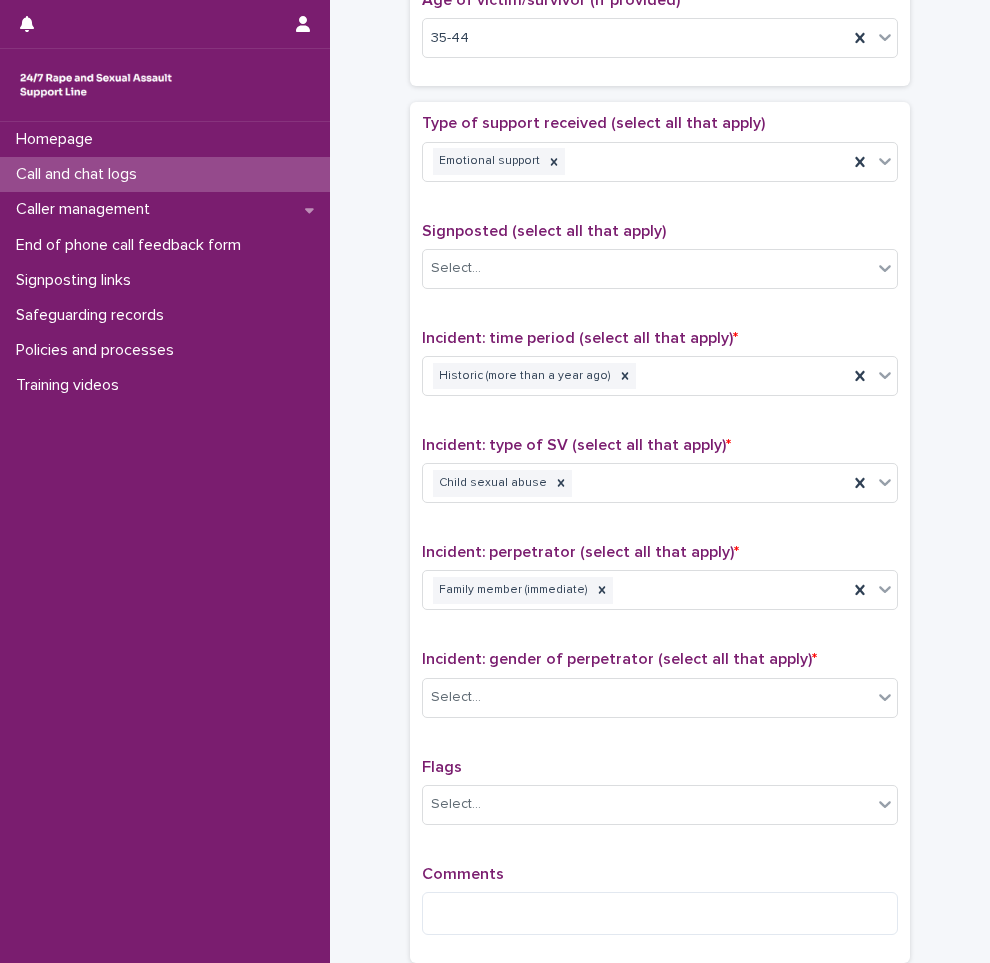 scroll, scrollTop: 1200, scrollLeft: 0, axis: vertical 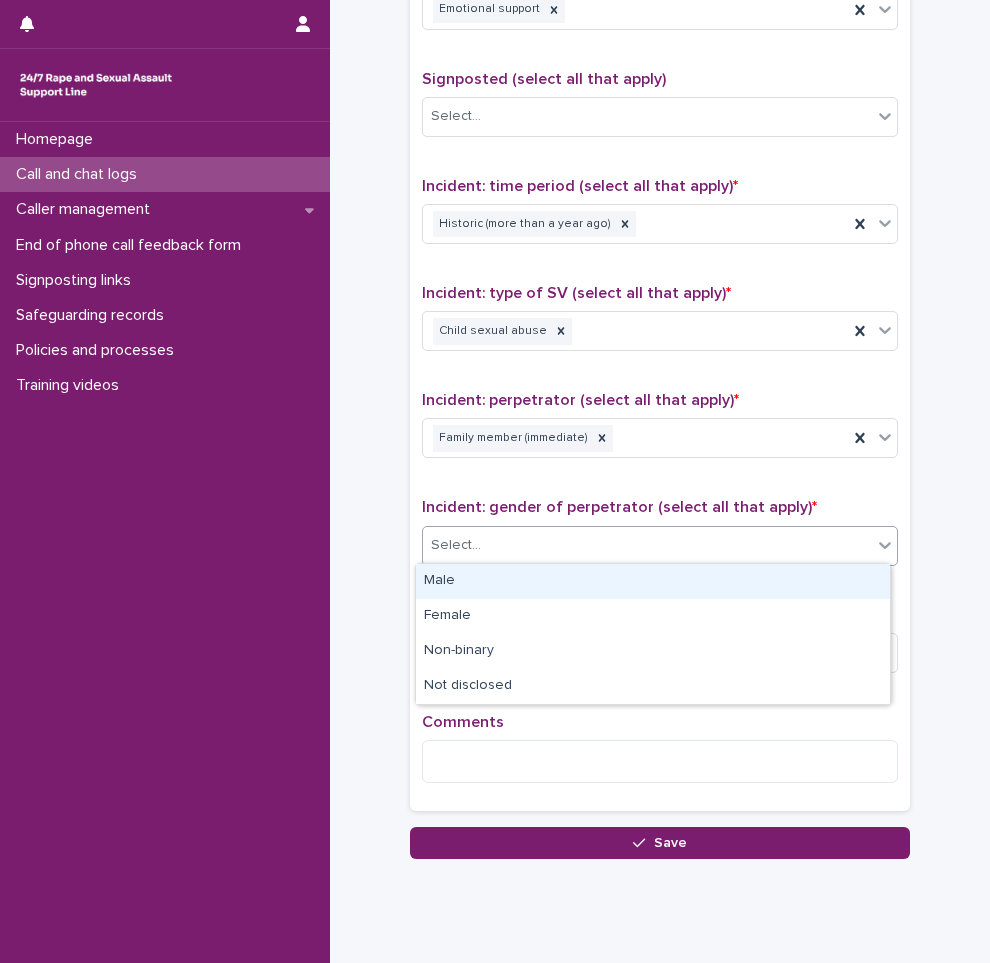 click on "Select..." at bounding box center (647, 545) 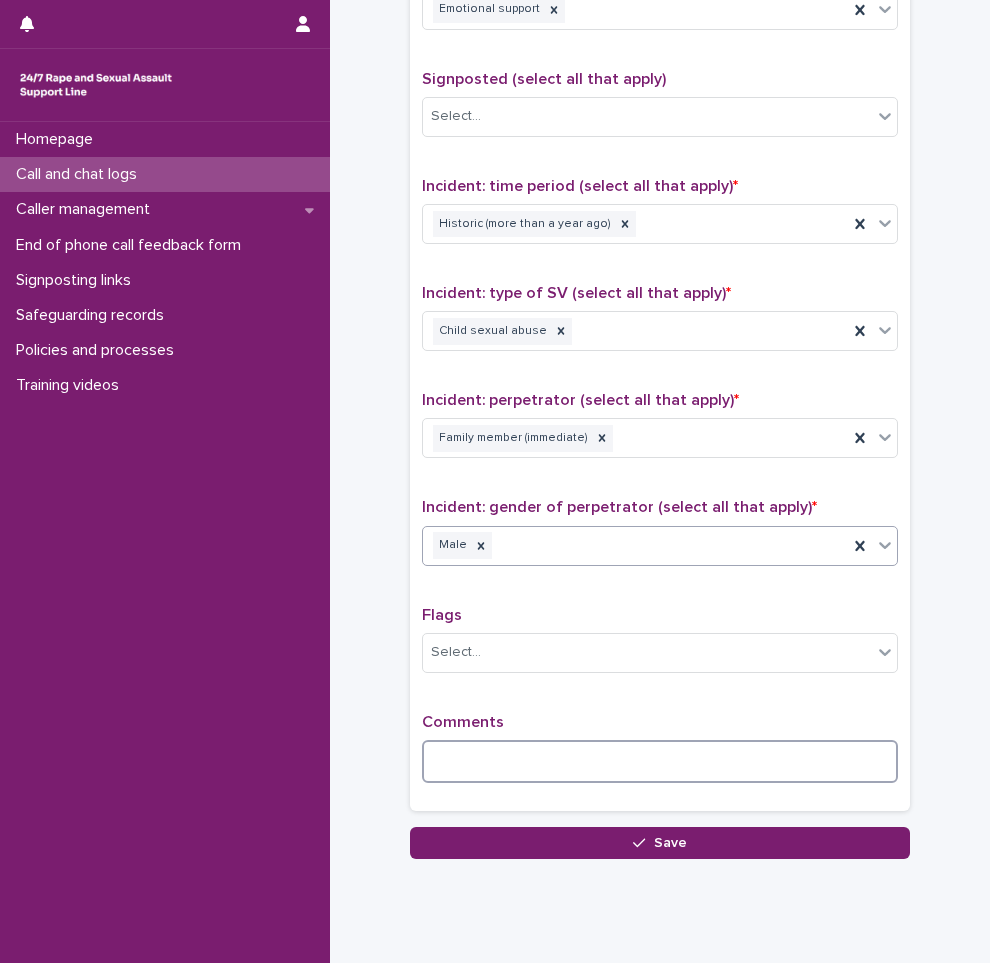 click at bounding box center [660, 761] 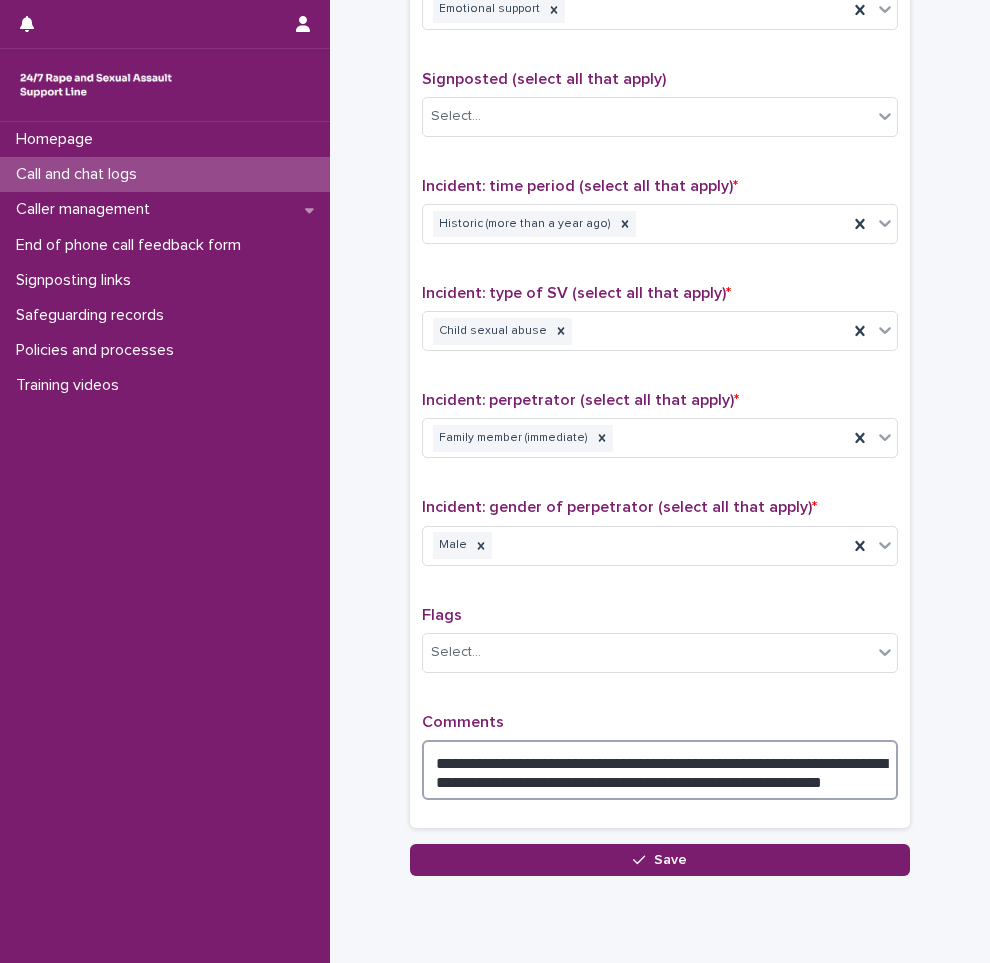 click on "**********" at bounding box center (660, 770) 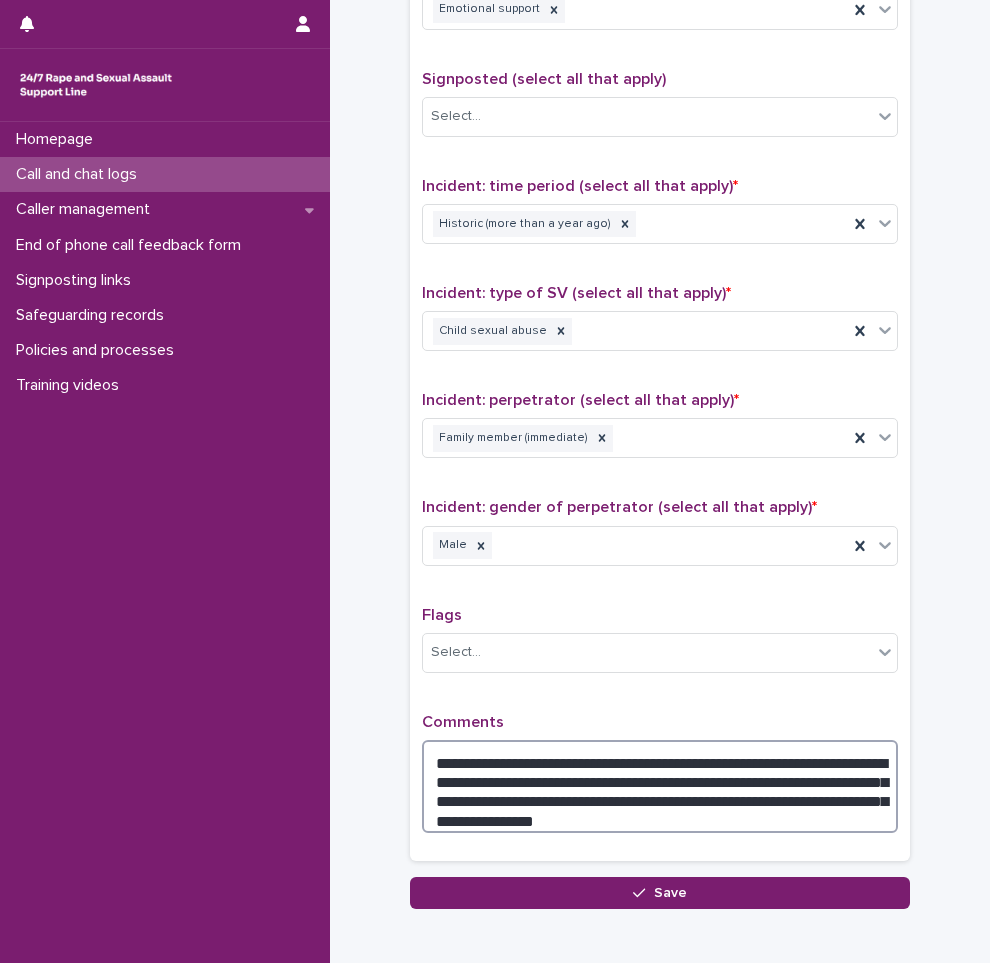 click on "**********" at bounding box center (660, 786) 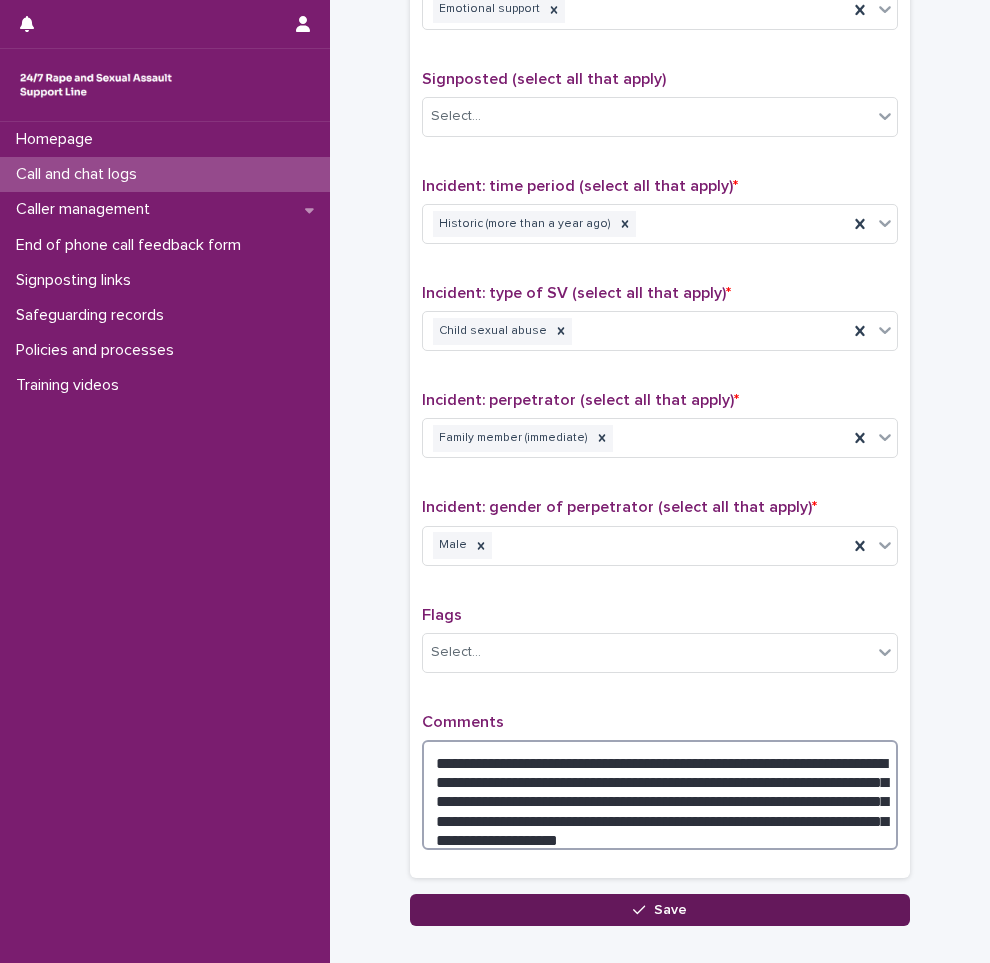 type on "**********" 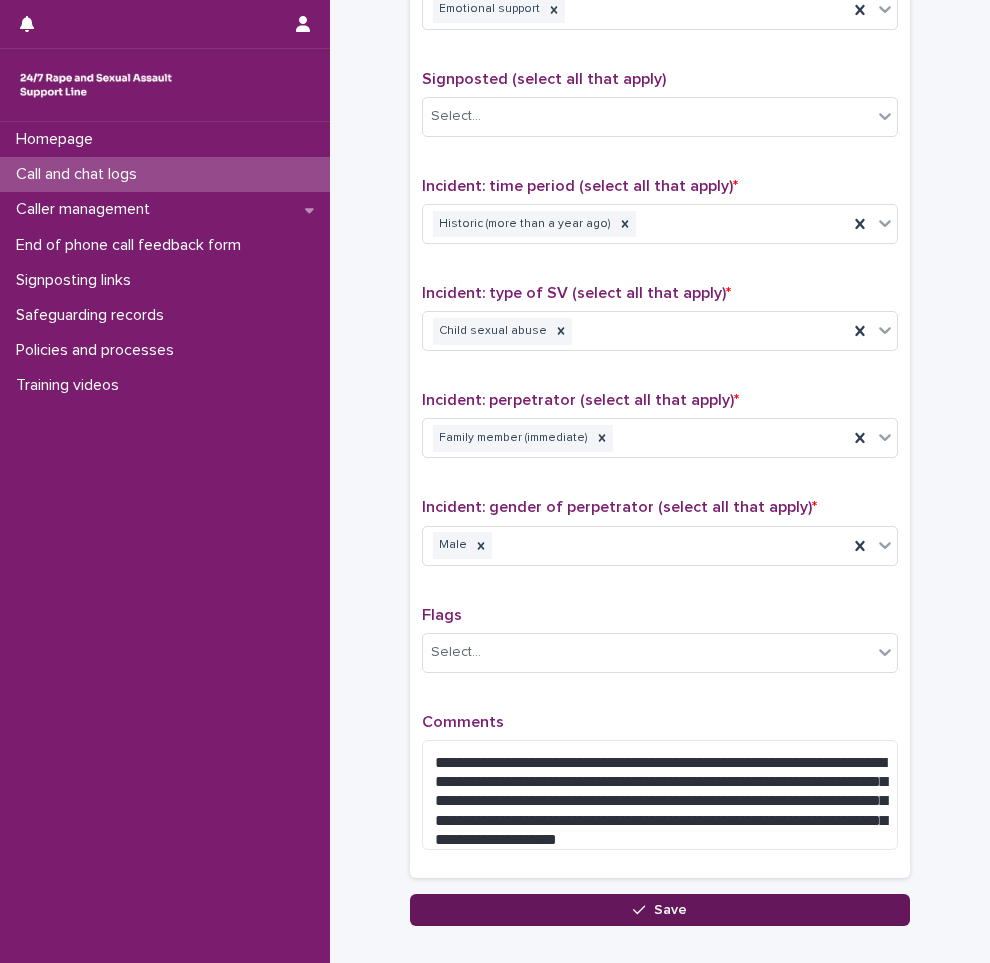 click on "Save" at bounding box center (660, 910) 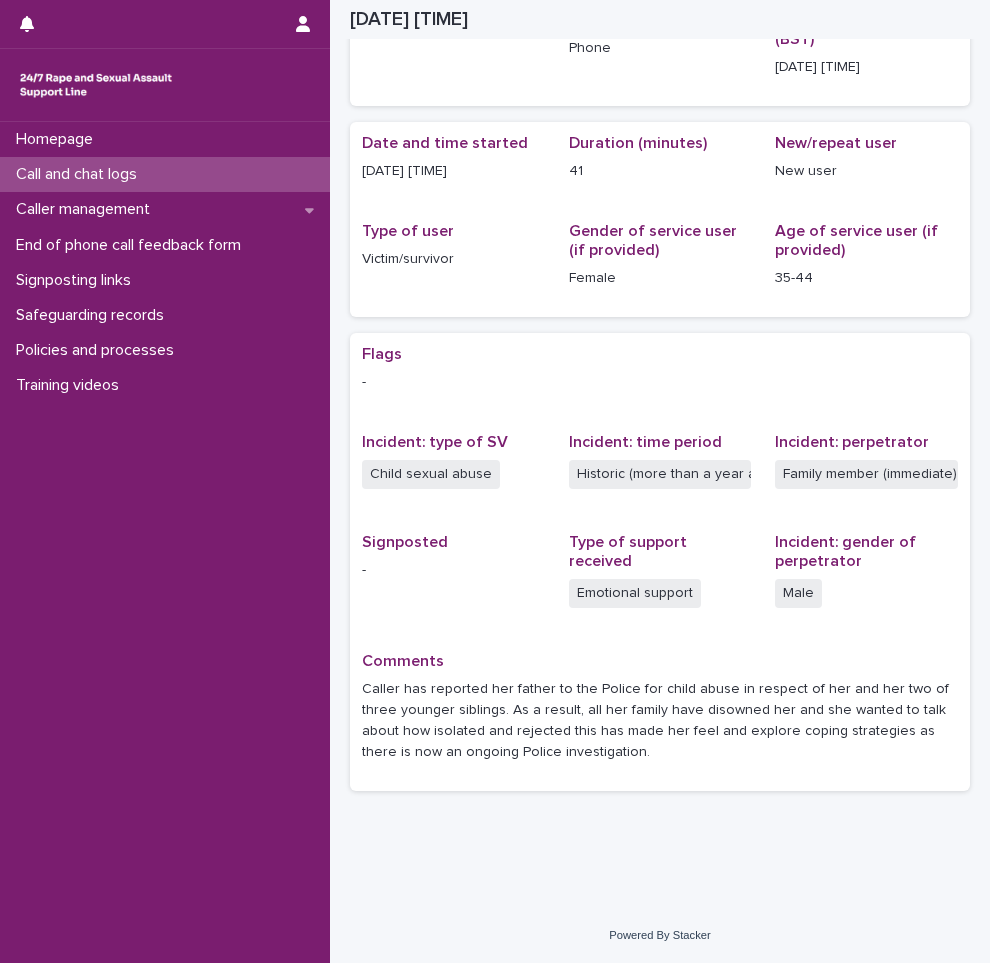 scroll, scrollTop: 121, scrollLeft: 0, axis: vertical 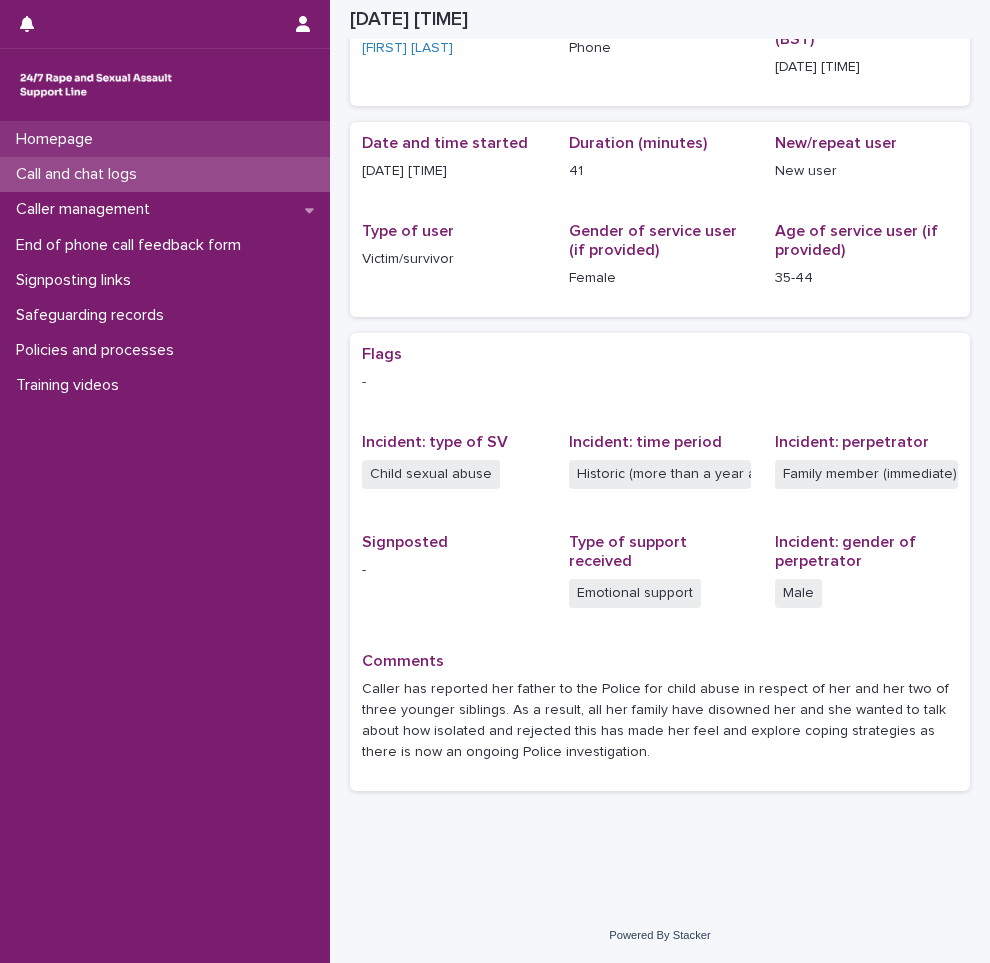 click on "Homepage" at bounding box center [165, 139] 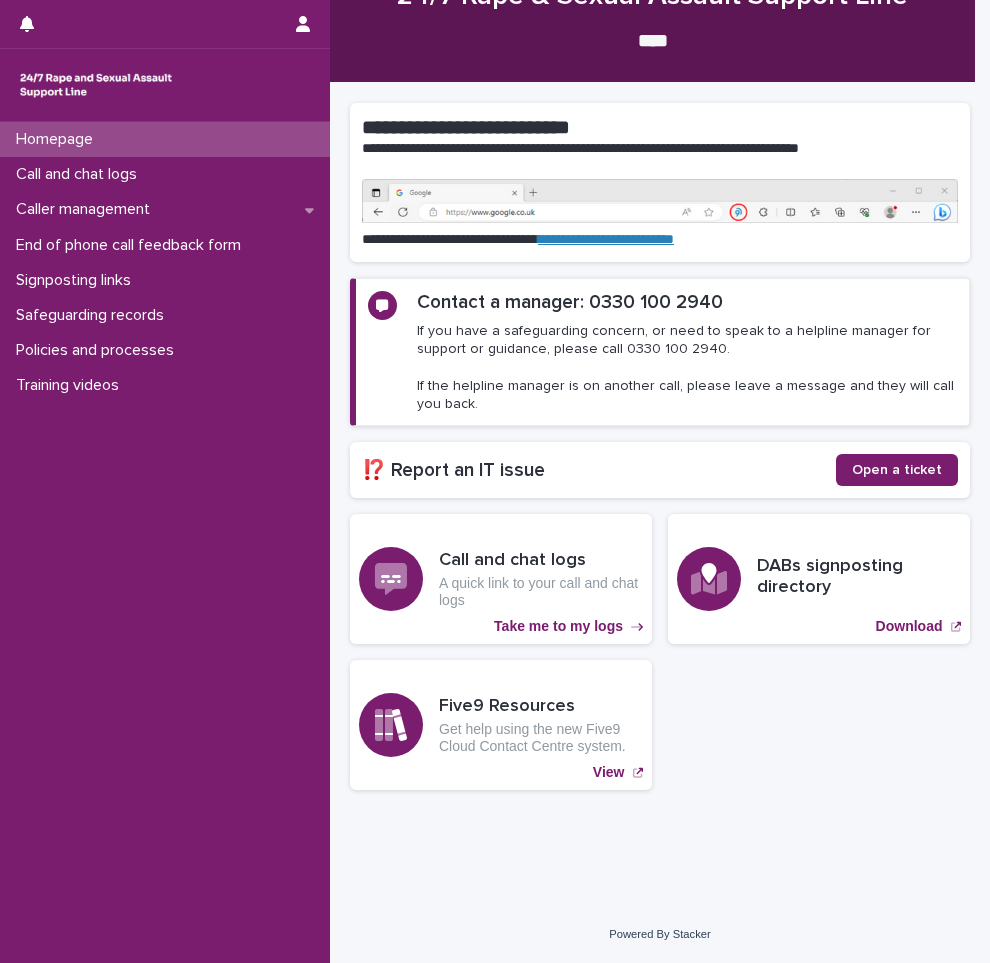 scroll, scrollTop: 0, scrollLeft: 0, axis: both 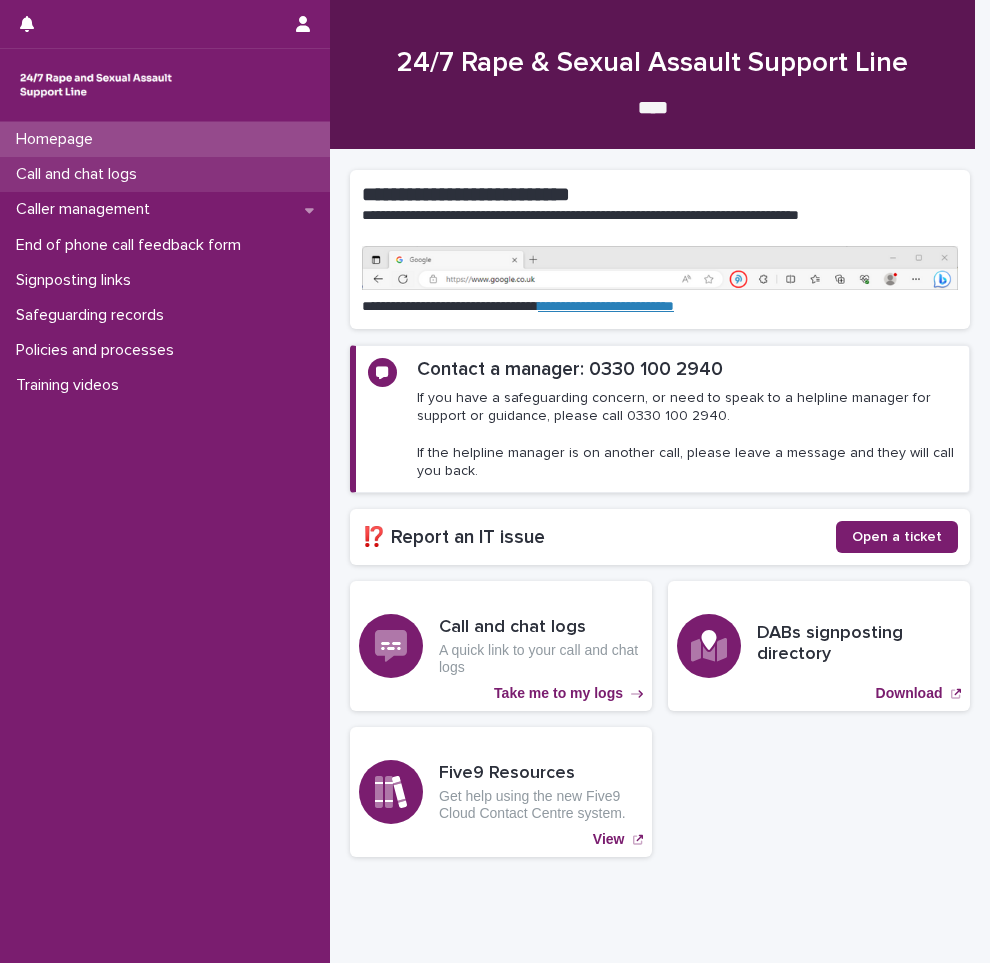 click on "Call and chat logs" at bounding box center (80, 174) 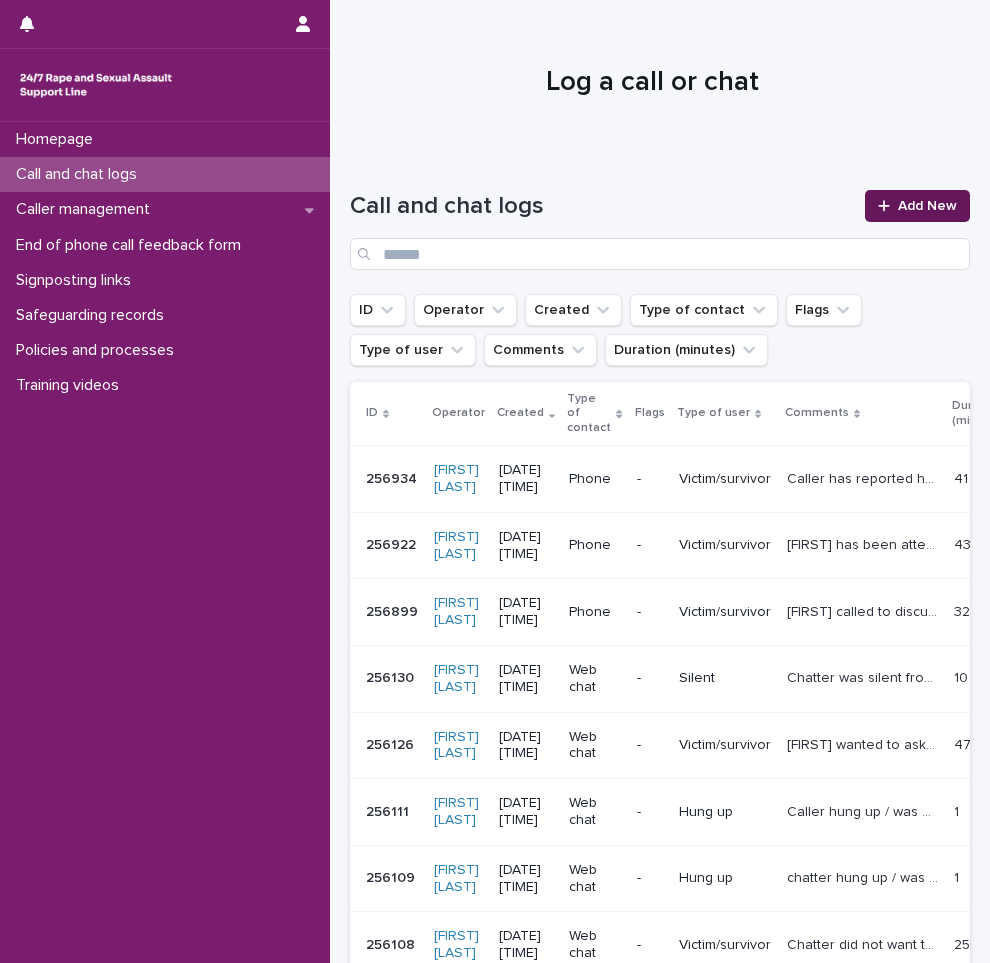 click on "Add New" at bounding box center (917, 206) 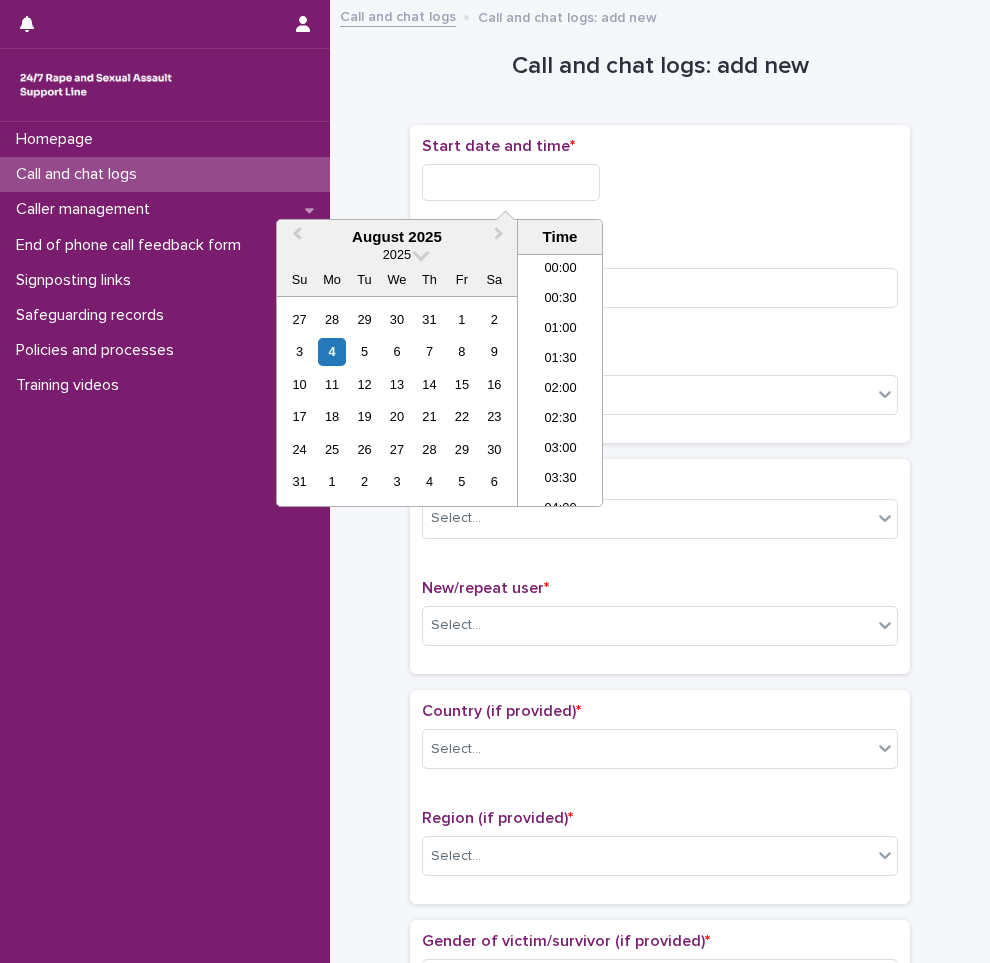 click at bounding box center [511, 182] 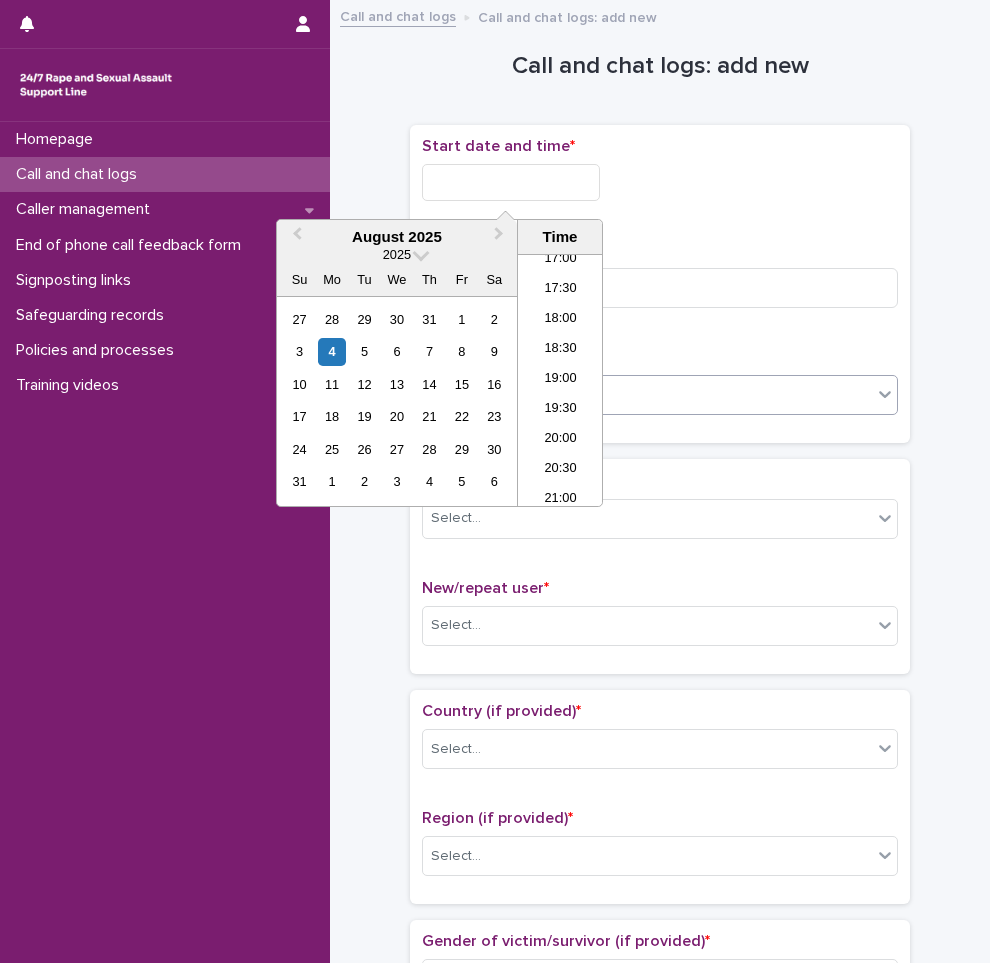 click on "19:00" at bounding box center [560, 380] 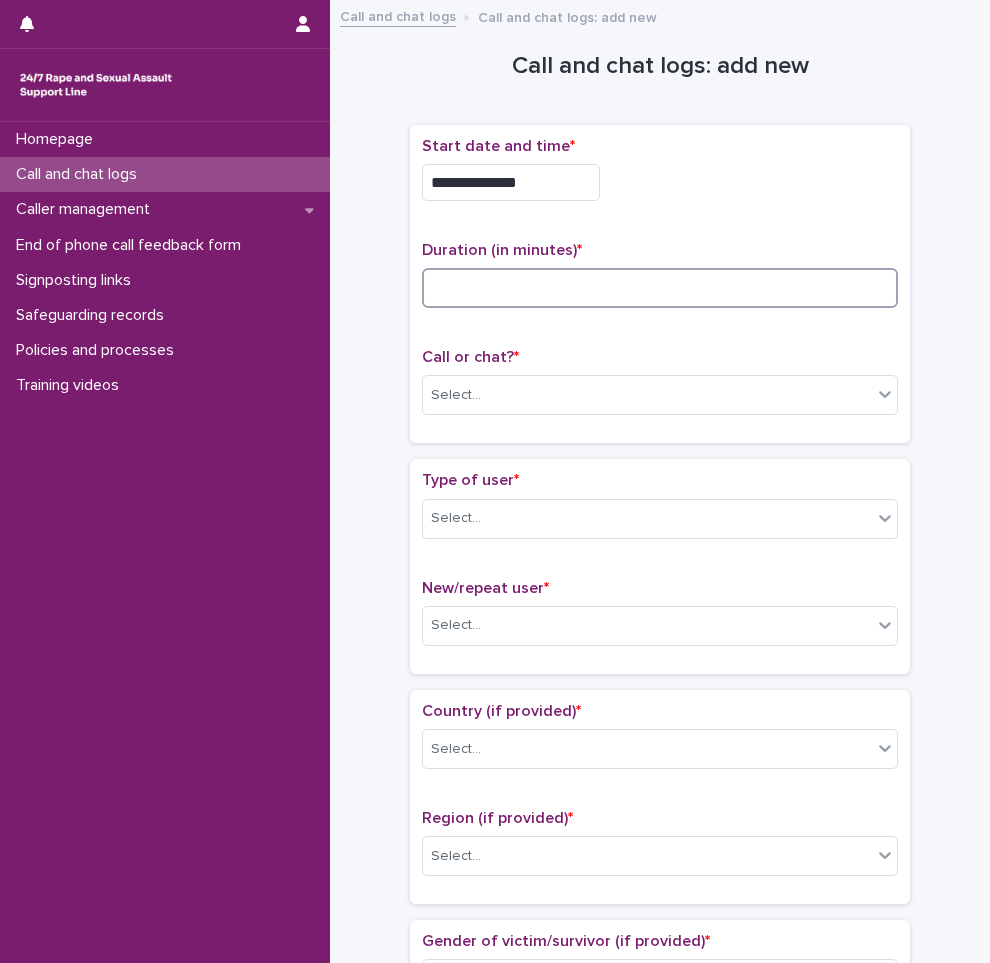 click at bounding box center (660, 288) 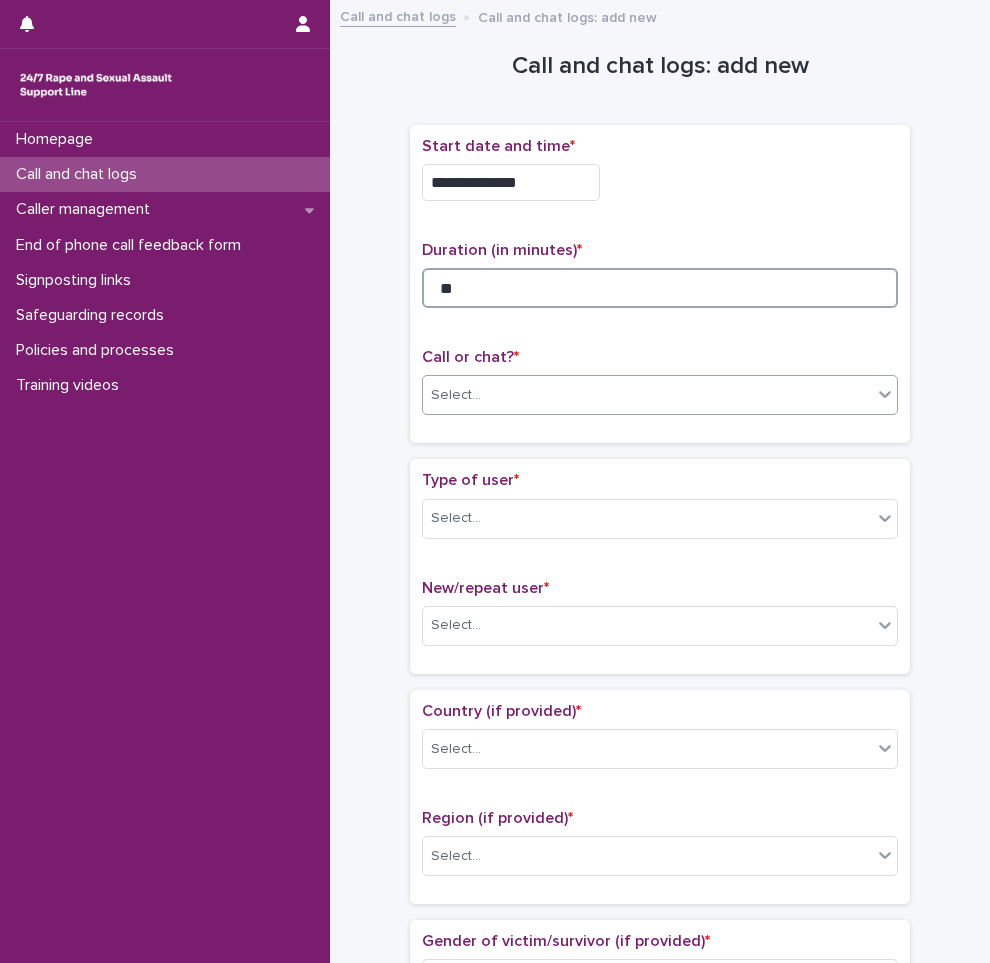 type on "**" 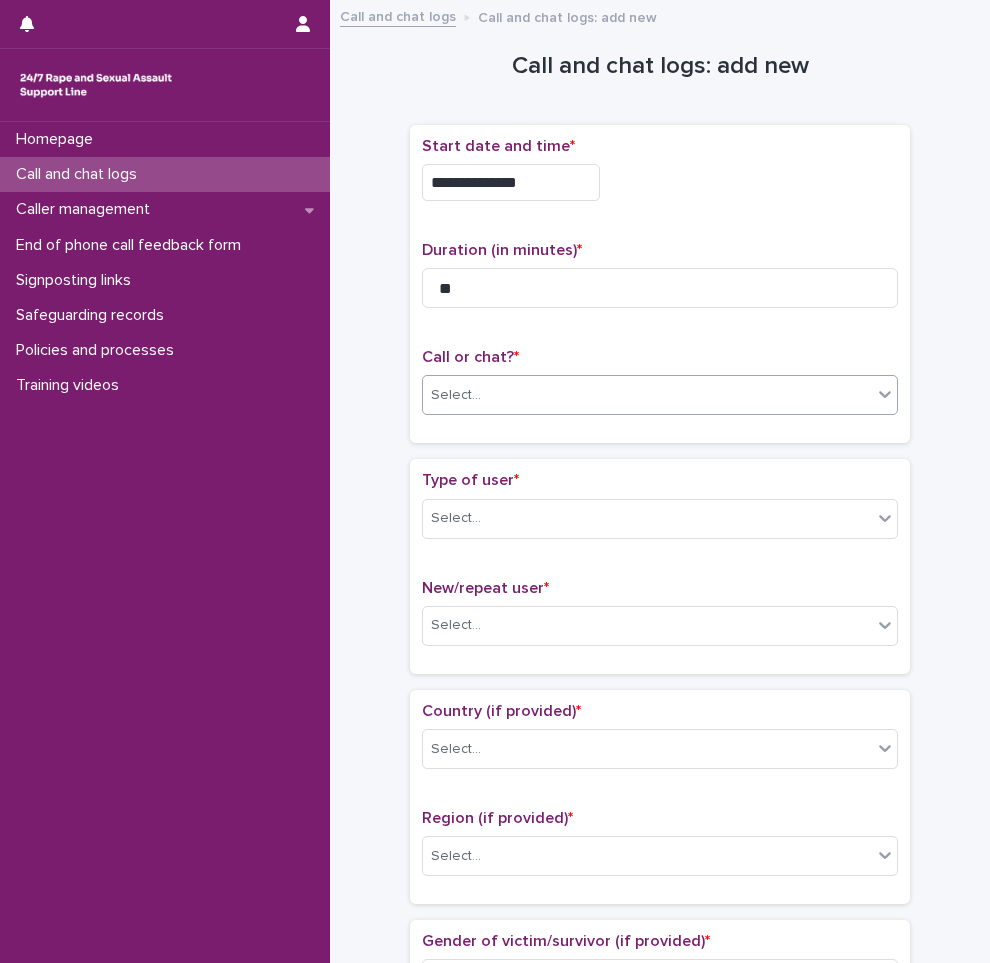 click on "Select..." at bounding box center [647, 395] 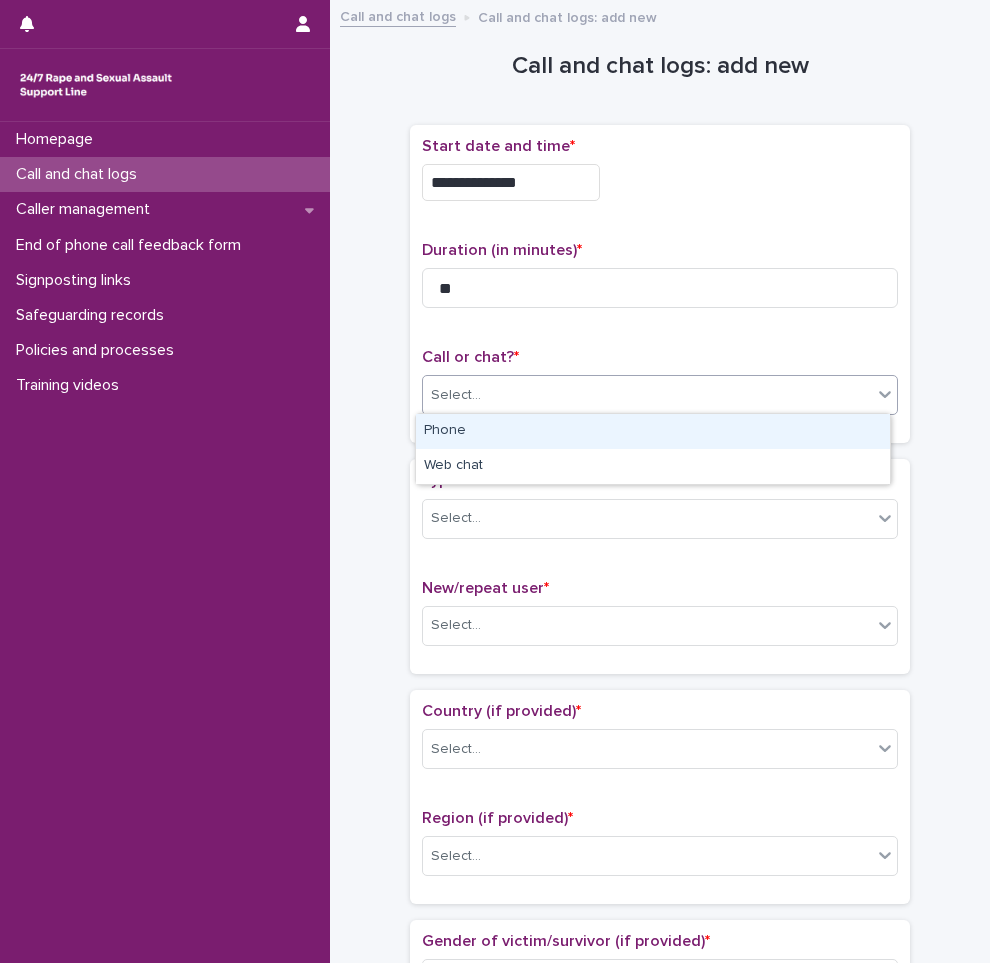 click on "Phone" at bounding box center (653, 431) 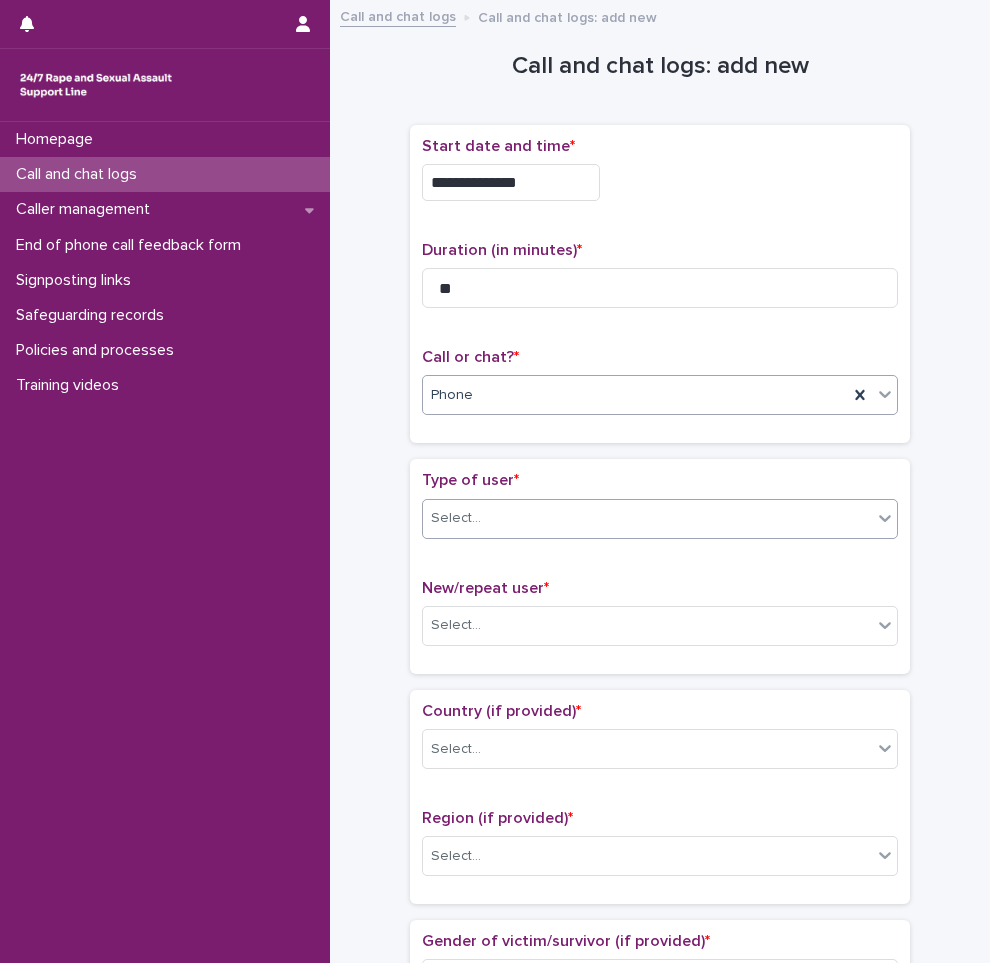 click on "Select..." at bounding box center [647, 518] 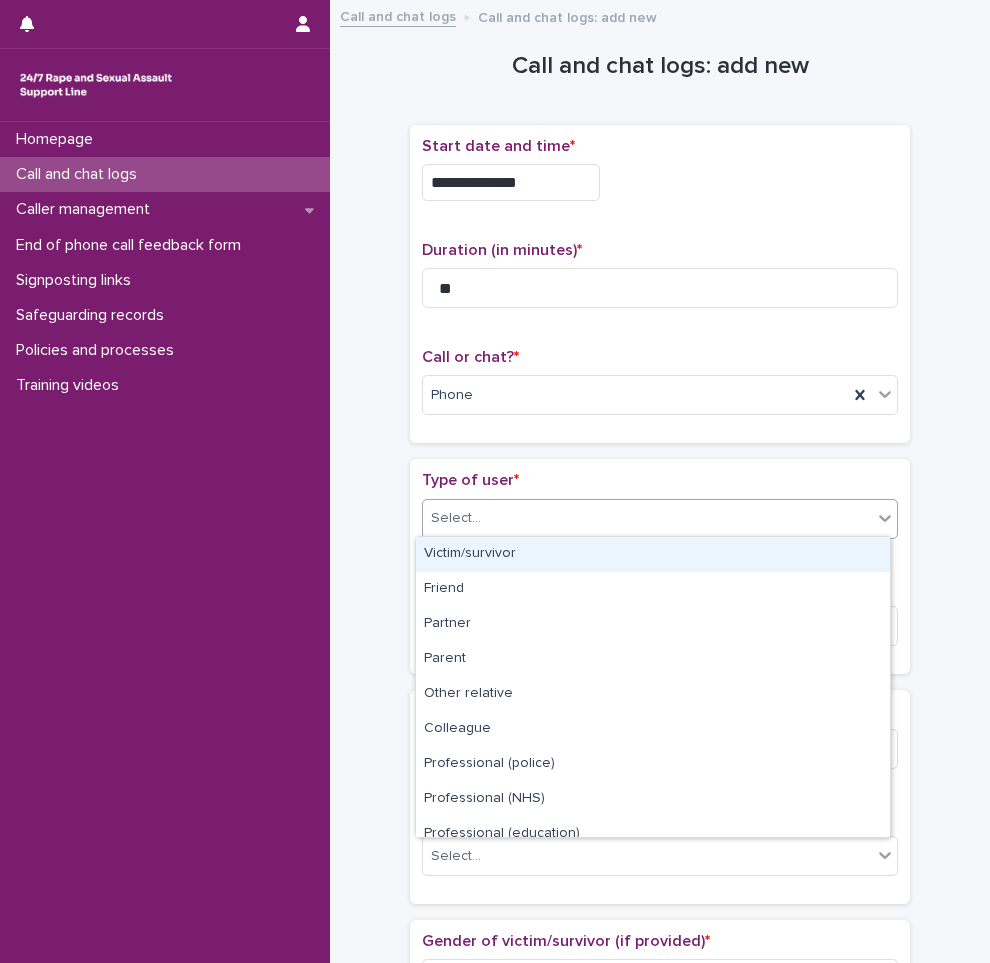 click on "Victim/survivor" at bounding box center (653, 554) 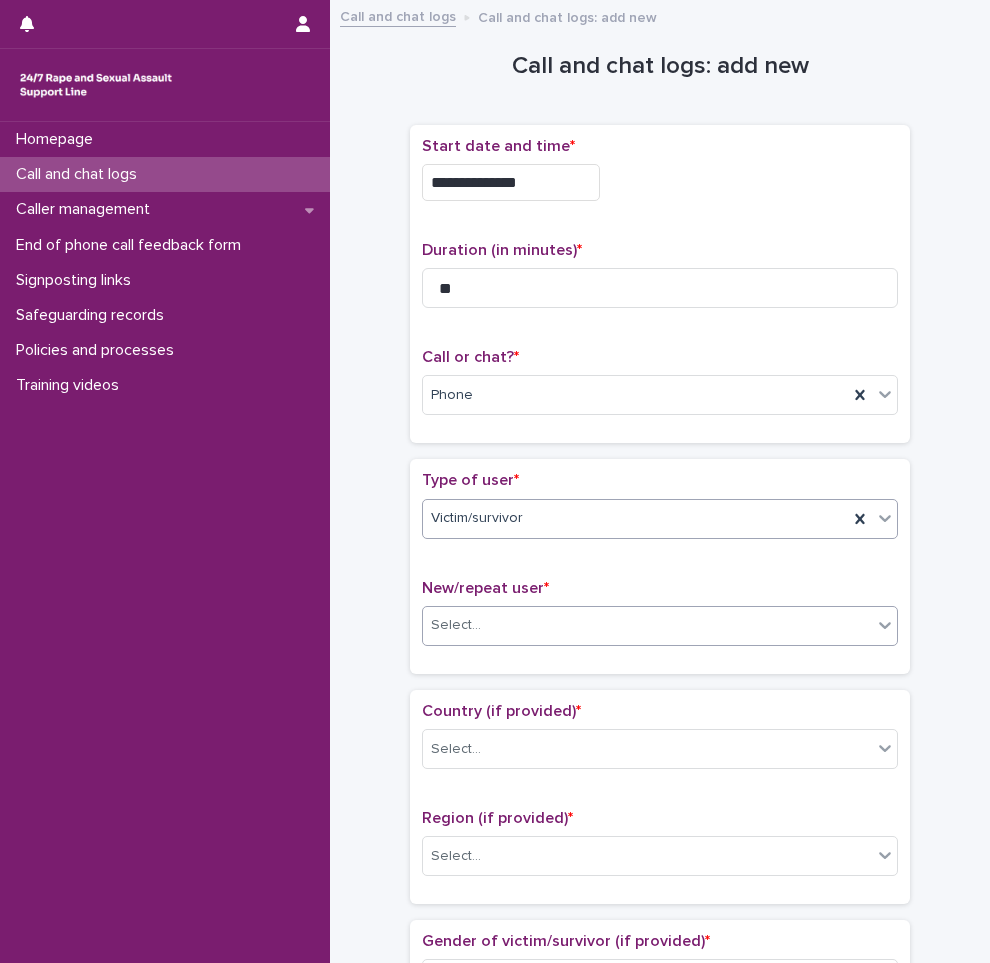 click on "Select..." at bounding box center [647, 625] 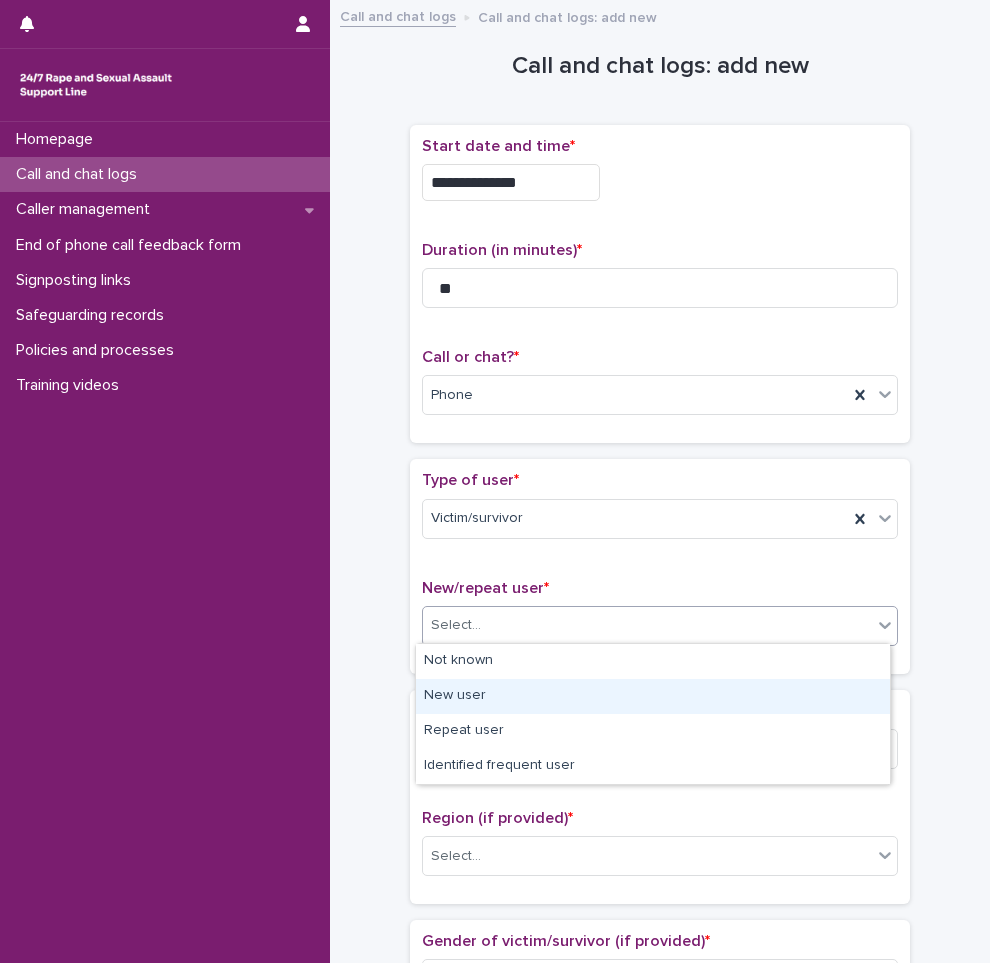 click on "New user" at bounding box center (653, 696) 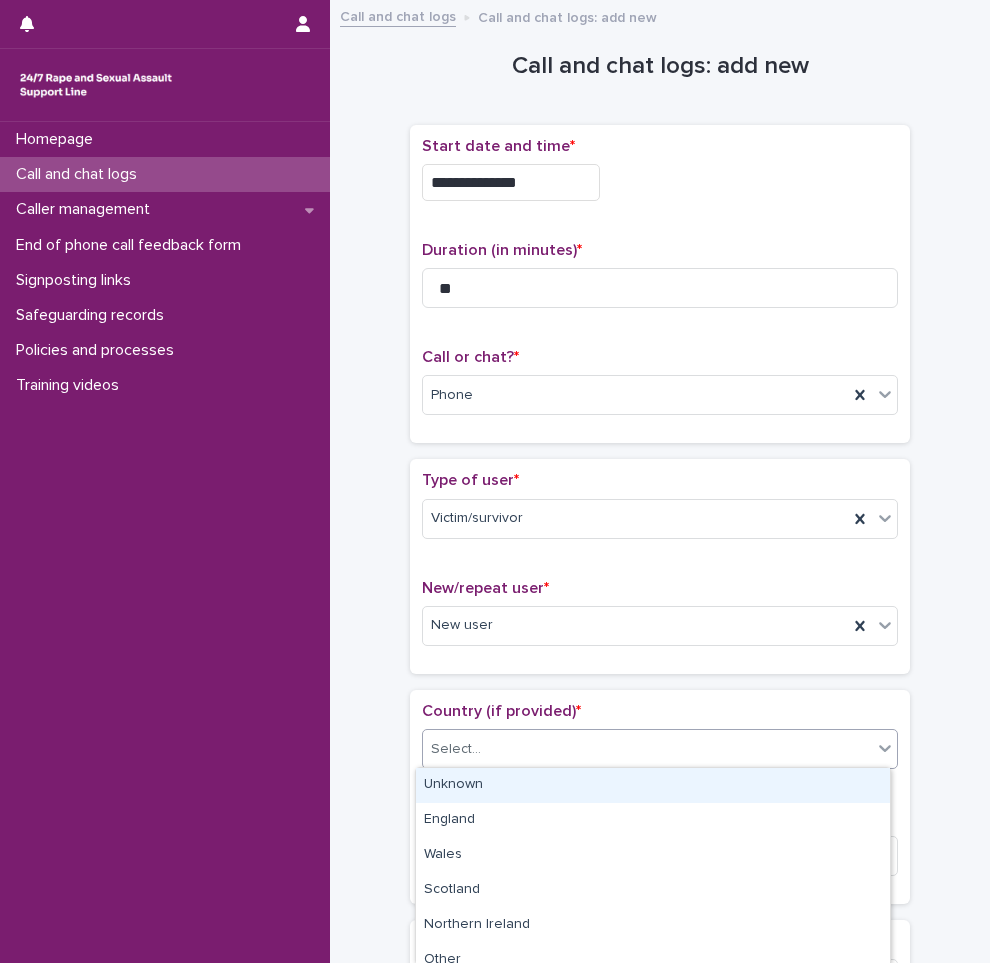 click on "Select..." at bounding box center [647, 749] 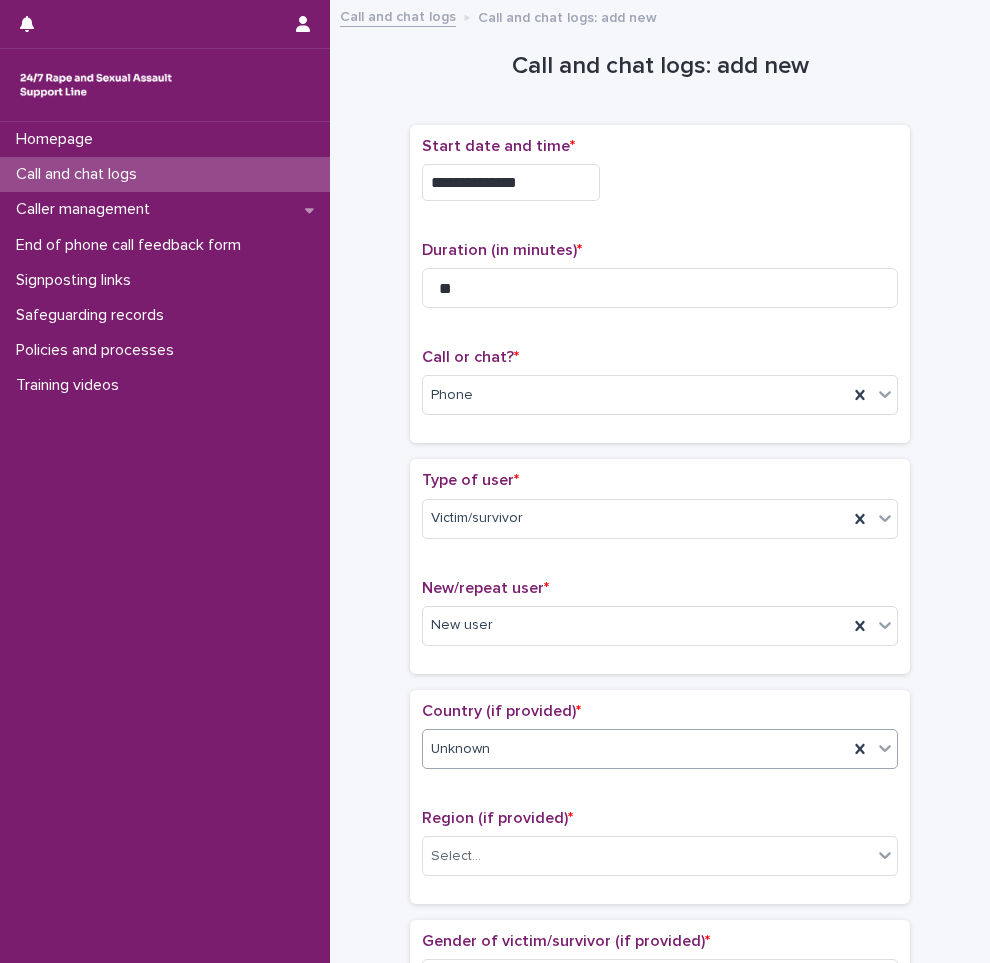 click on "**********" at bounding box center [660, 1035] 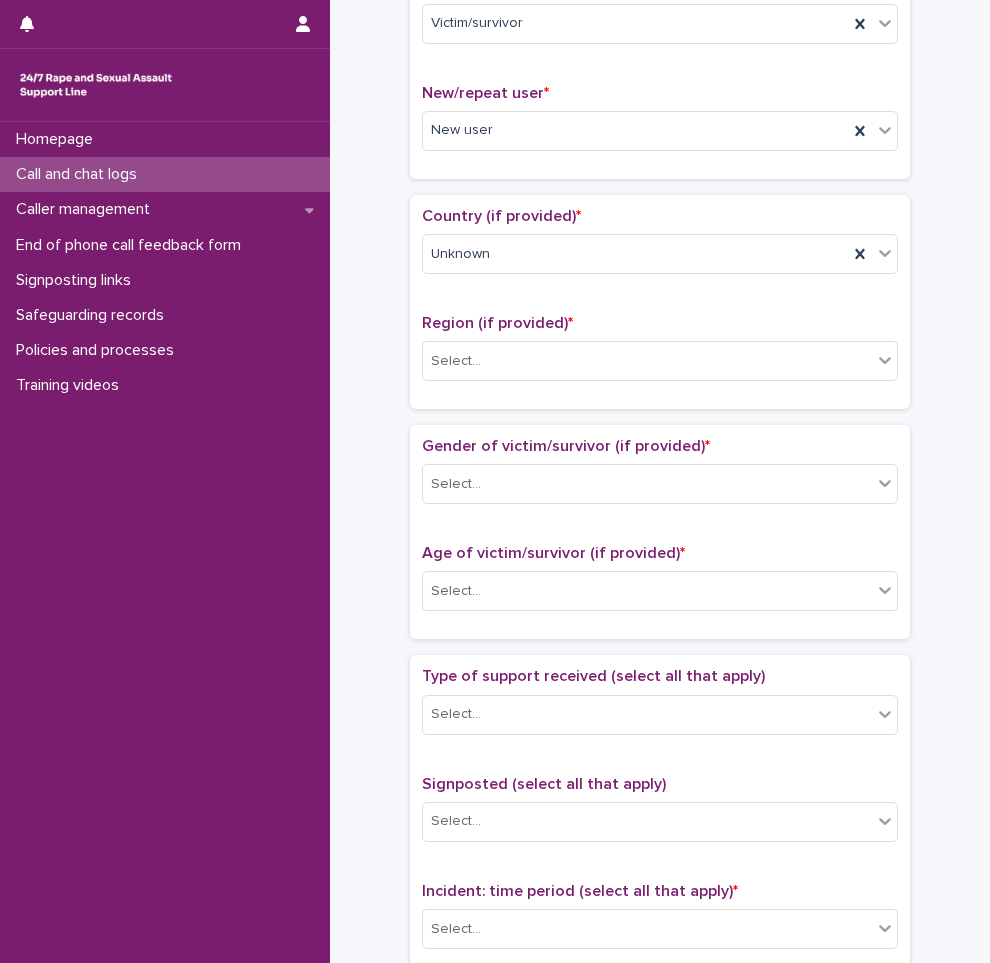 scroll, scrollTop: 500, scrollLeft: 0, axis: vertical 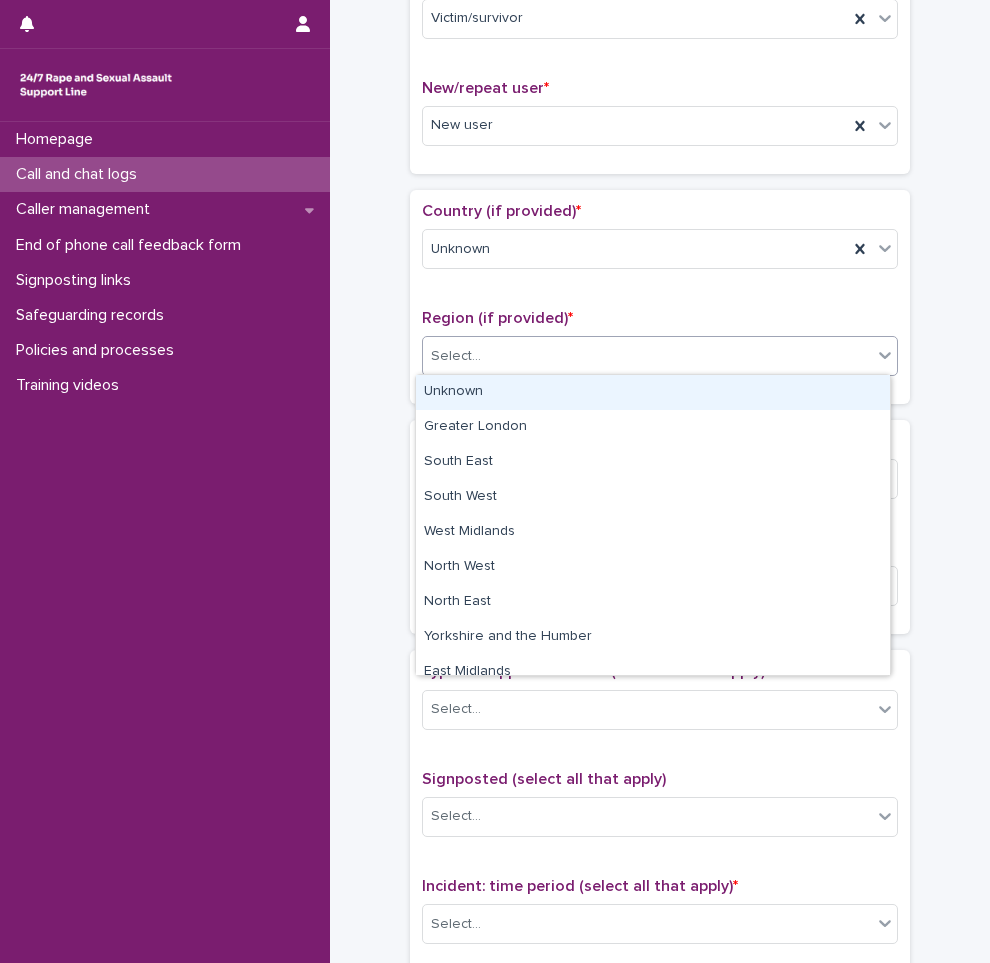 click on "Select..." at bounding box center (647, 356) 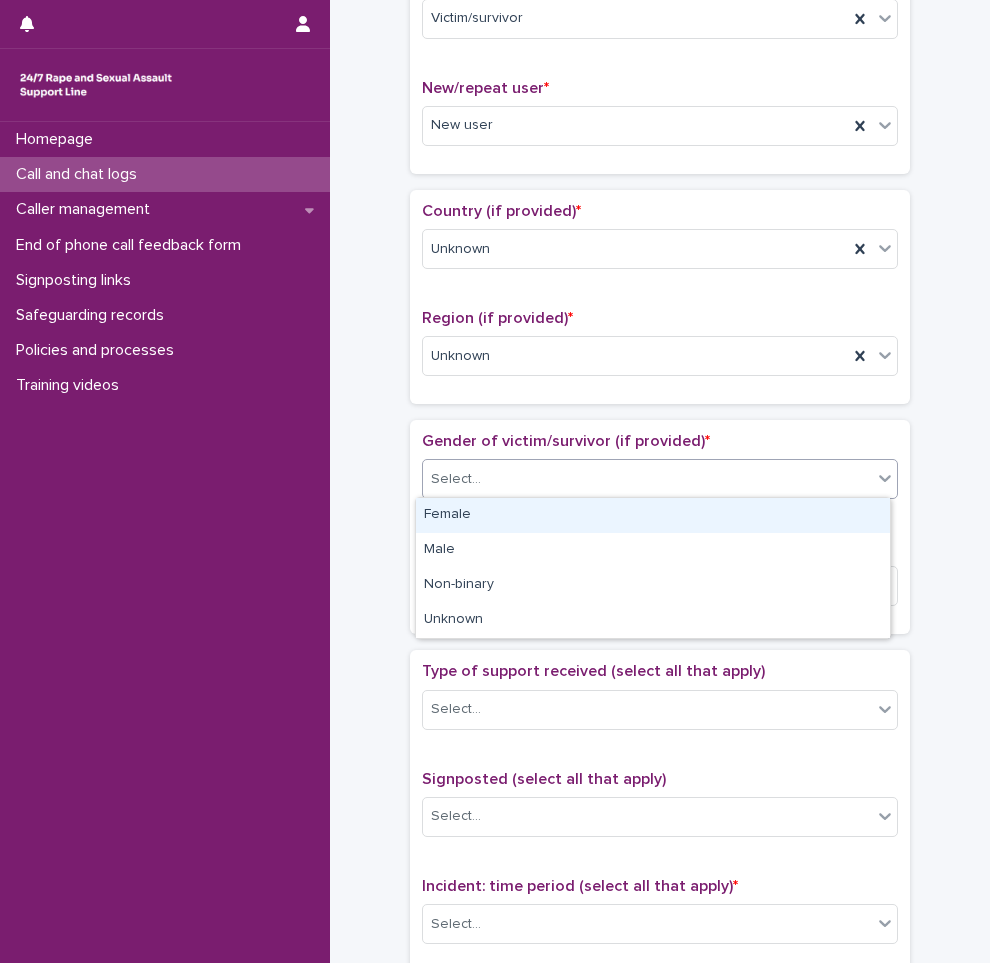 click on "Select..." at bounding box center [647, 479] 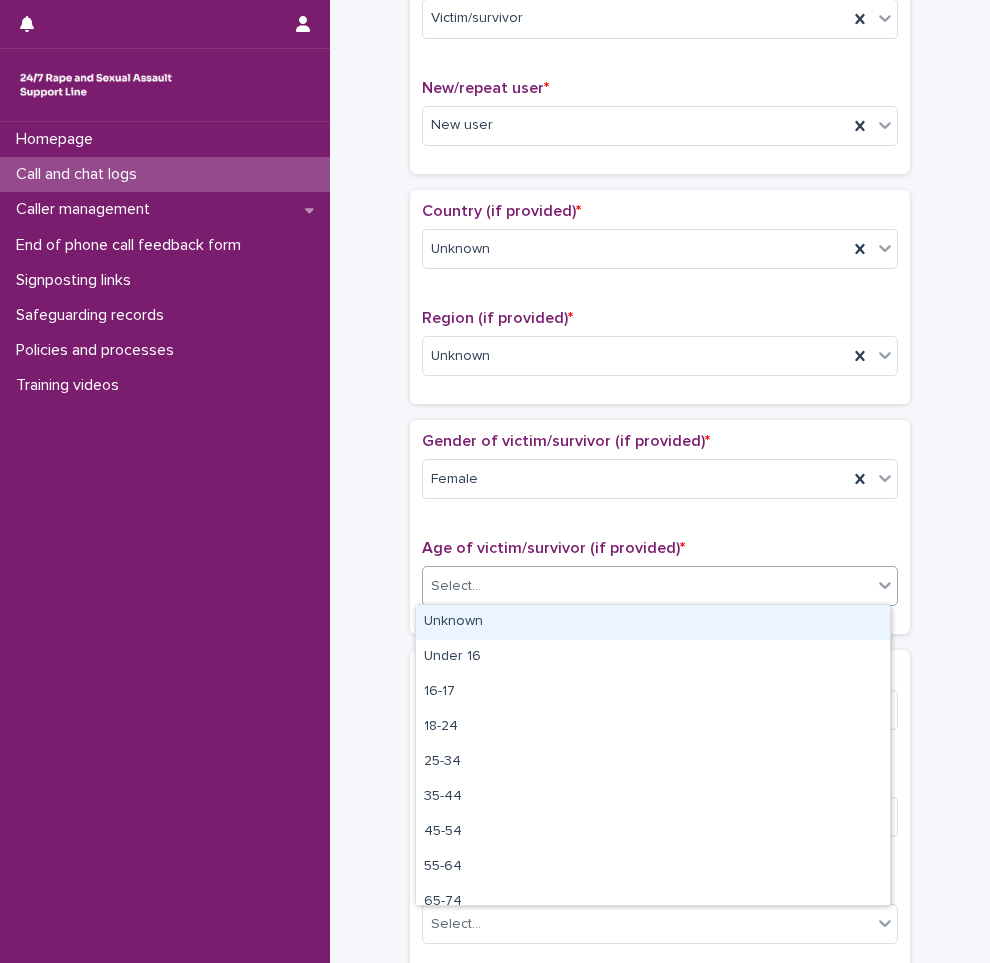 click on "Select..." at bounding box center [647, 586] 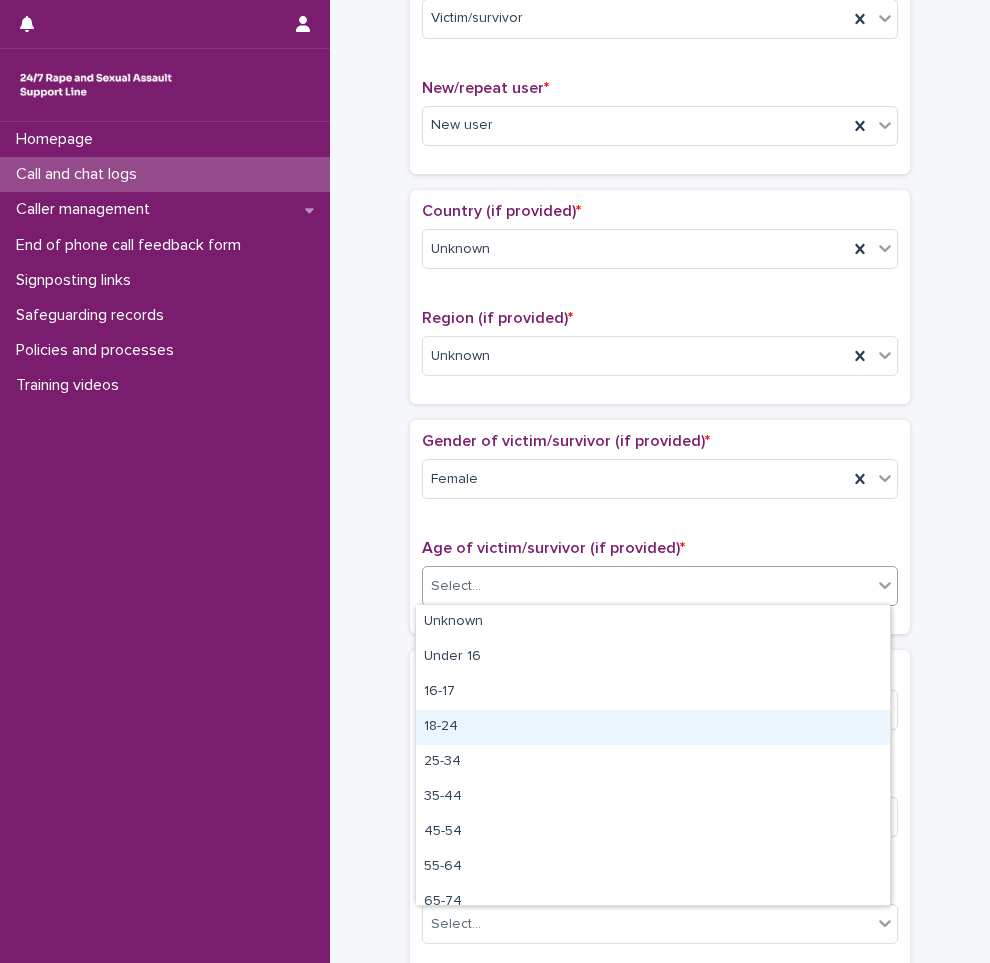 drag, startPoint x: 450, startPoint y: 730, endPoint x: 428, endPoint y: 649, distance: 83.9345 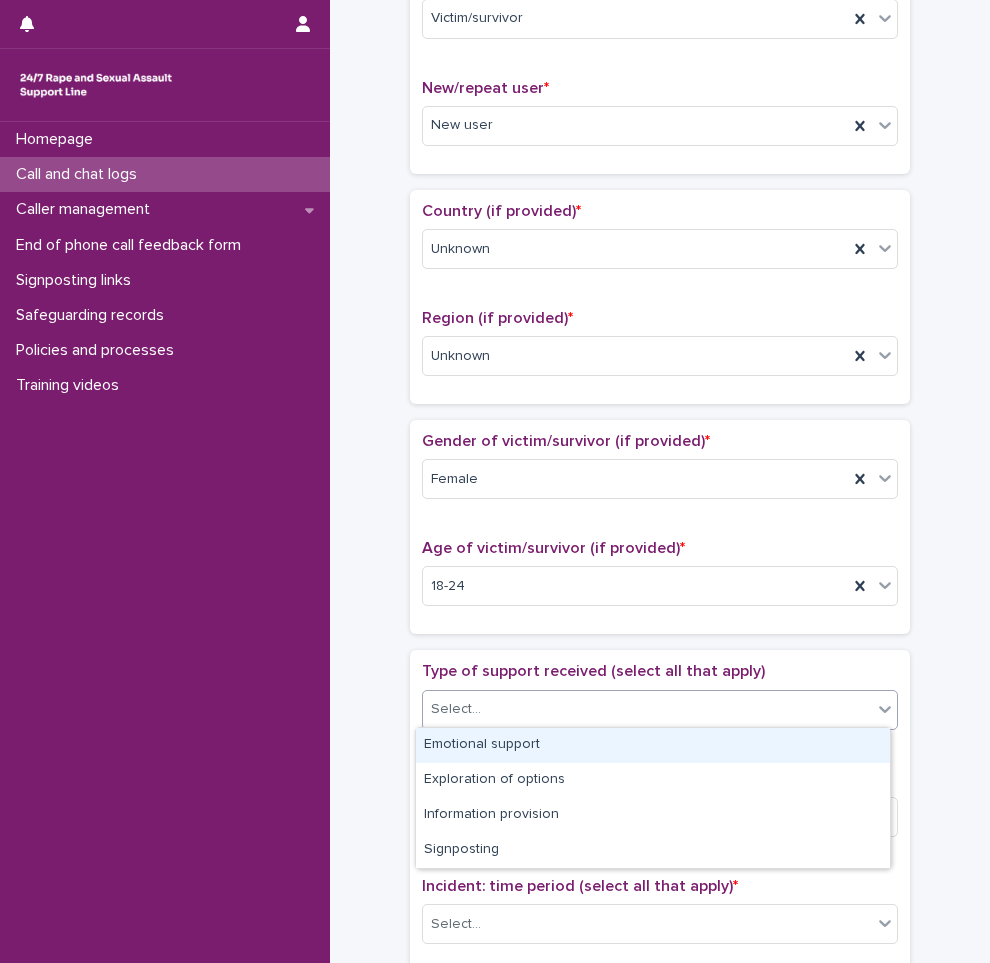 click on "Select..." at bounding box center [456, 709] 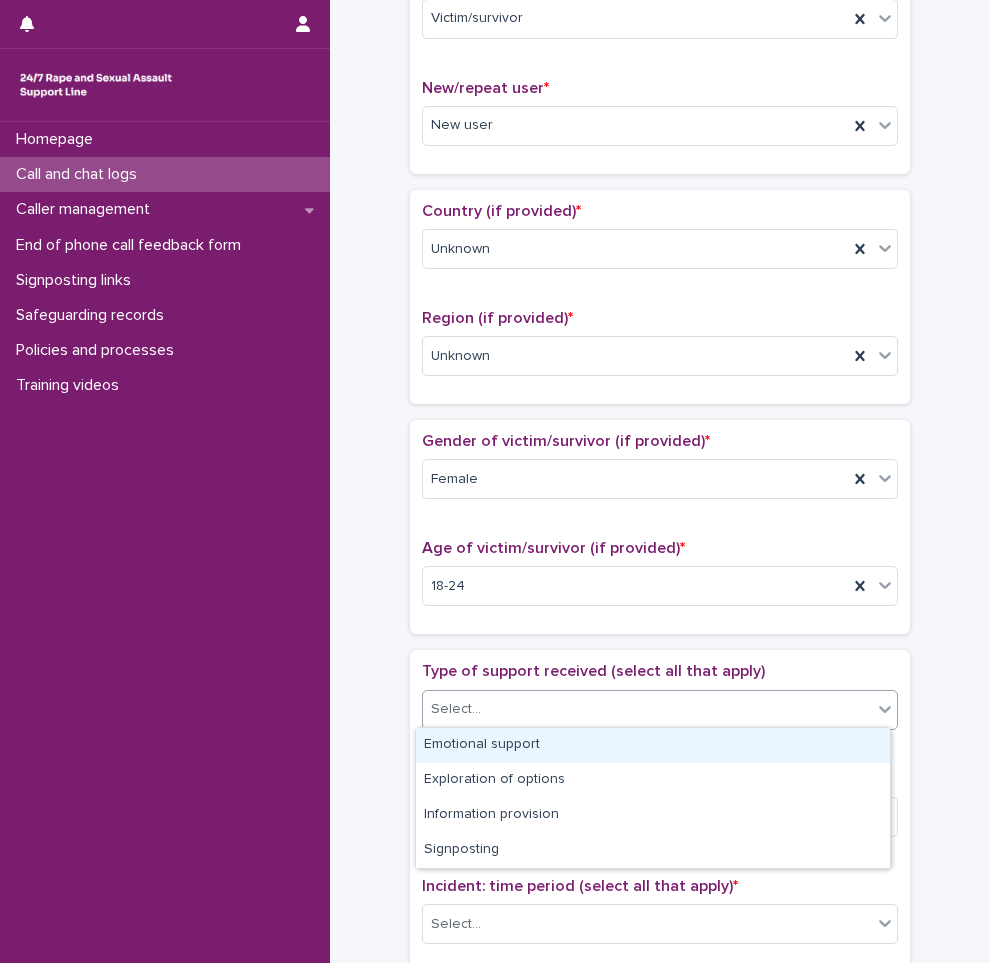 click on "Emotional support" at bounding box center [653, 745] 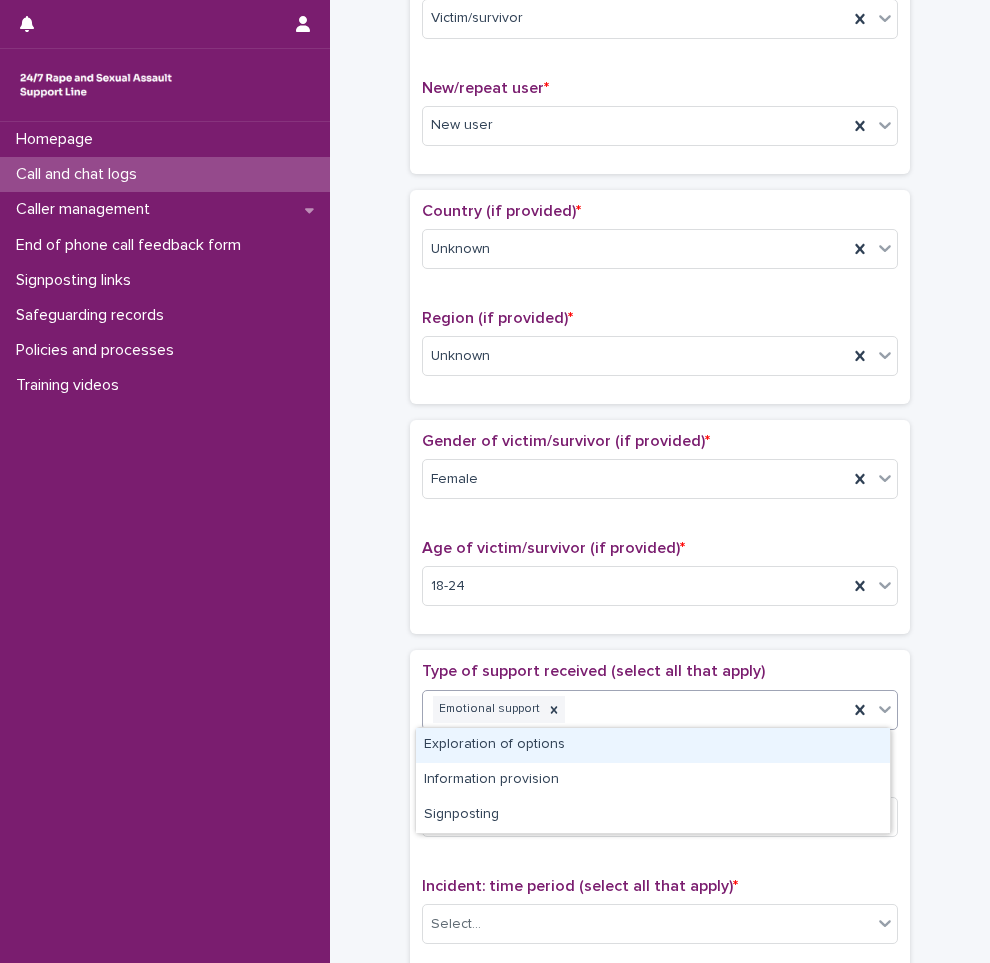 click on "Emotional support" at bounding box center (635, 709) 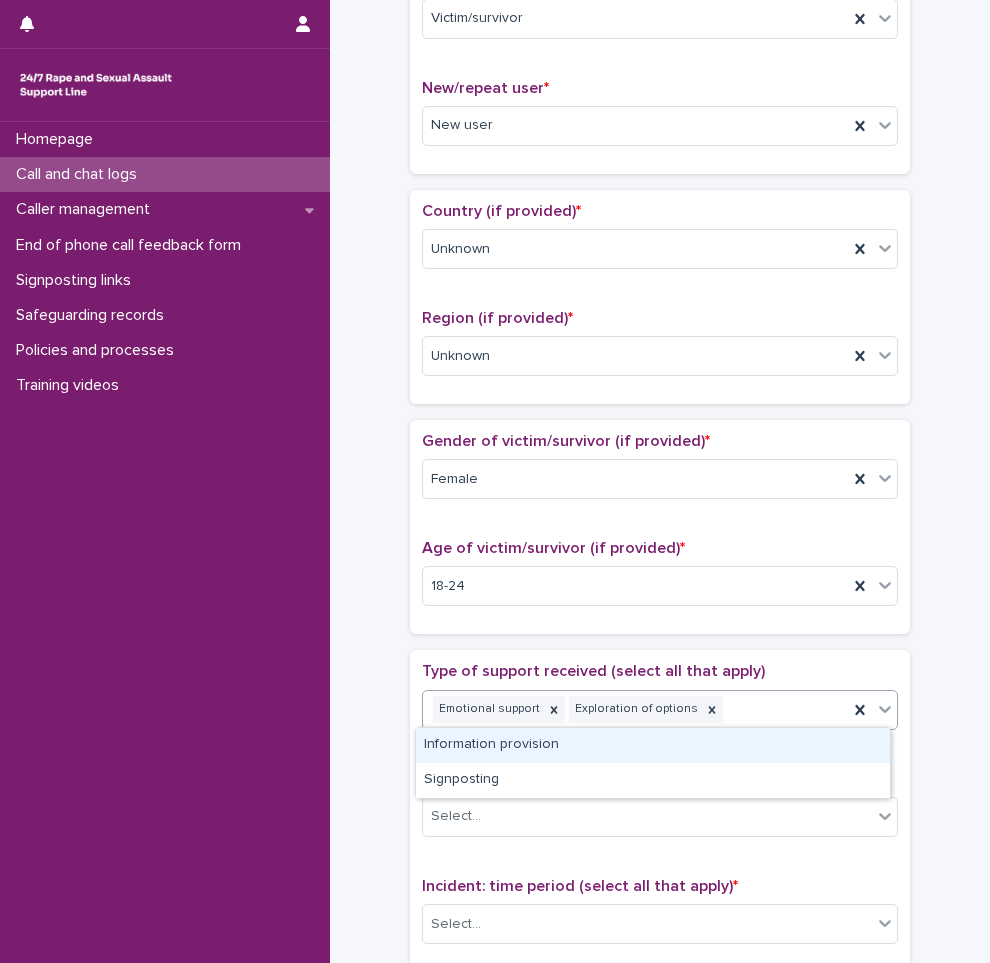 click on "Emotional support Exploration of options" at bounding box center (635, 709) 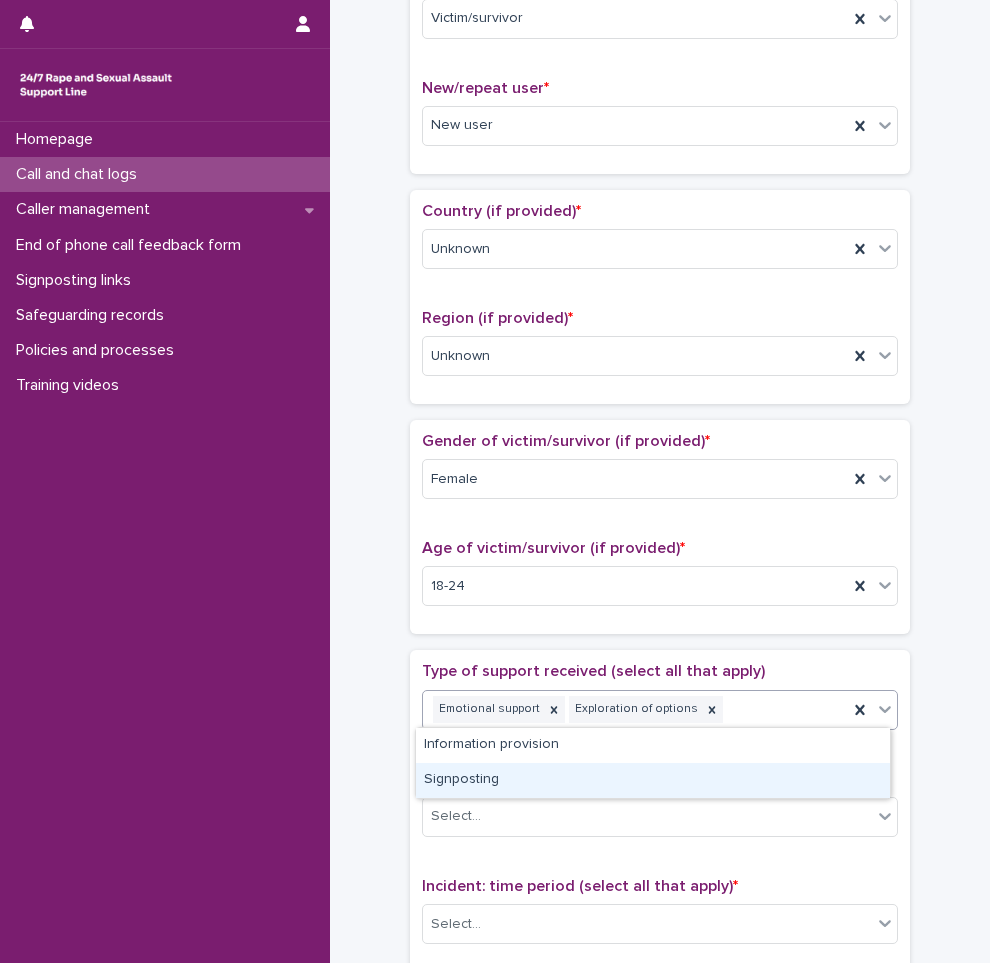 click on "Signposting" at bounding box center (653, 780) 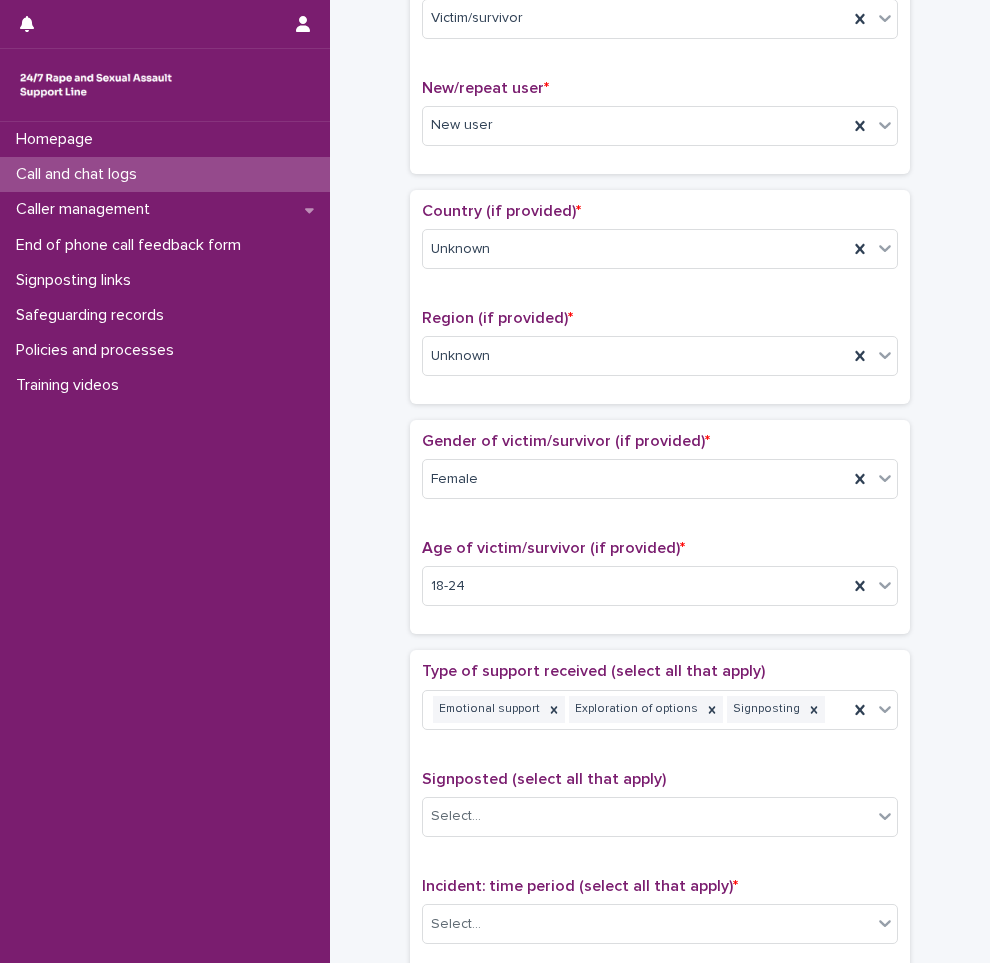 click on "**********" at bounding box center (660, 535) 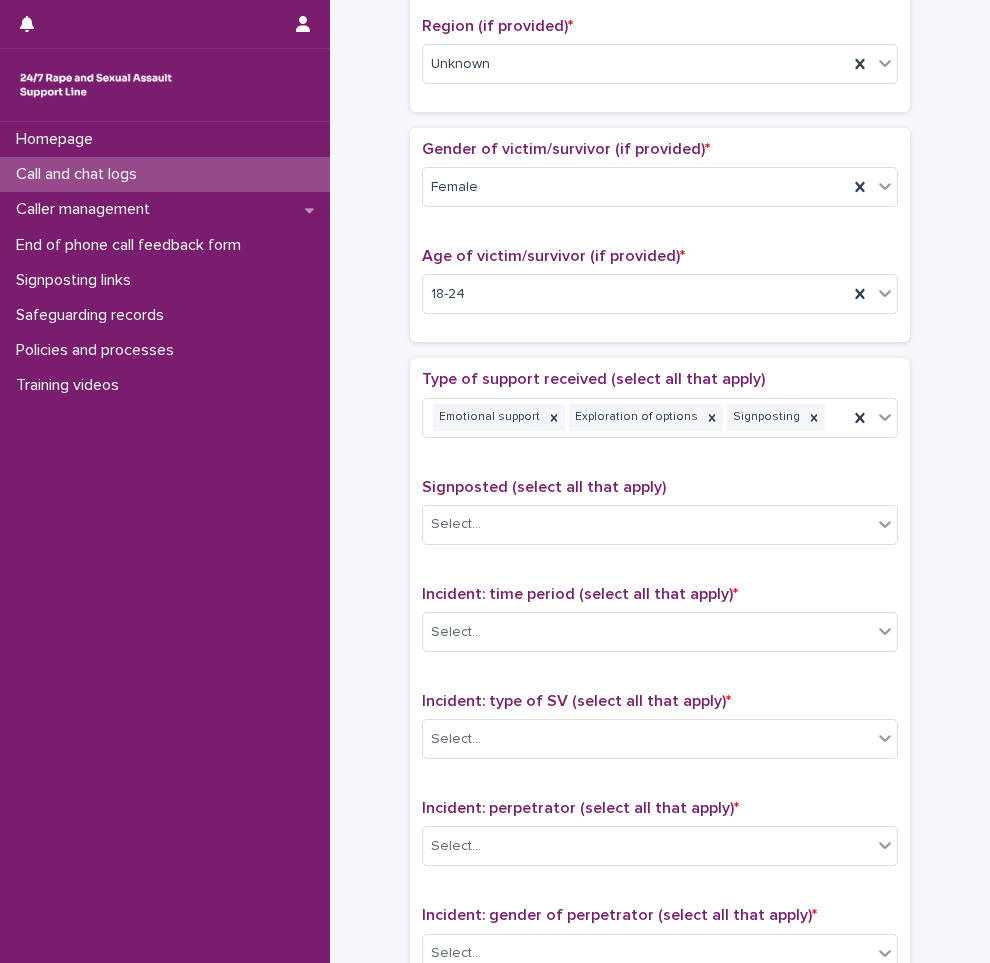 scroll, scrollTop: 800, scrollLeft: 0, axis: vertical 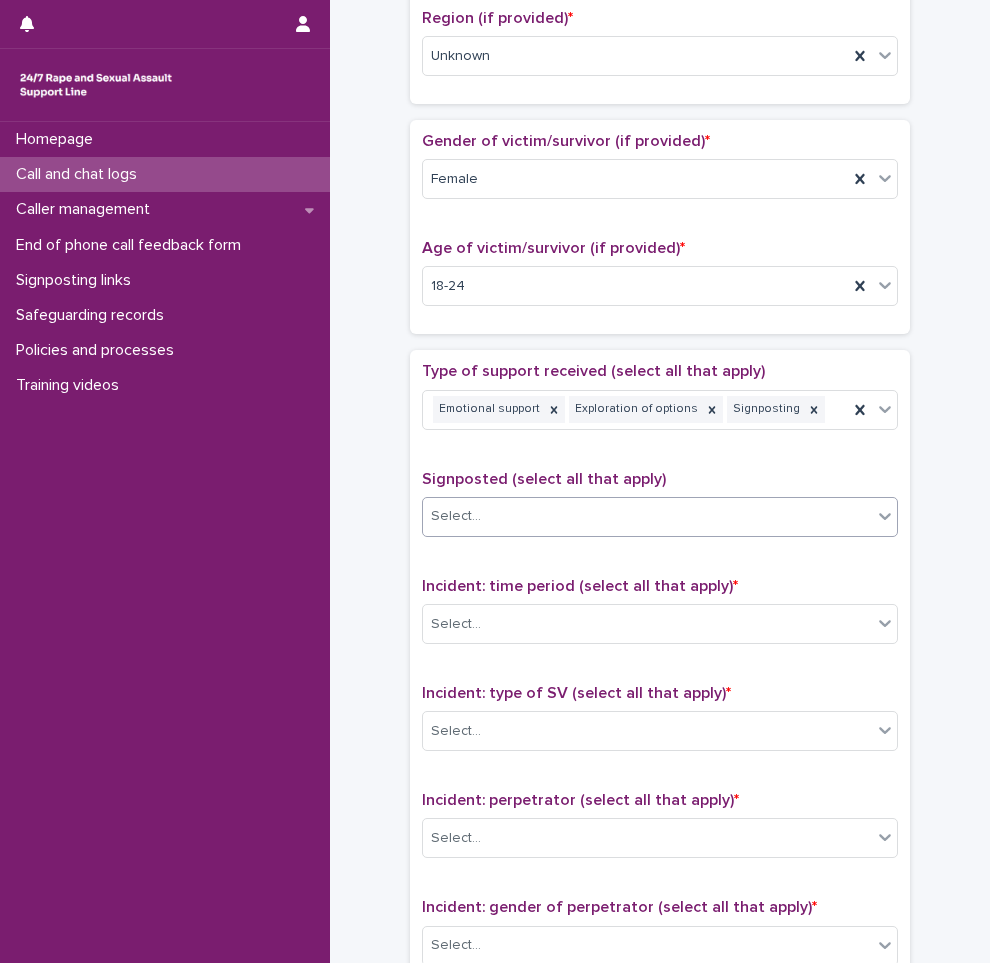 click on "Select..." at bounding box center [647, 516] 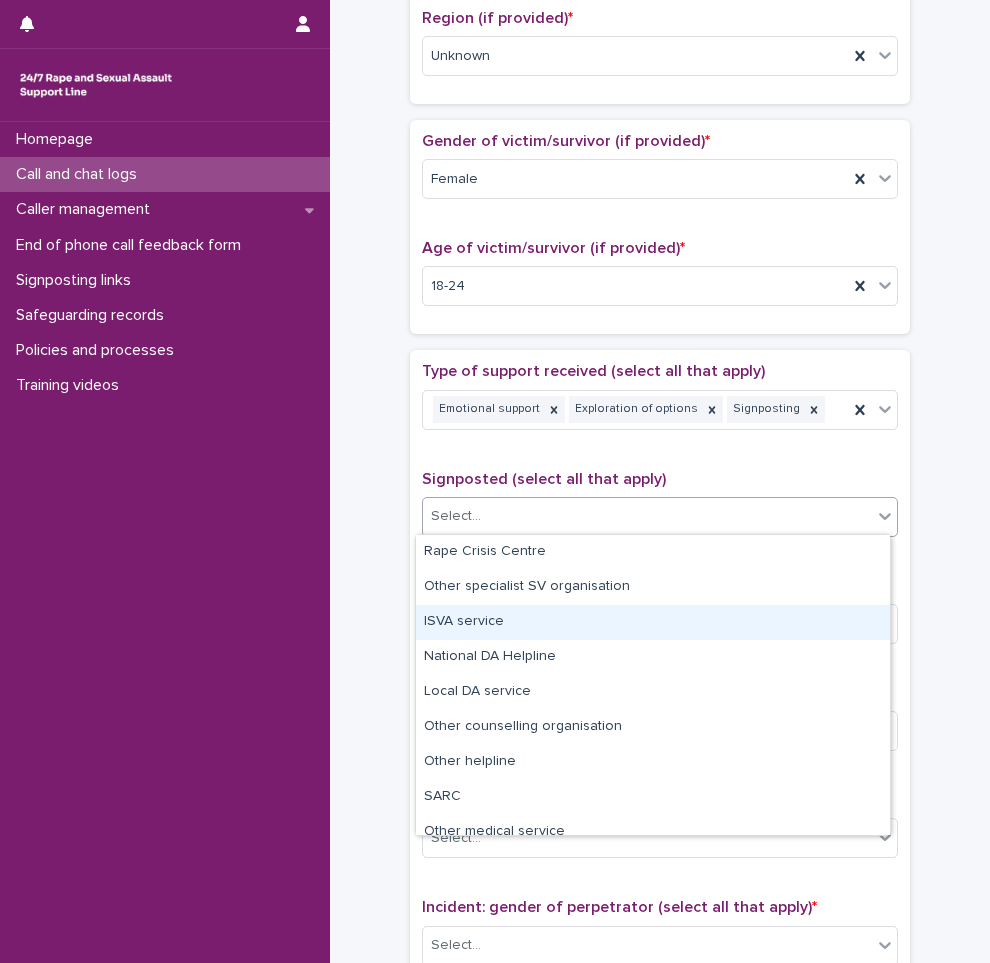 click on "ISVA service" at bounding box center (653, 622) 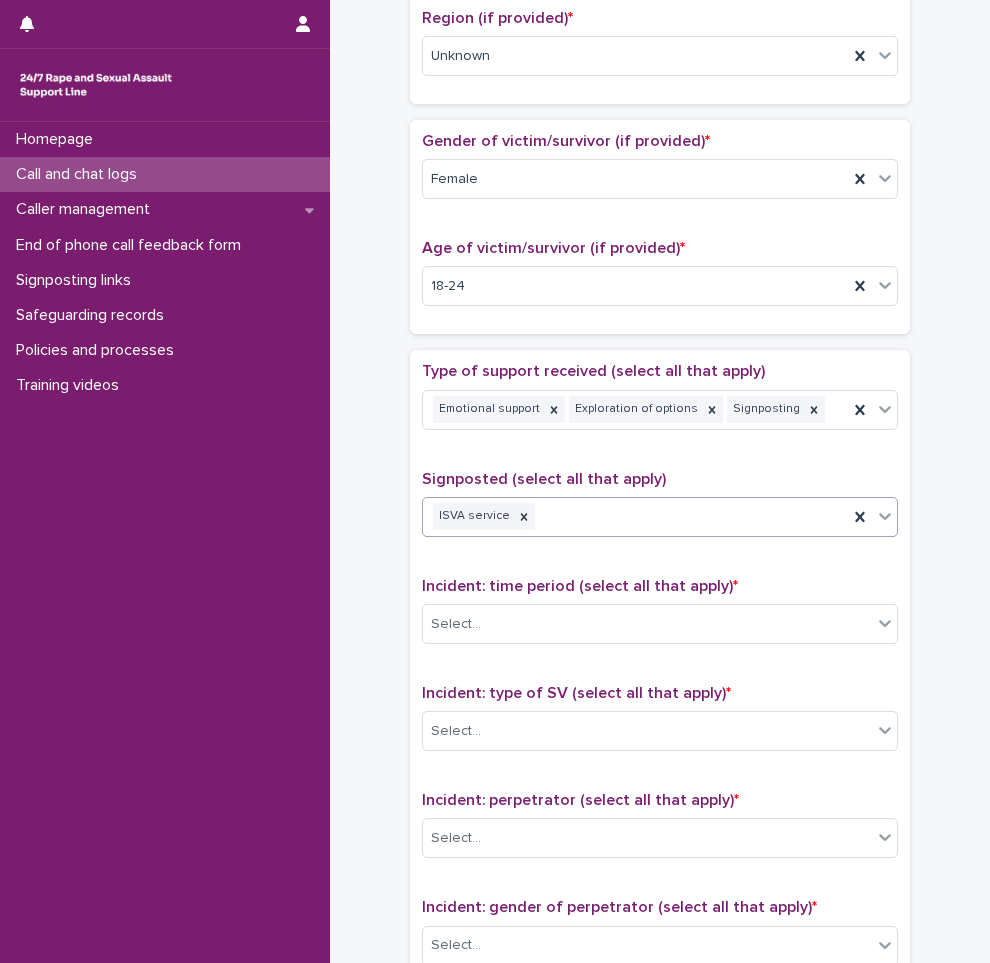 click on "ISVA service" at bounding box center (635, 516) 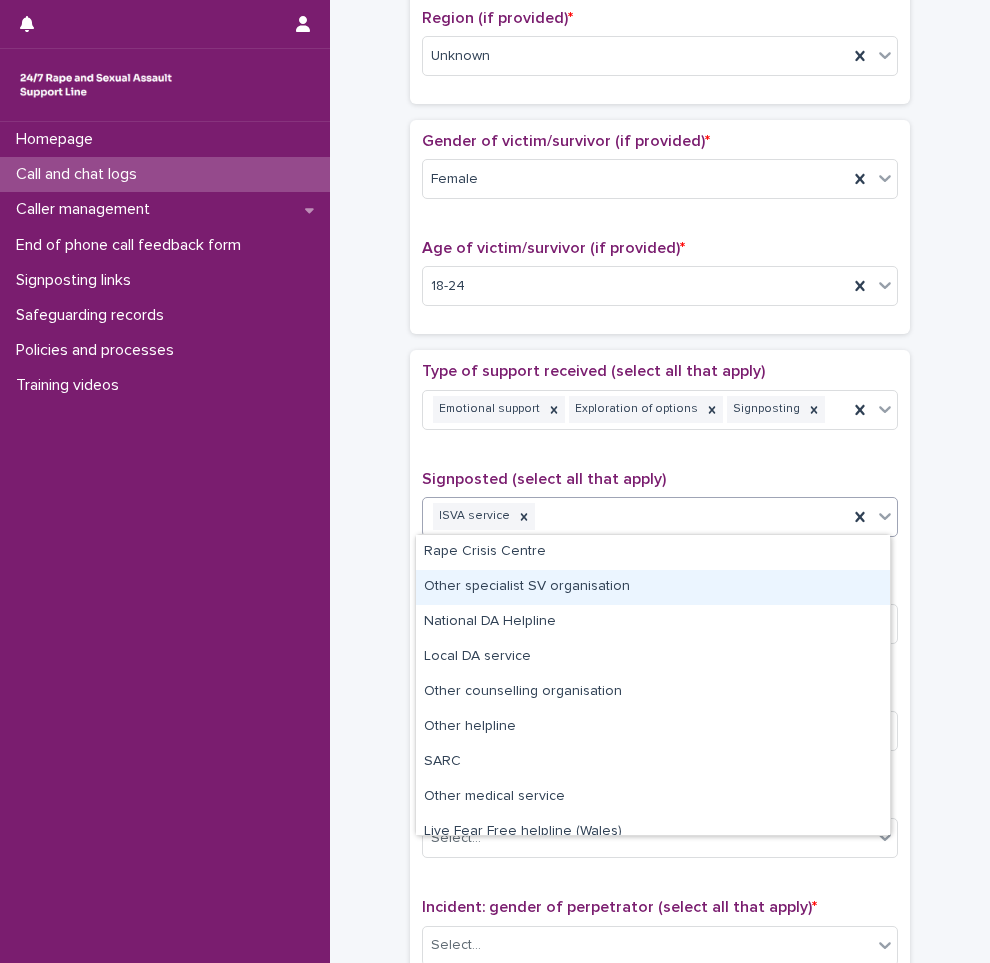 scroll, scrollTop: 85, scrollLeft: 0, axis: vertical 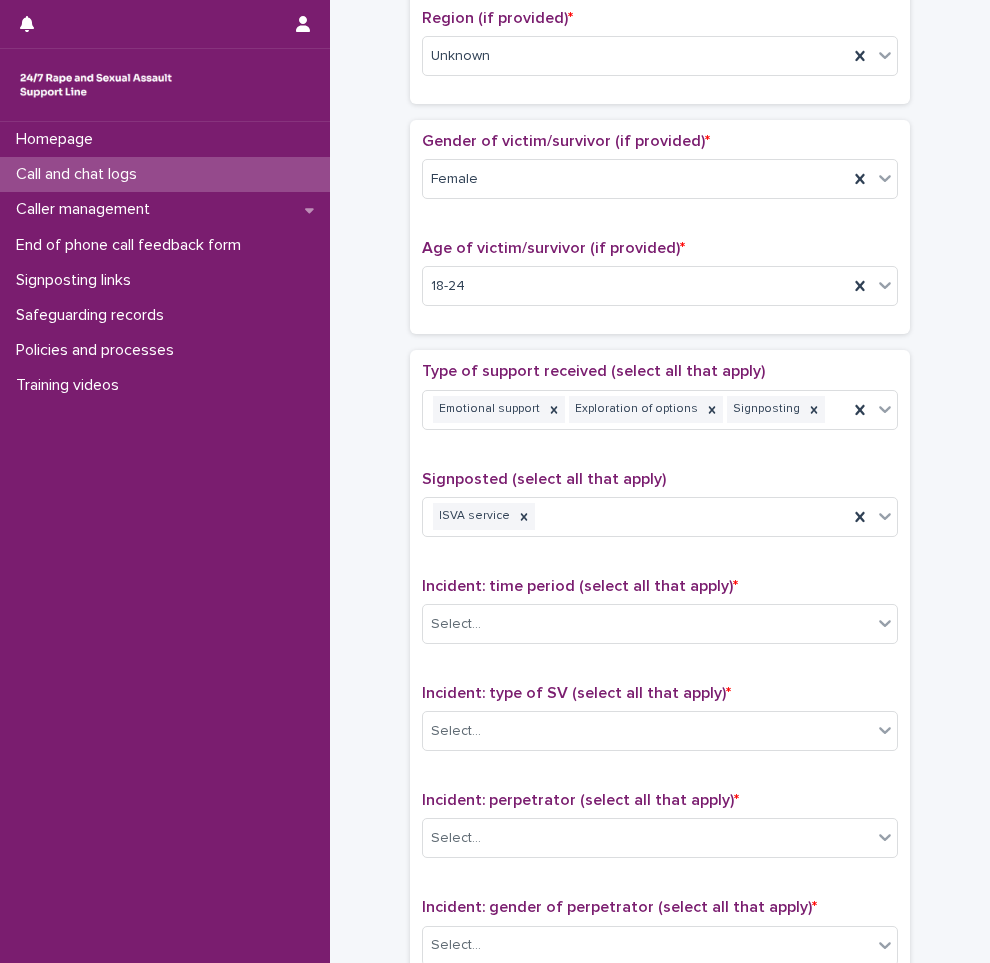 click on "**********" at bounding box center (660, 235) 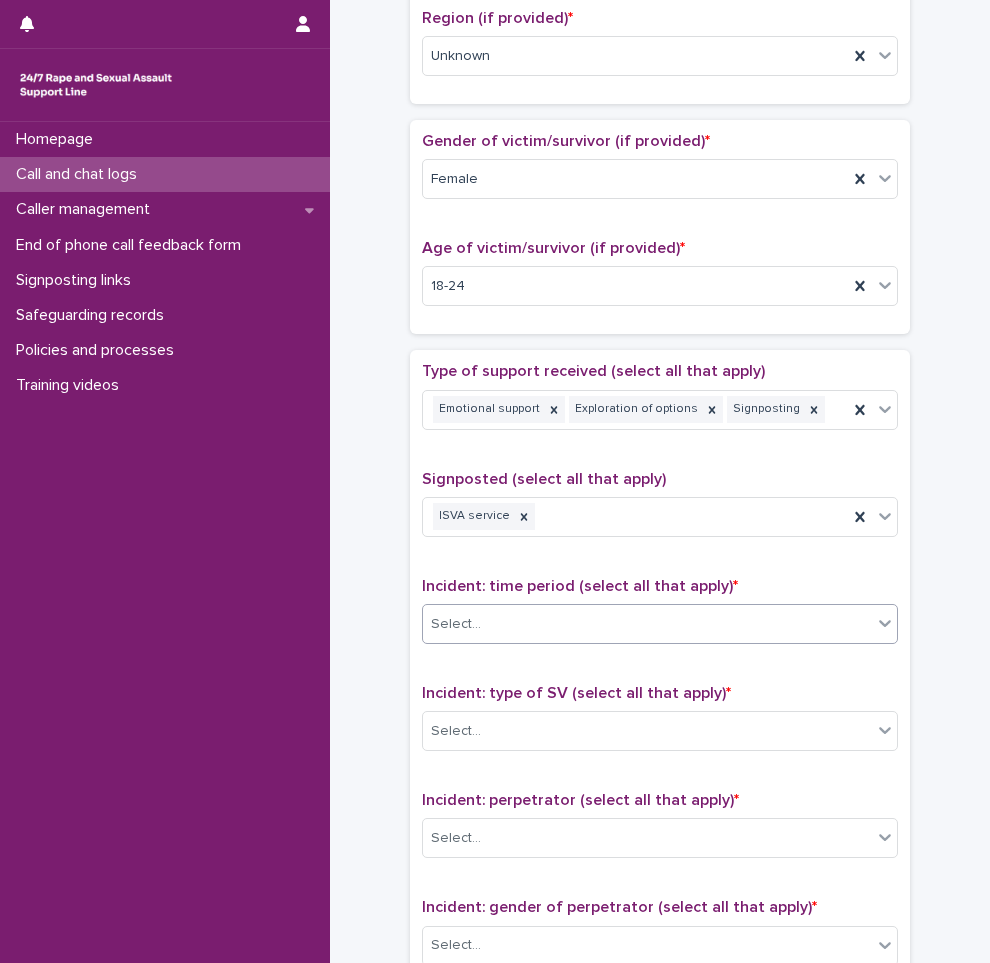 click on "Select..." at bounding box center (647, 624) 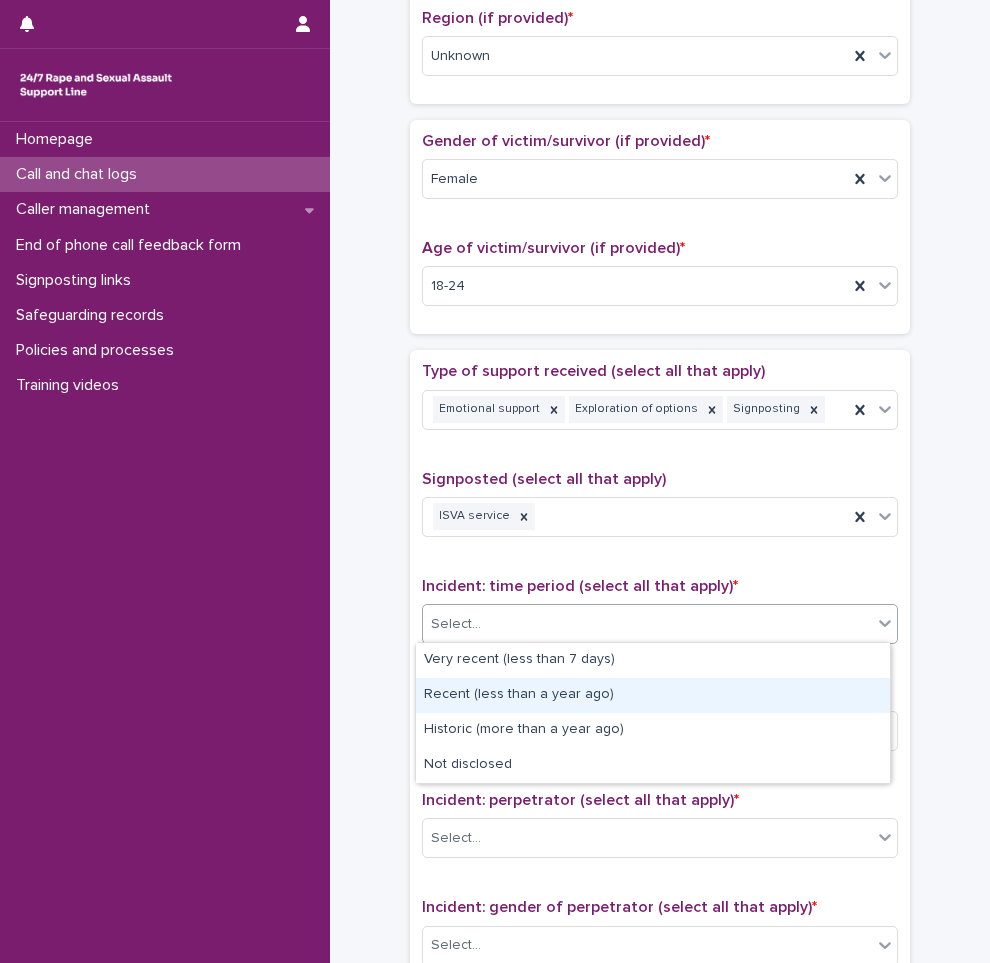 click on "Recent (less than a year ago)" at bounding box center [653, 695] 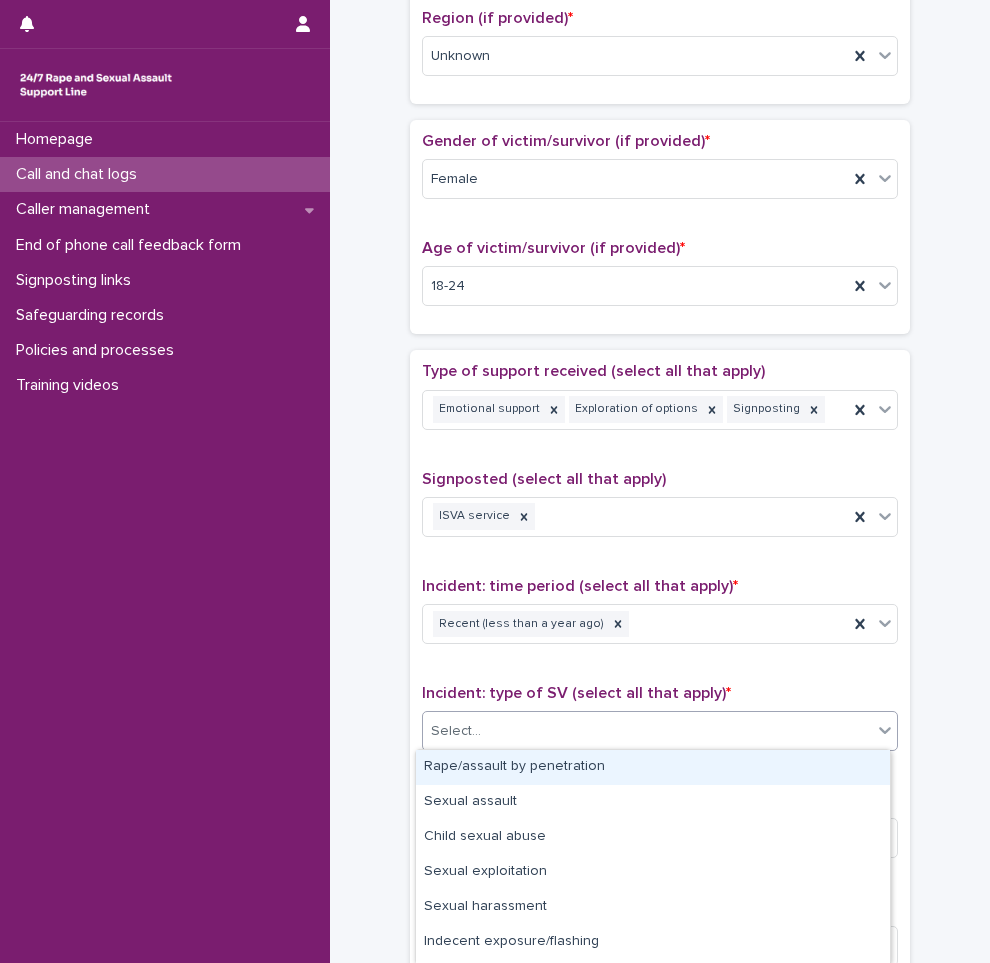 click on "Select..." at bounding box center [647, 731] 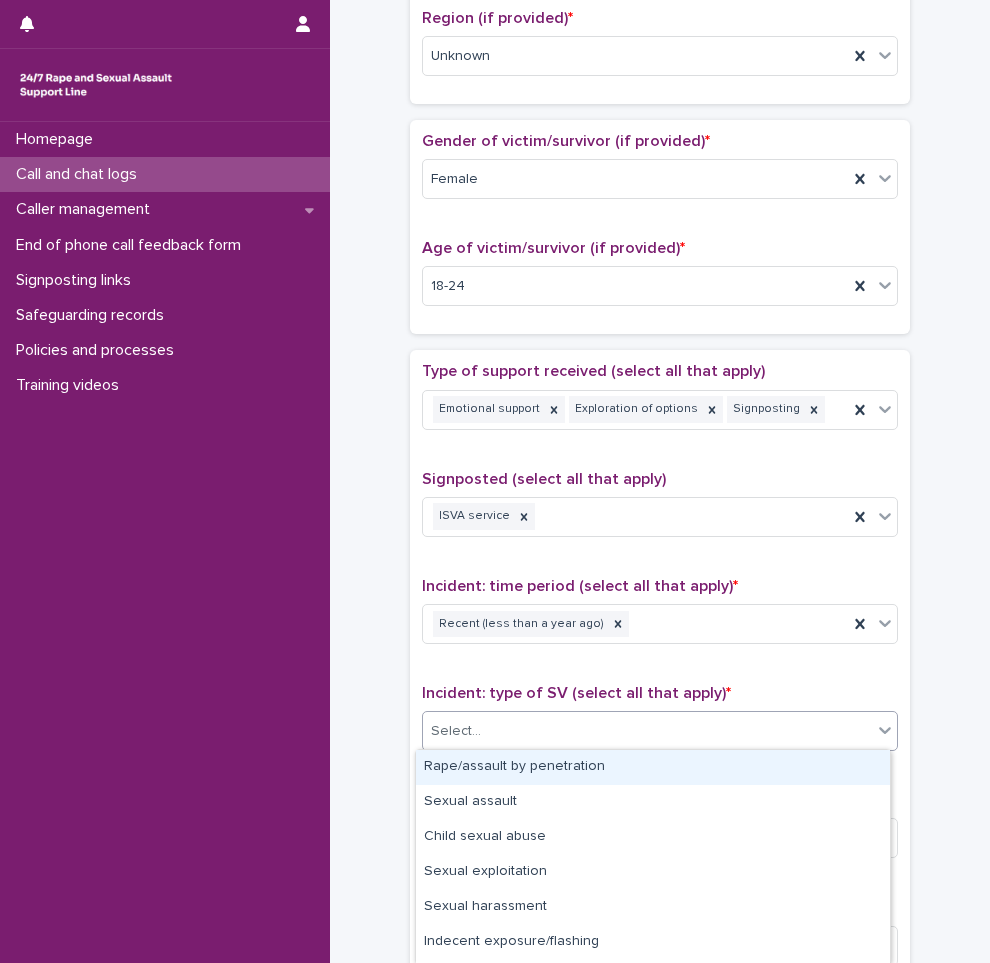 click on "Rape/assault by penetration" at bounding box center [653, 767] 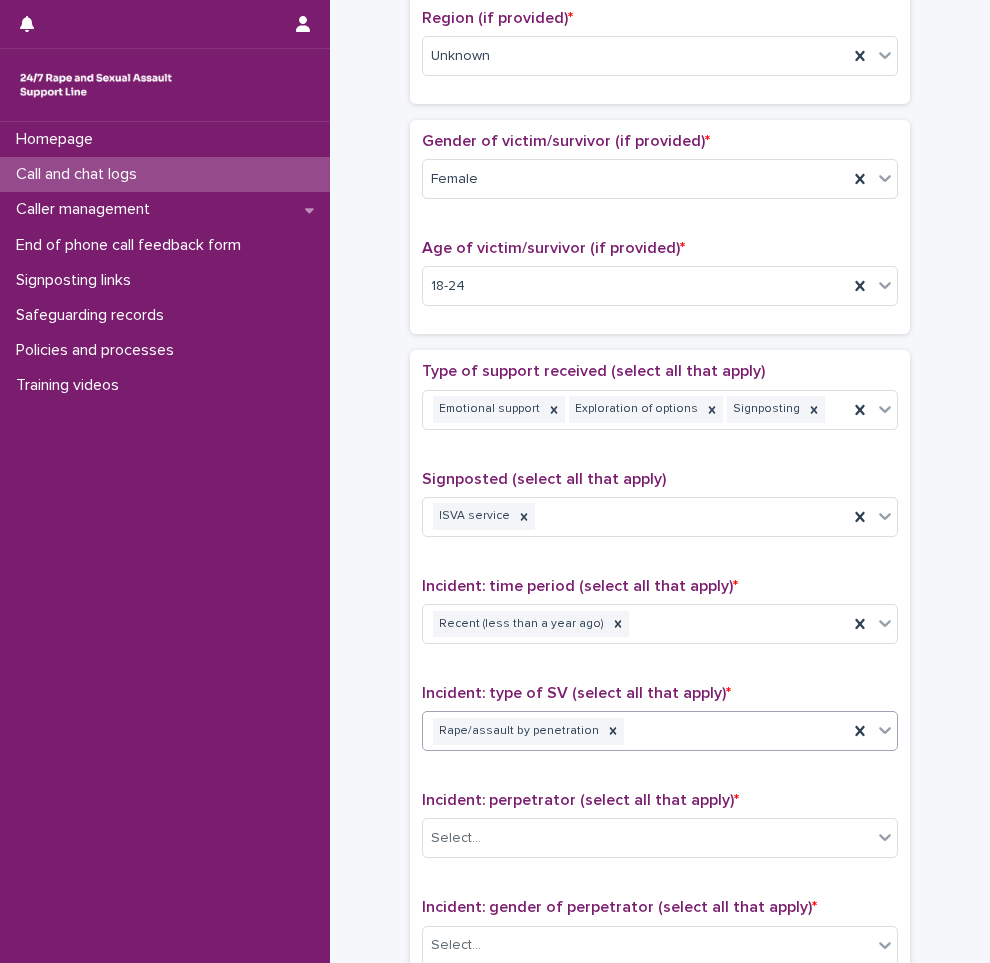 click on "**********" at bounding box center [660, 235] 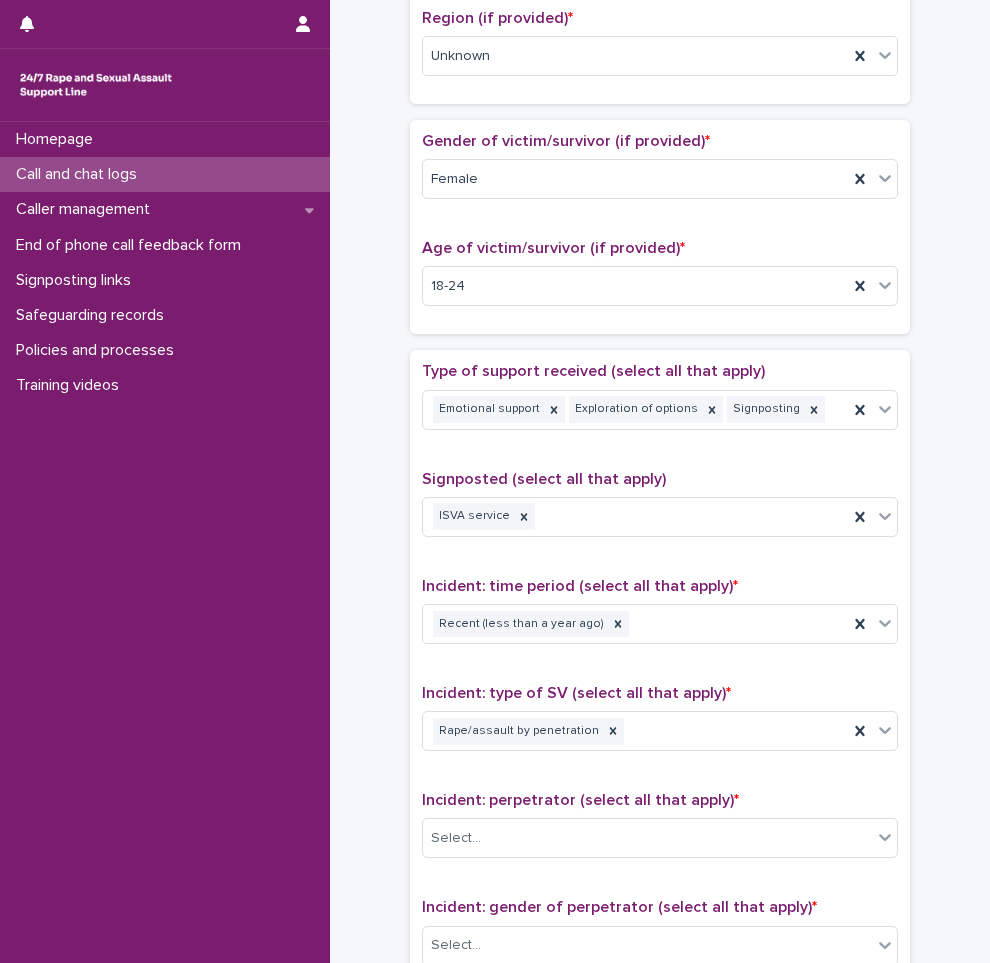 scroll, scrollTop: 1100, scrollLeft: 0, axis: vertical 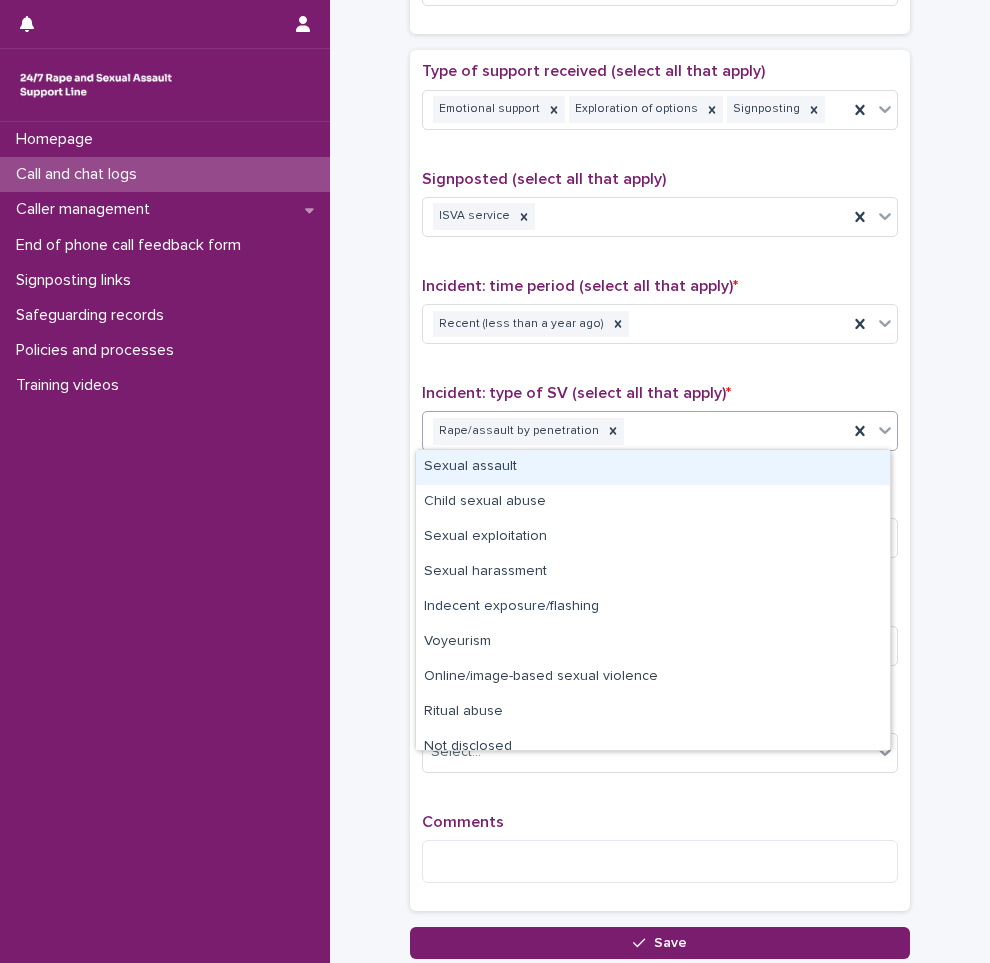 click on "Rape/assault by penetration" at bounding box center [635, 431] 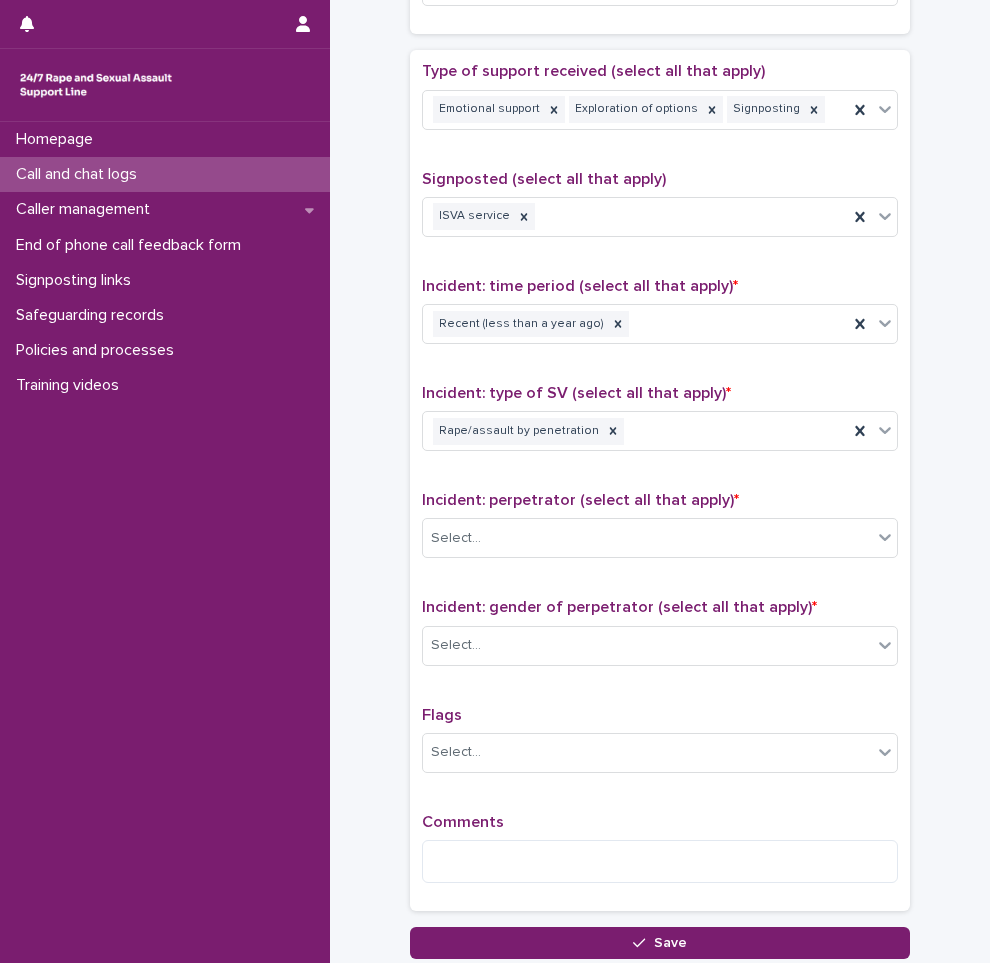 click on "**********" at bounding box center (660, -65) 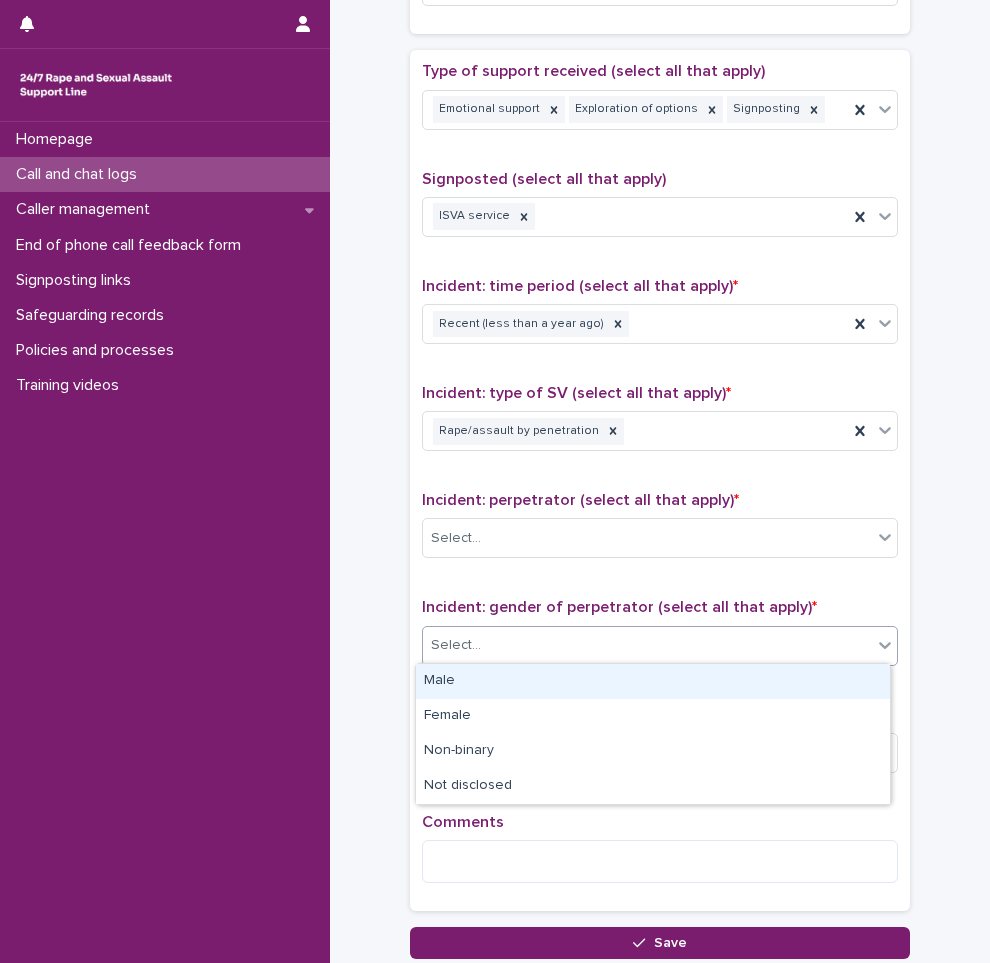 click on "Select..." at bounding box center [647, 645] 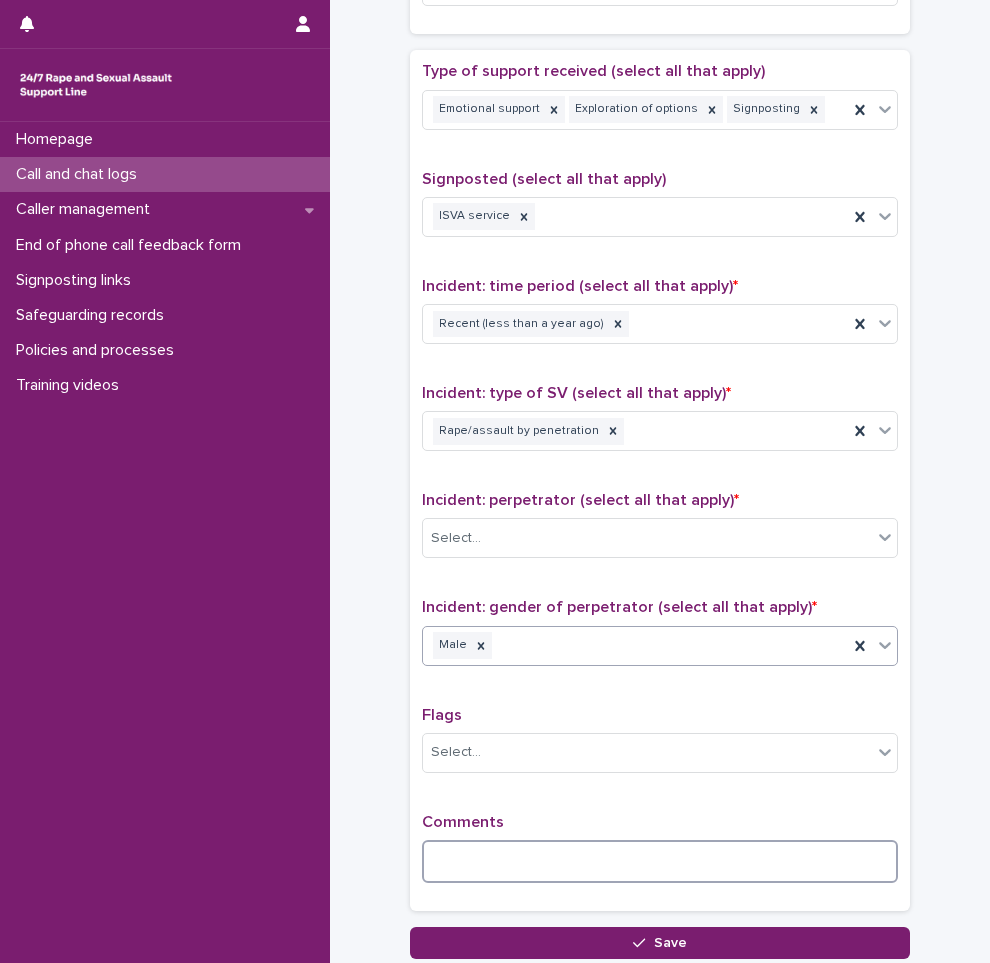 click at bounding box center (660, 861) 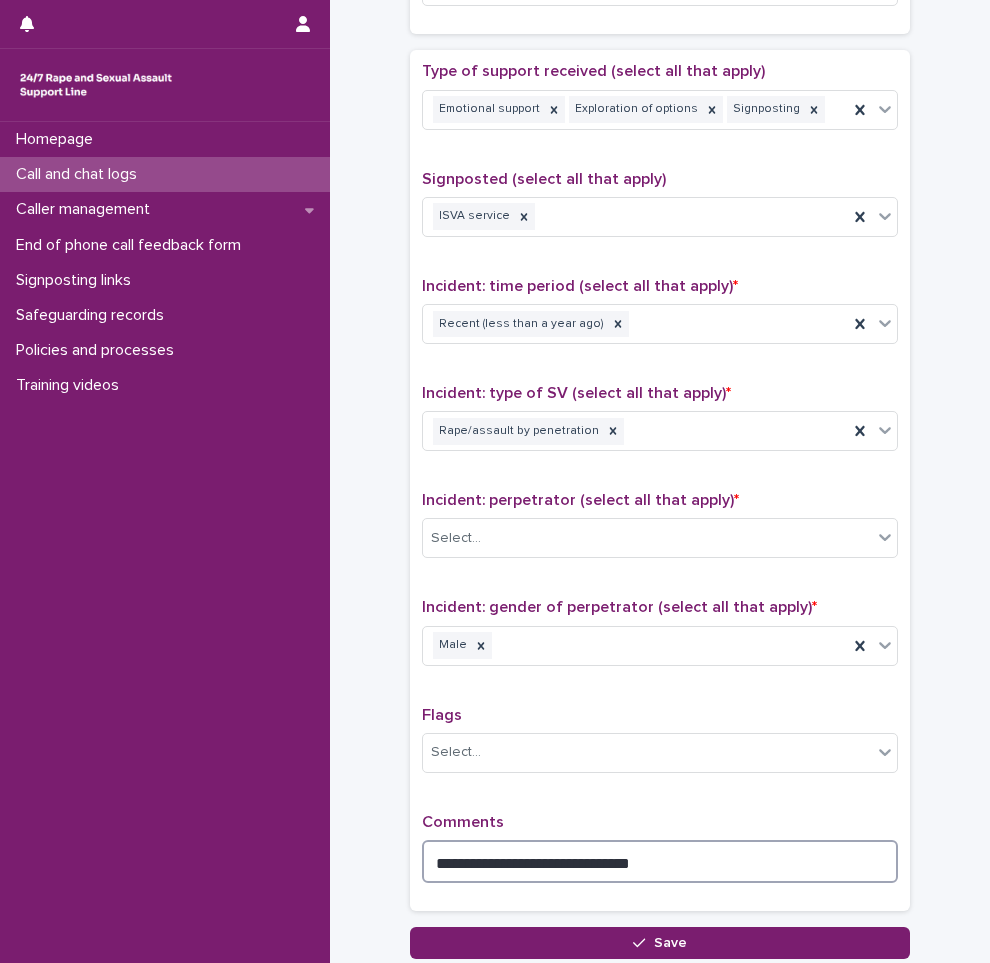 drag, startPoint x: 633, startPoint y: 862, endPoint x: 469, endPoint y: 868, distance: 164.10973 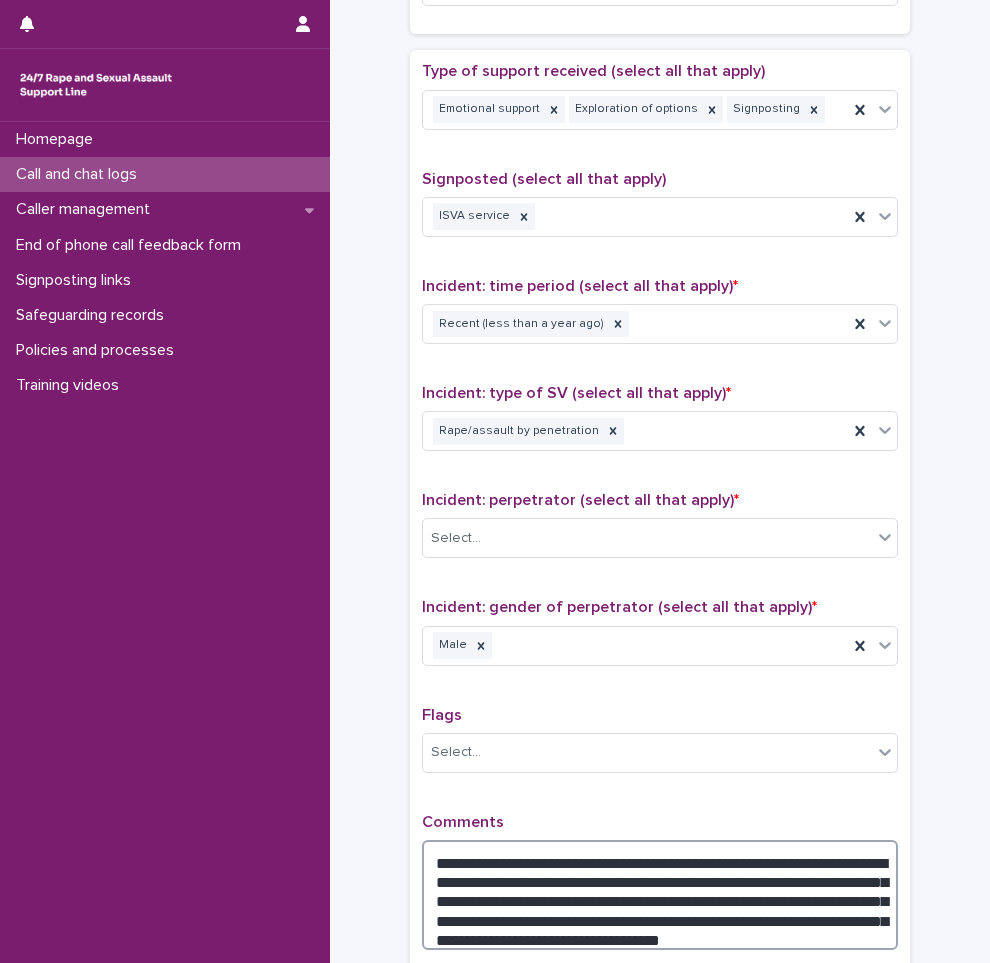 click on "**********" at bounding box center (660, 895) 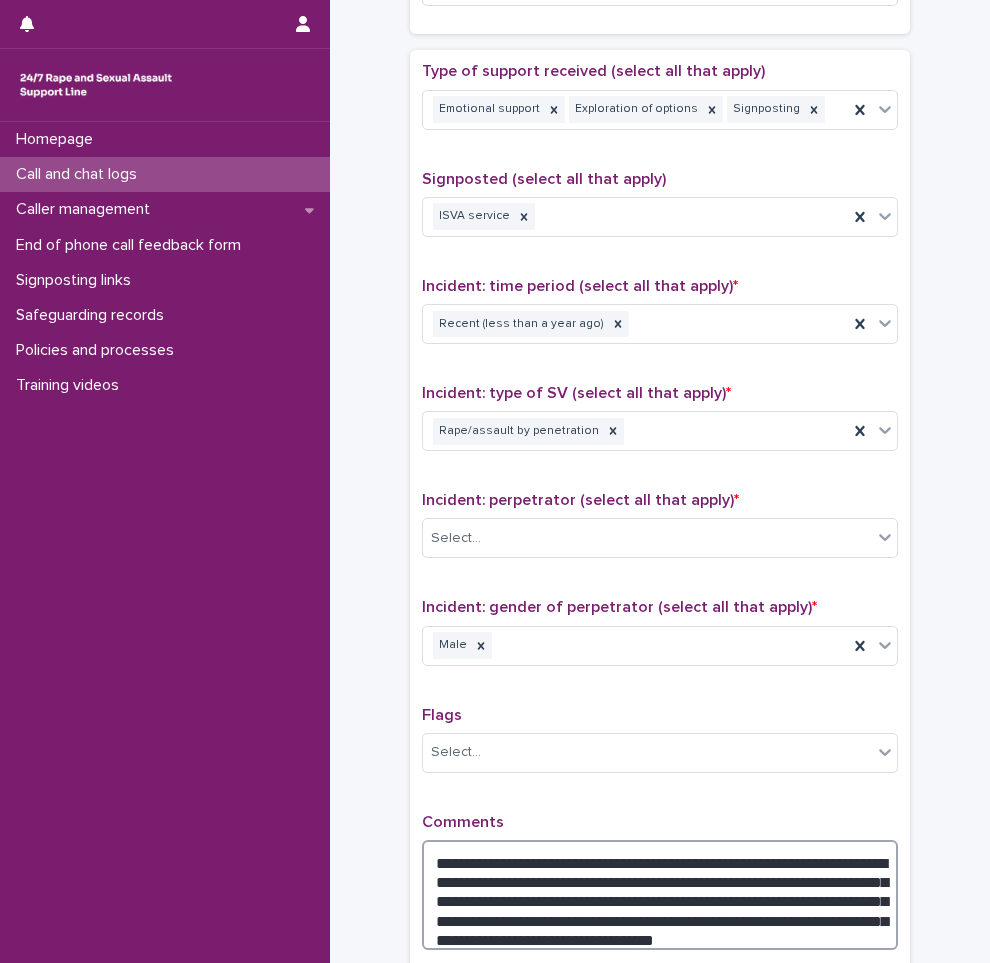 click on "**********" at bounding box center (660, 895) 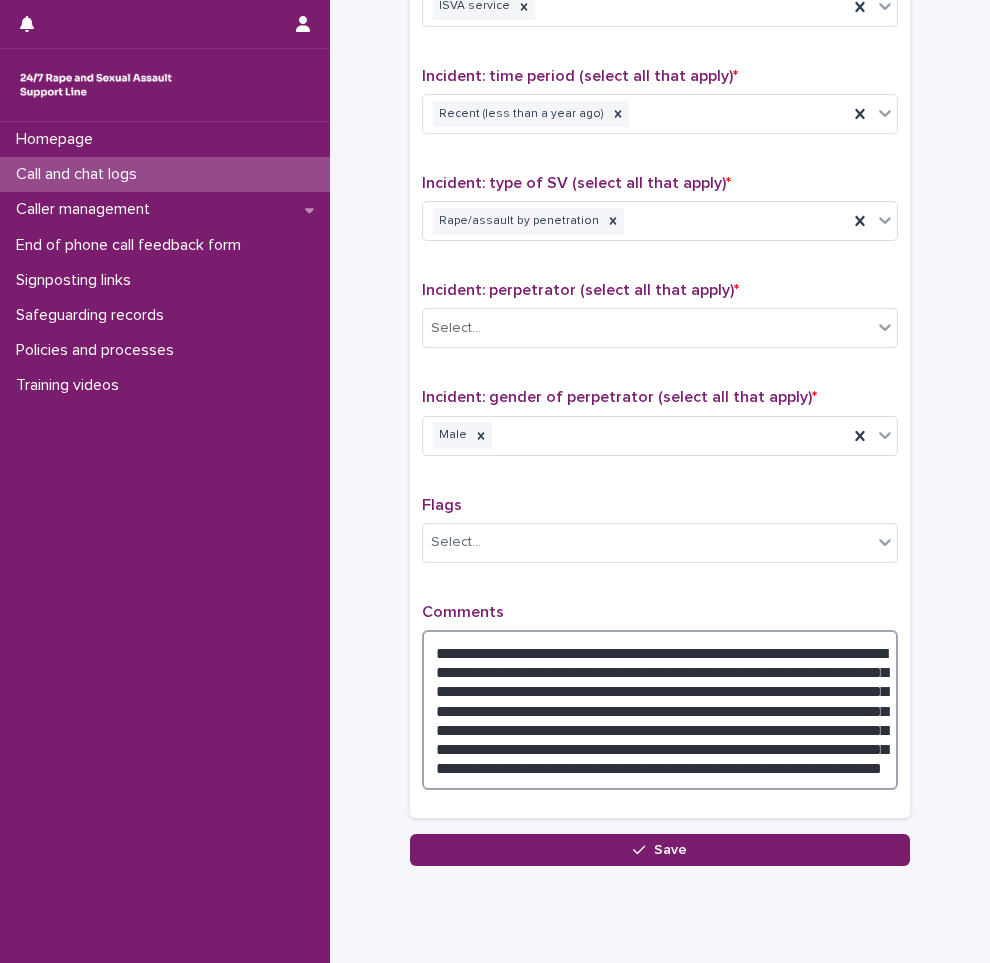 scroll, scrollTop: 1322, scrollLeft: 0, axis: vertical 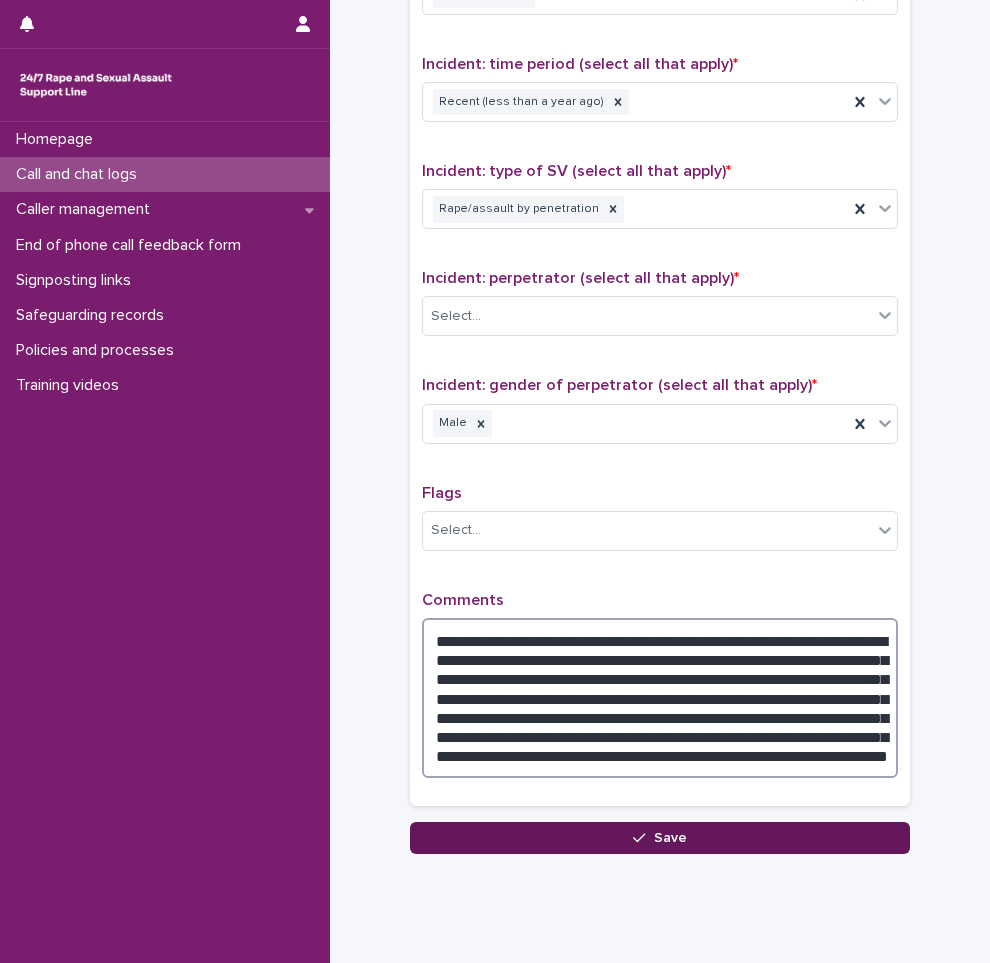 type on "**********" 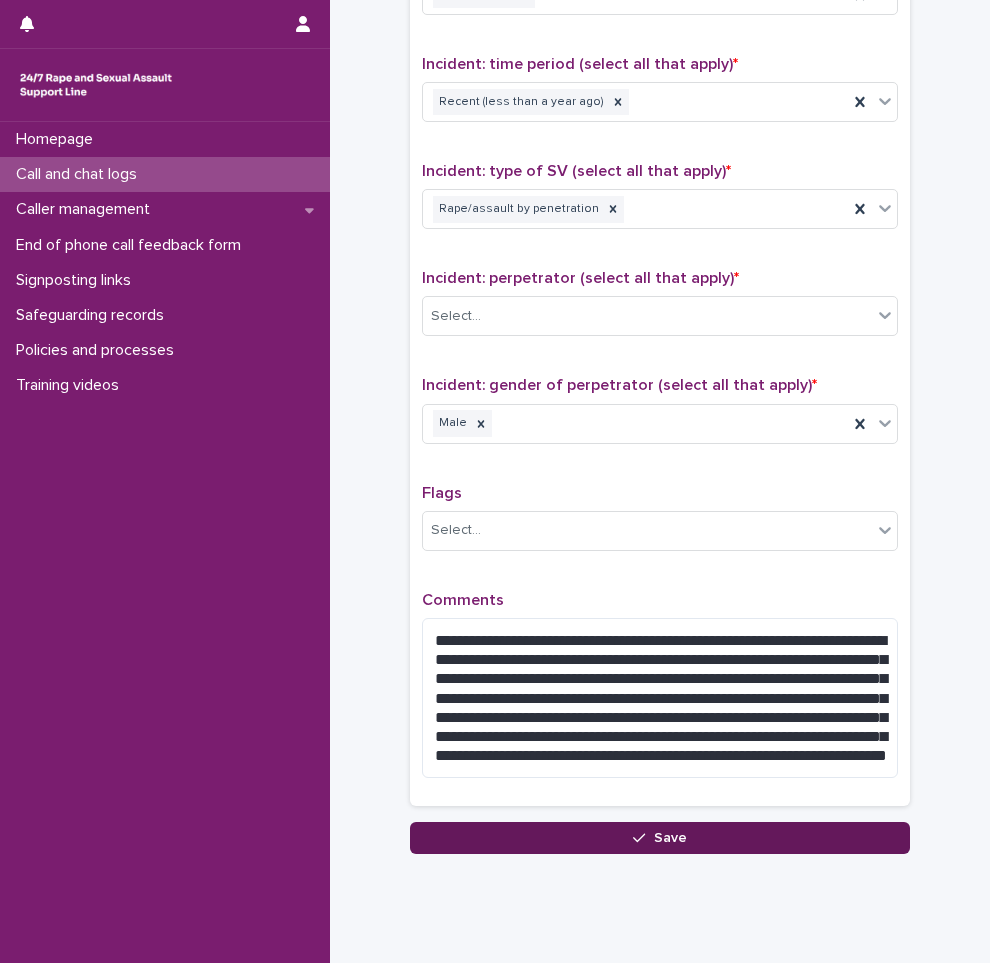 click on "Save" at bounding box center (660, 838) 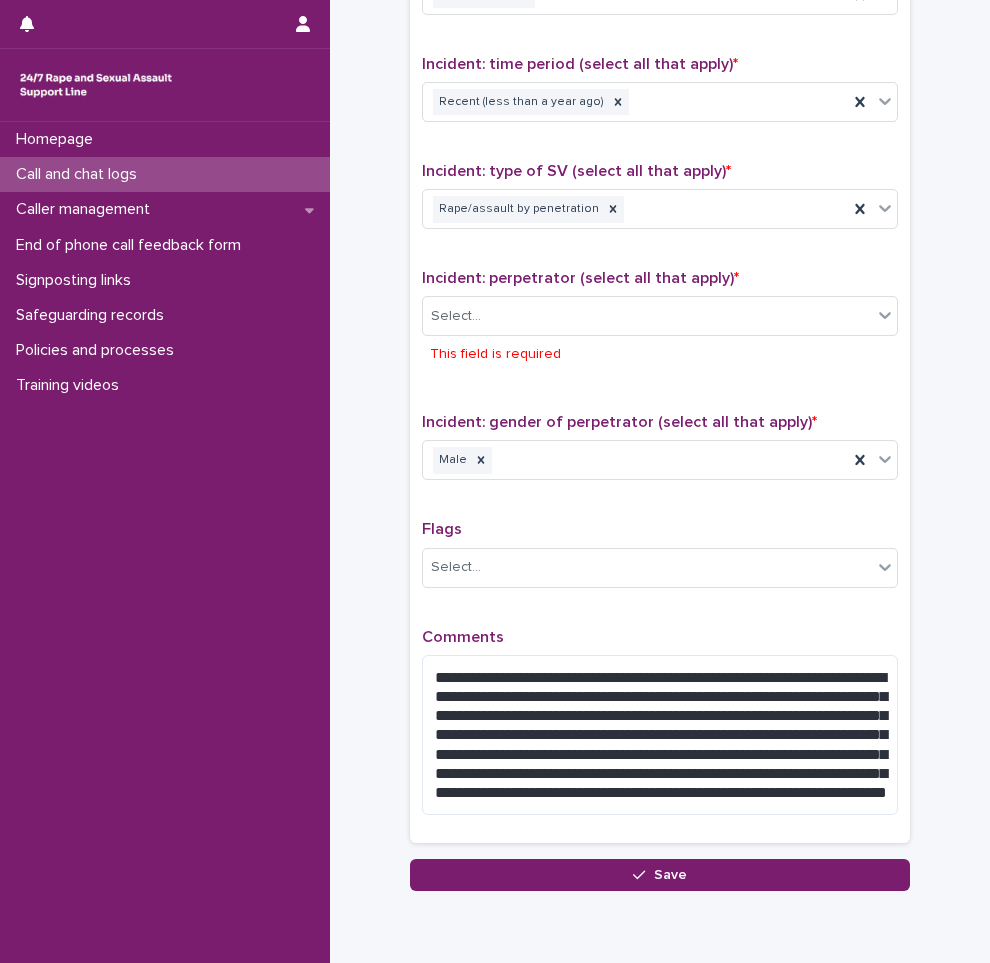 scroll, scrollTop: 1404, scrollLeft: 0, axis: vertical 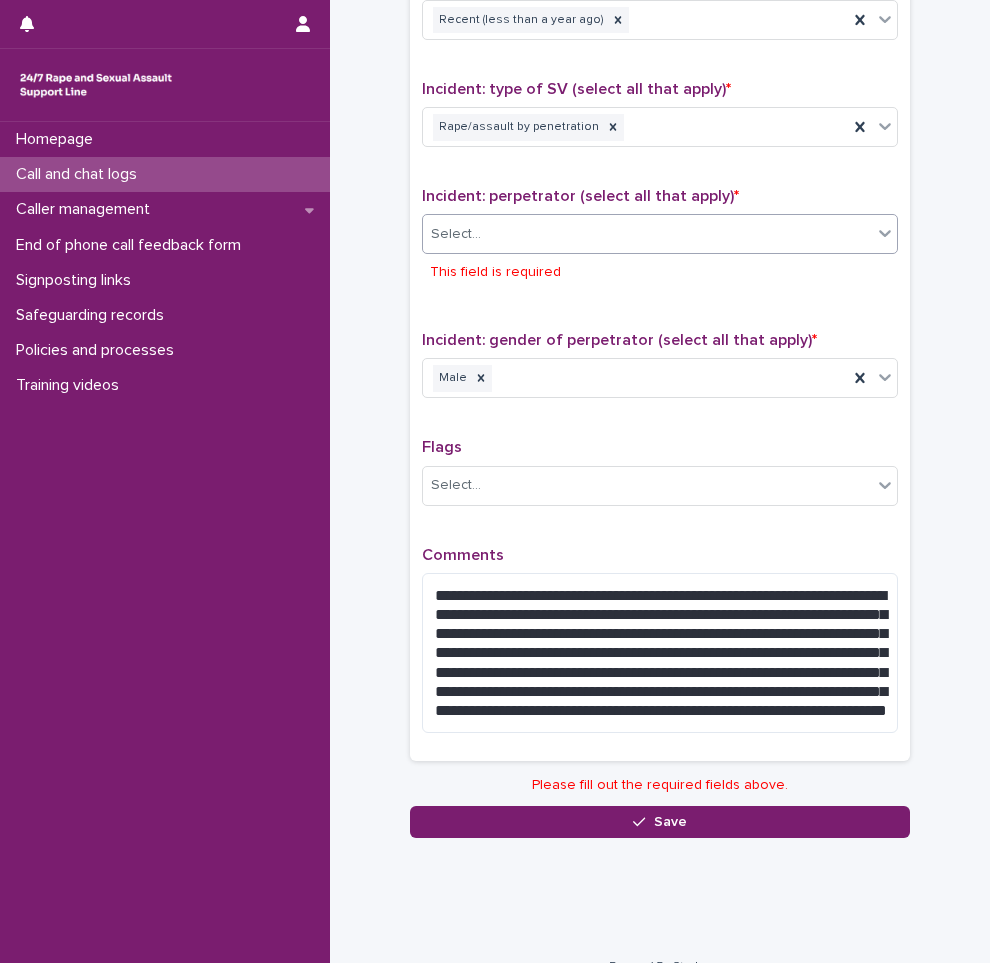 click on "Select..." at bounding box center [647, 234] 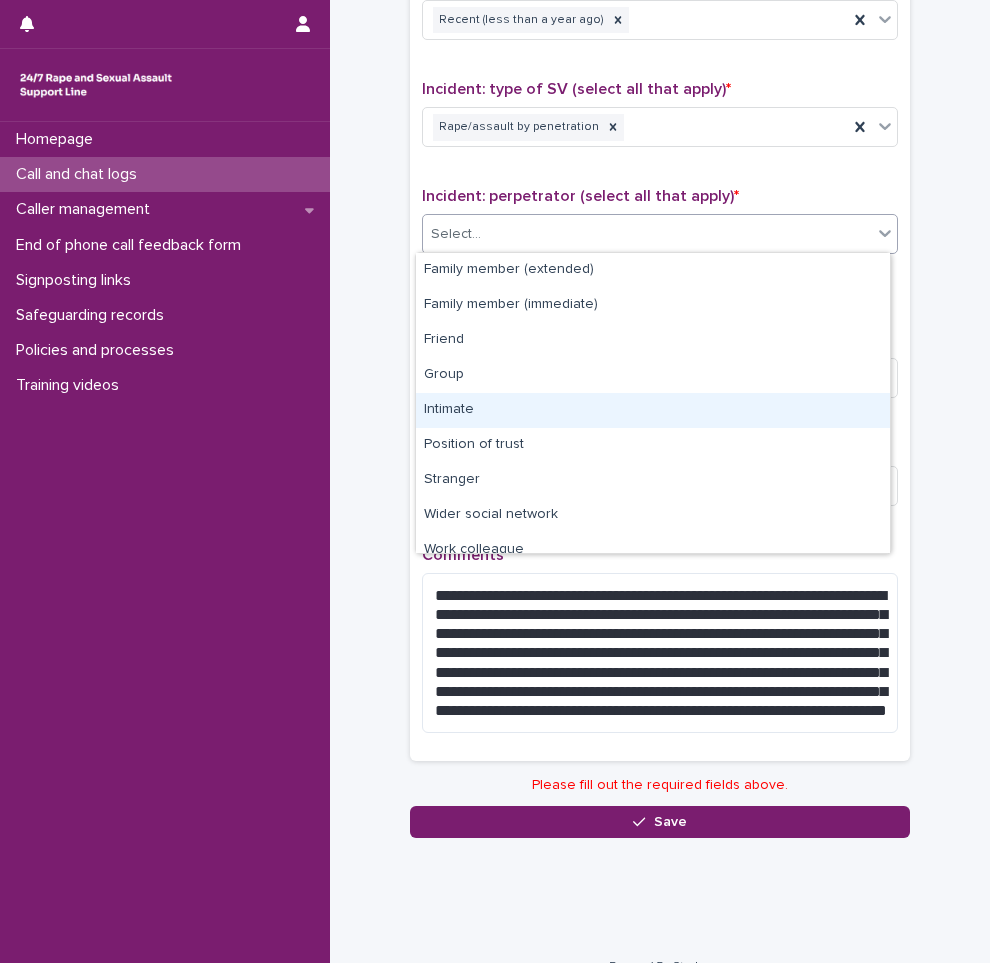 click on "Intimate" at bounding box center (653, 410) 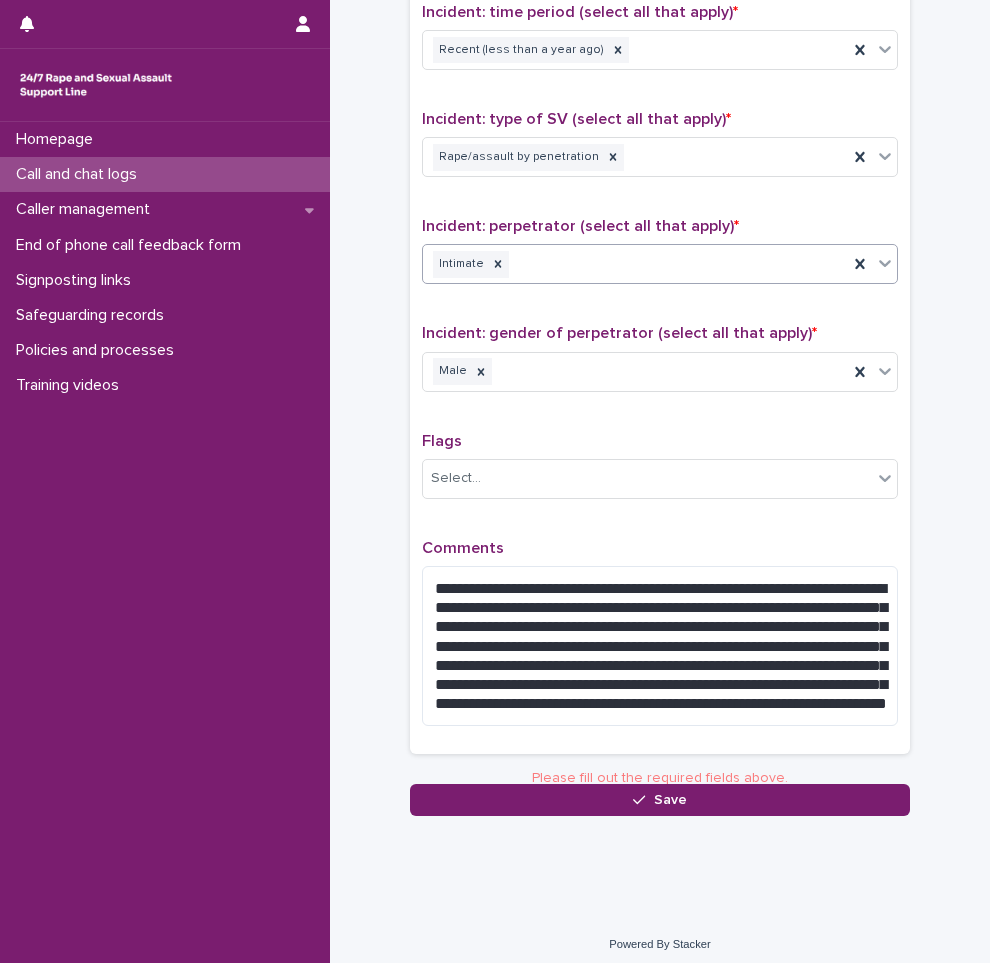 scroll, scrollTop: 1367, scrollLeft: 0, axis: vertical 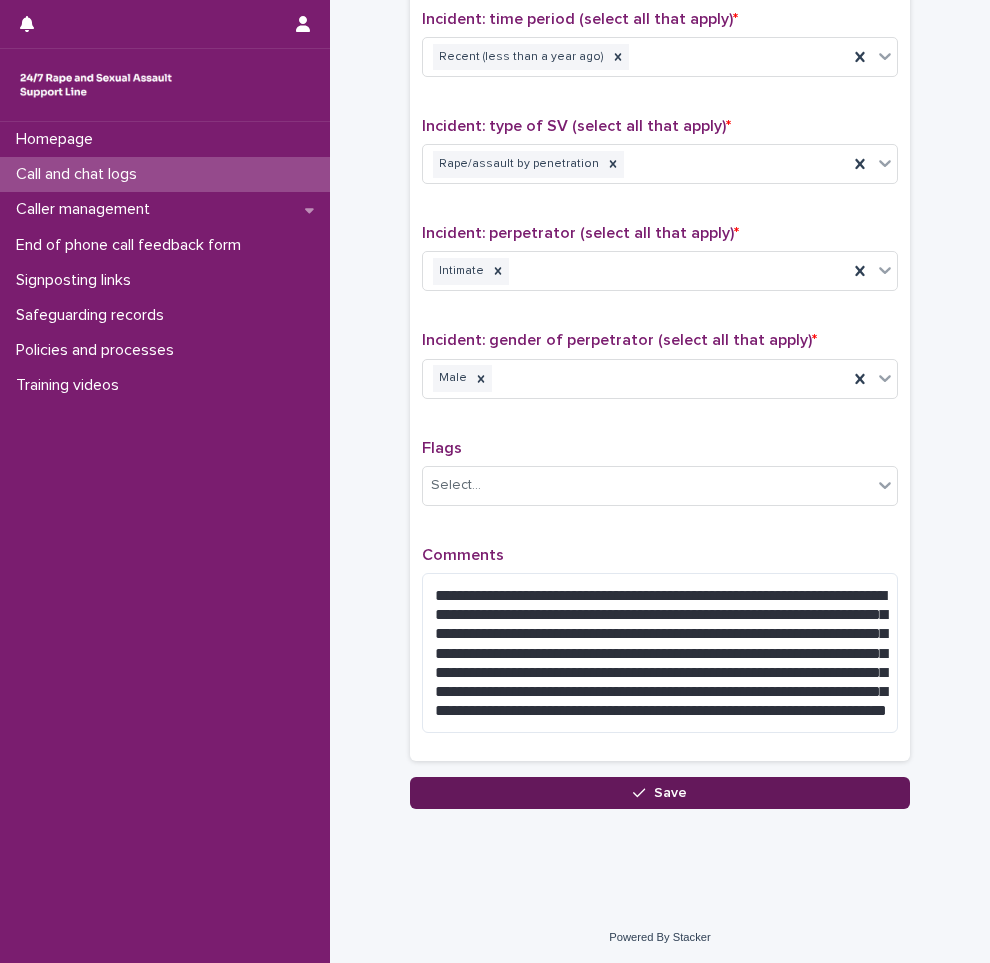 click on "Save" at bounding box center (660, 793) 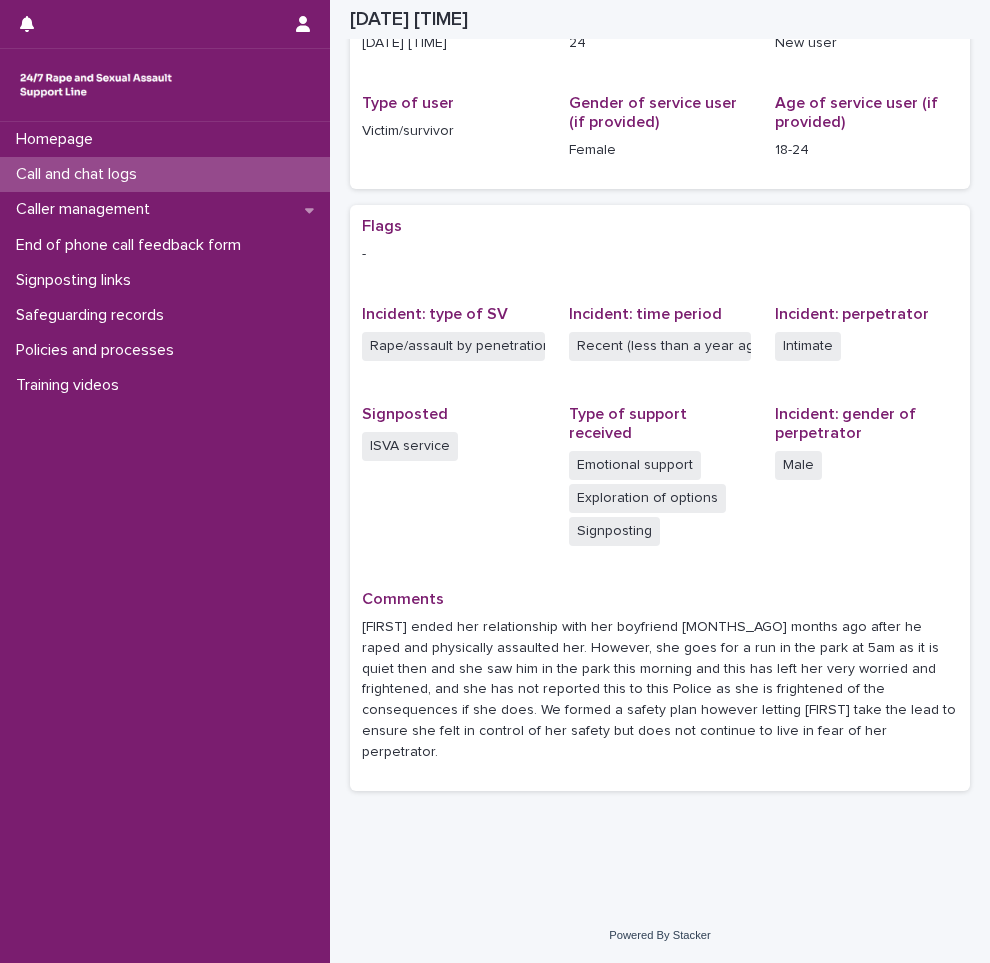 scroll, scrollTop: 229, scrollLeft: 0, axis: vertical 